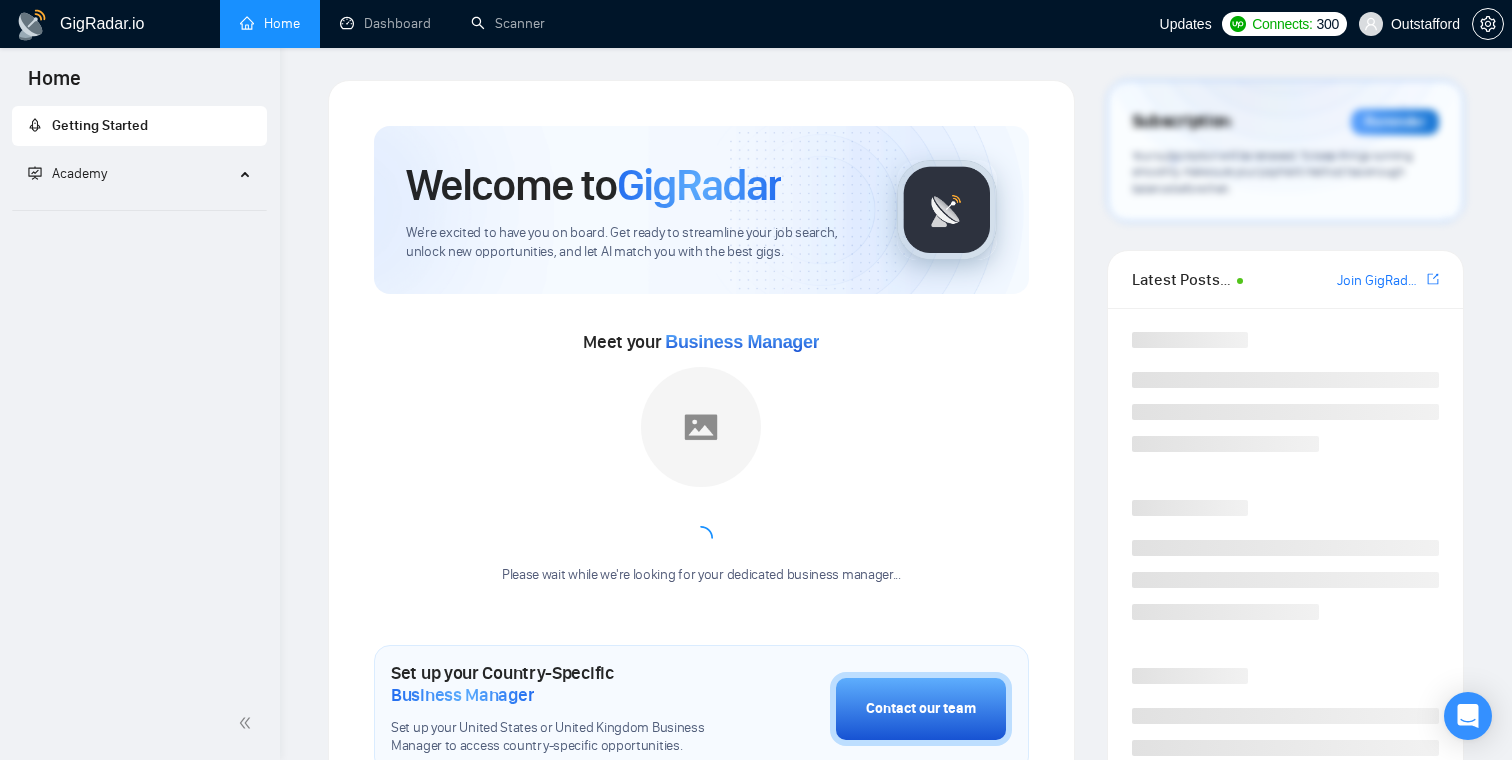scroll, scrollTop: 0, scrollLeft: 0, axis: both 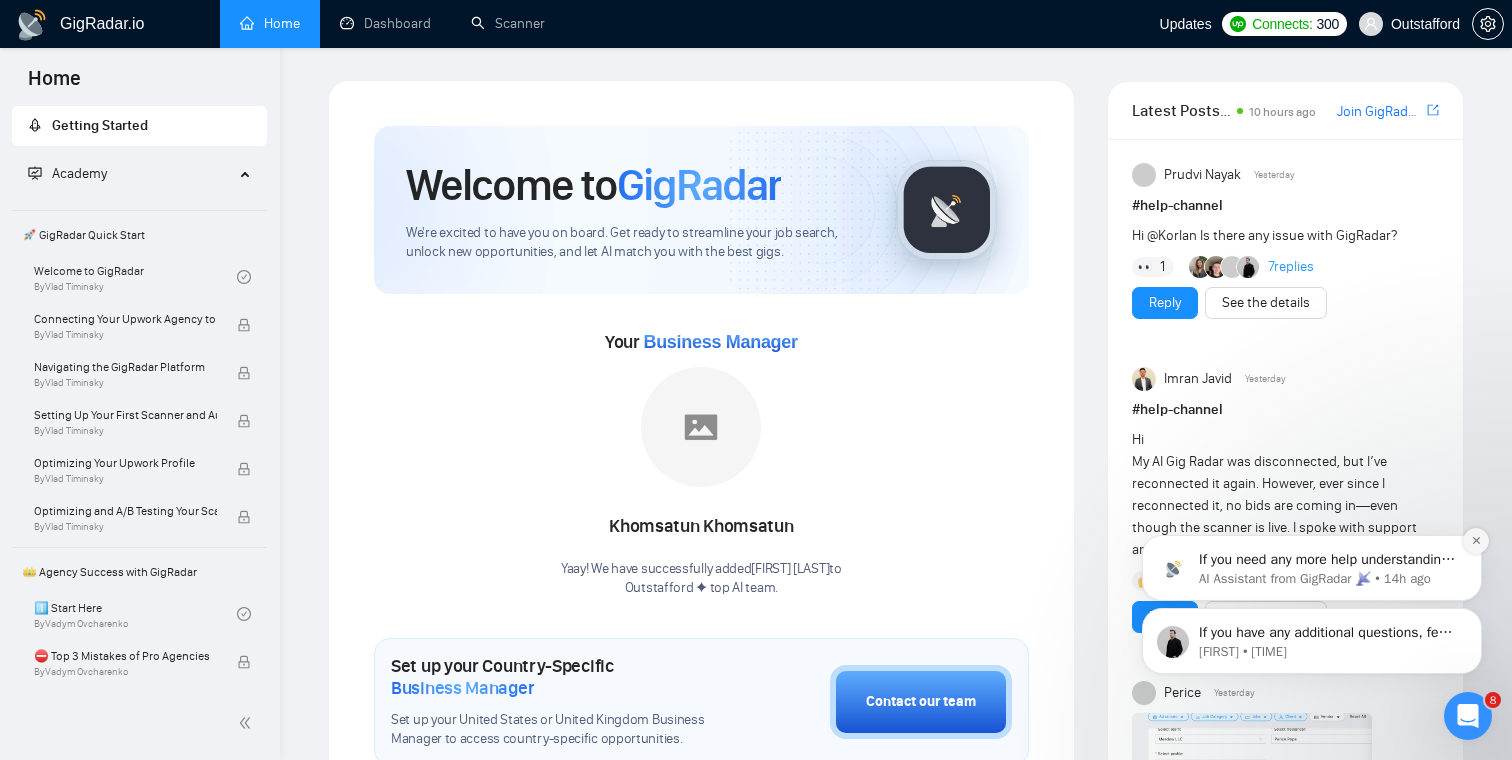click 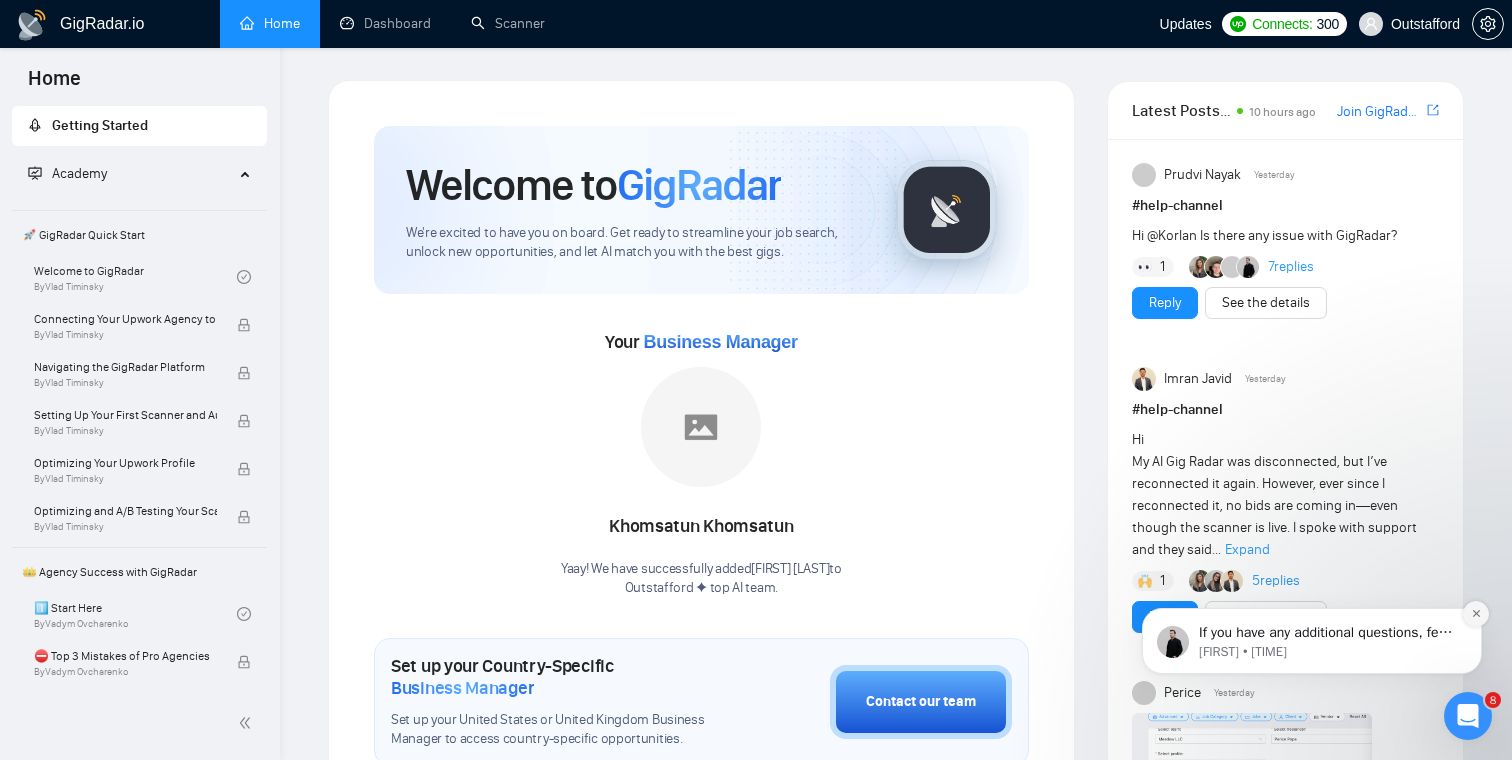 click 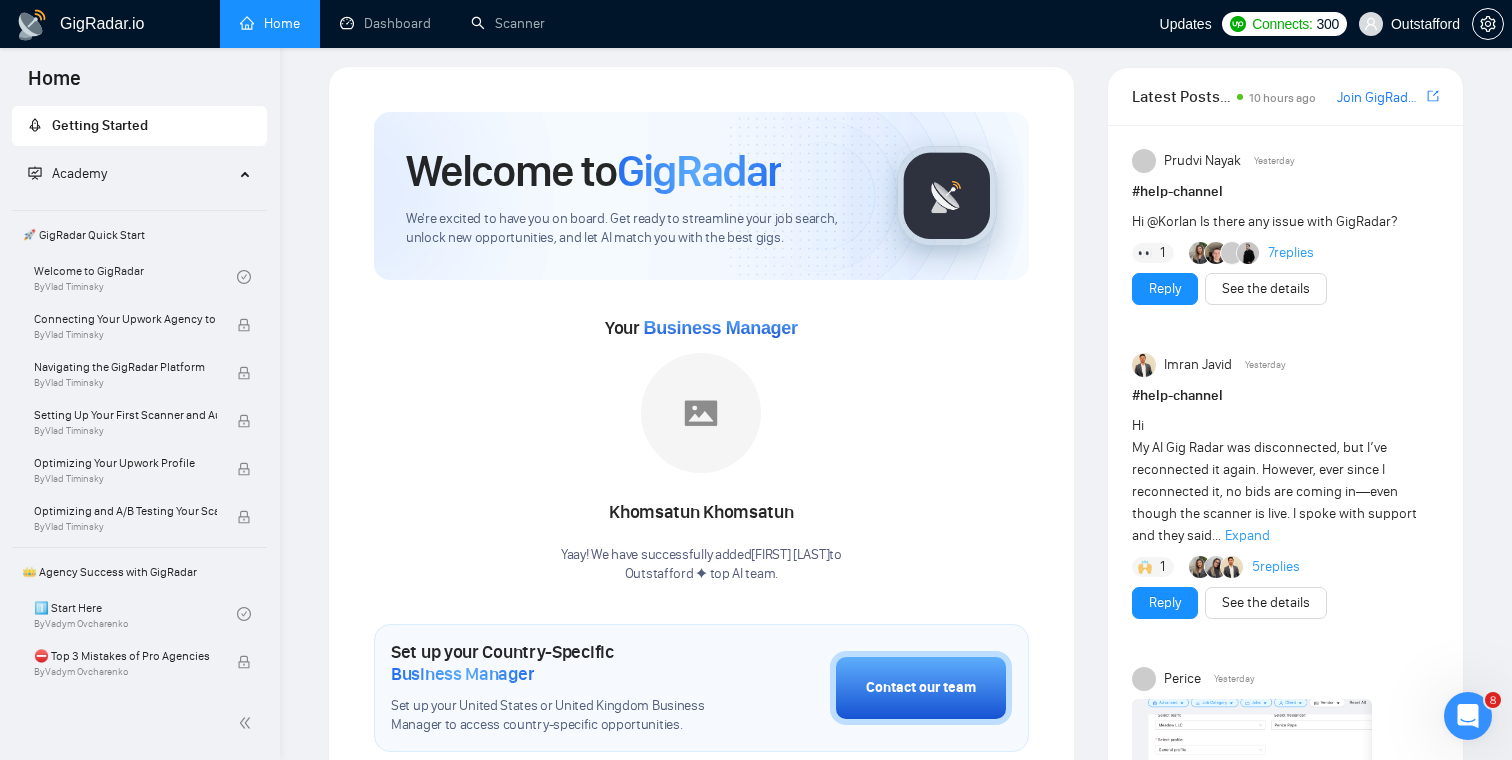 scroll, scrollTop: 0, scrollLeft: 0, axis: both 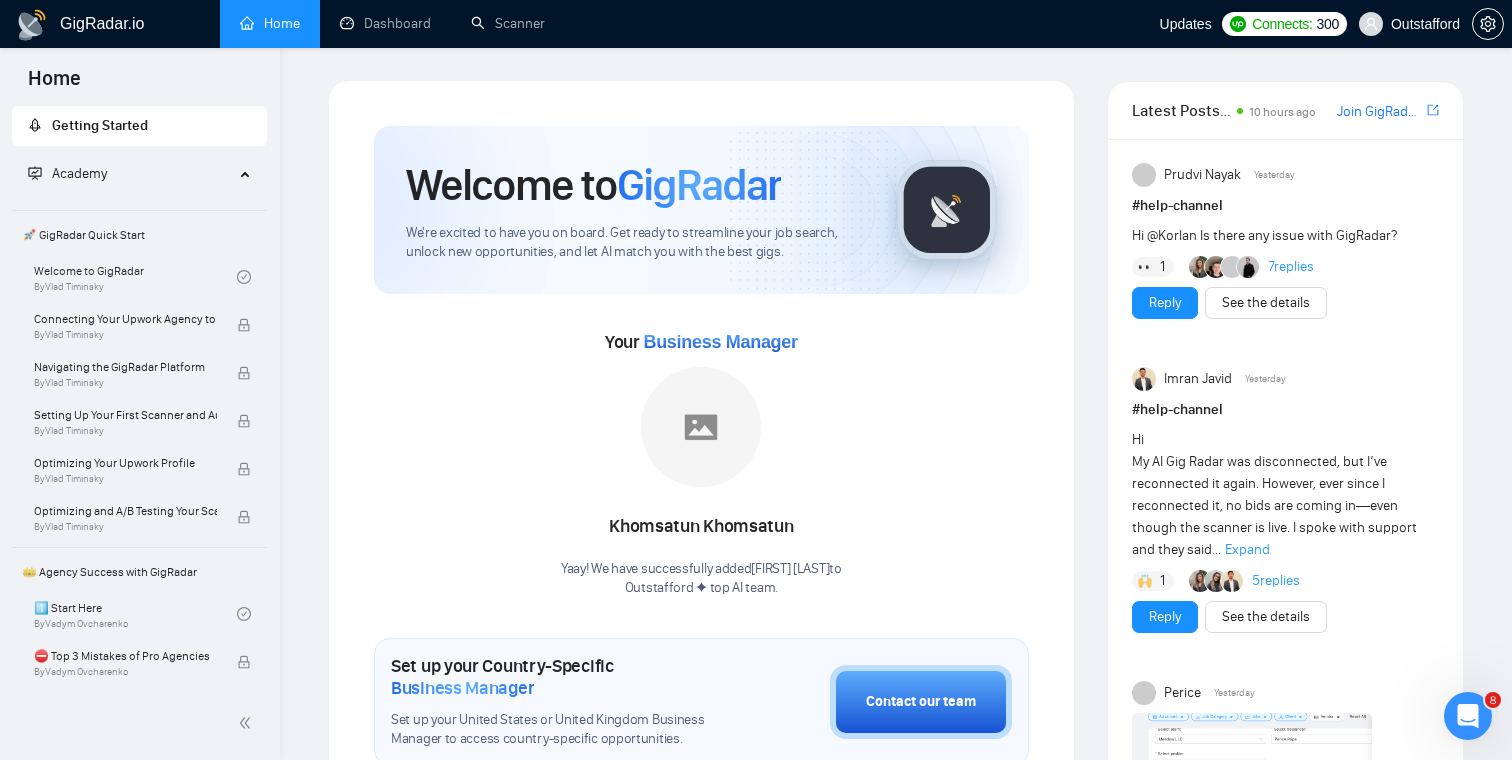 click on "Academy" at bounding box center (131, 174) 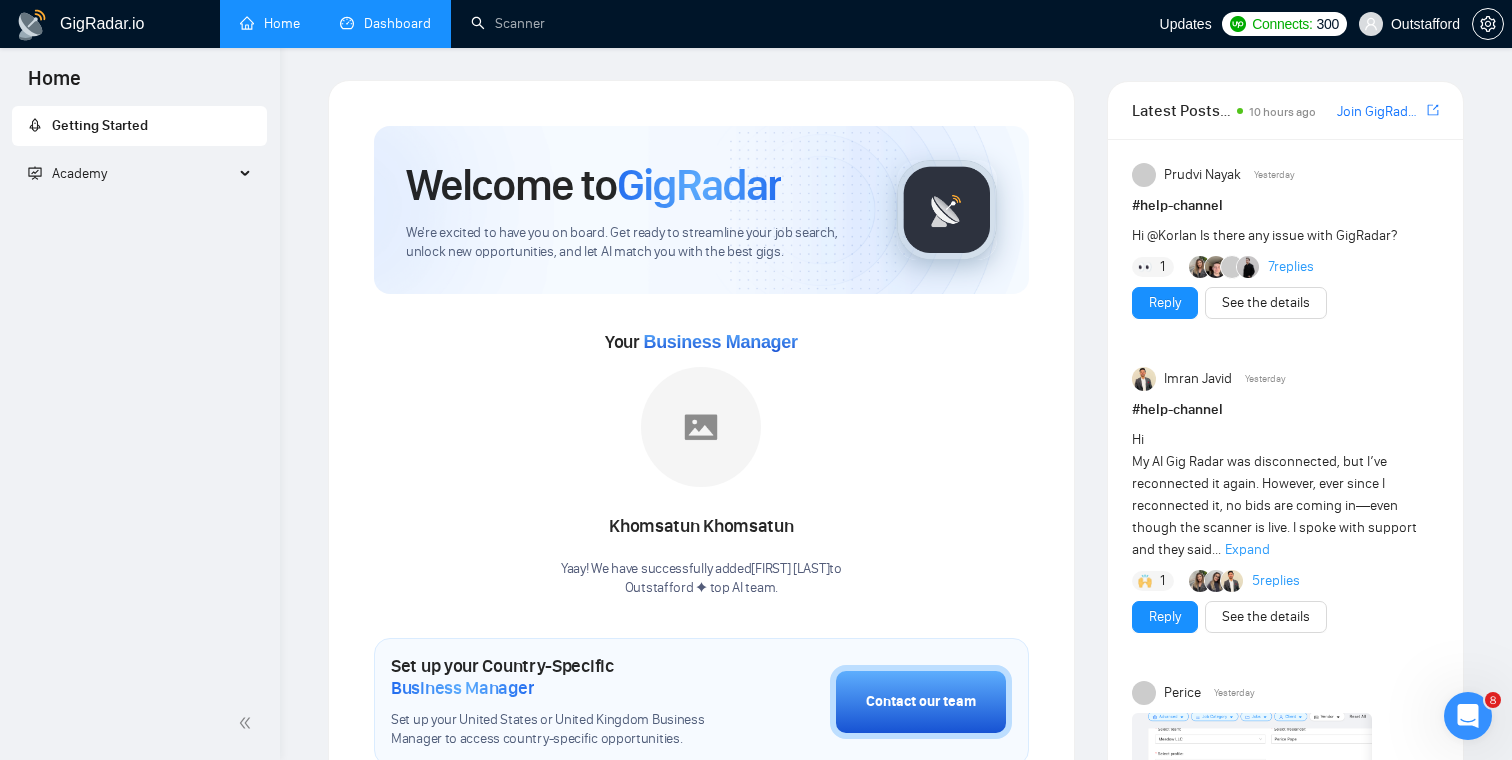 click on "Dashboard" at bounding box center [385, 23] 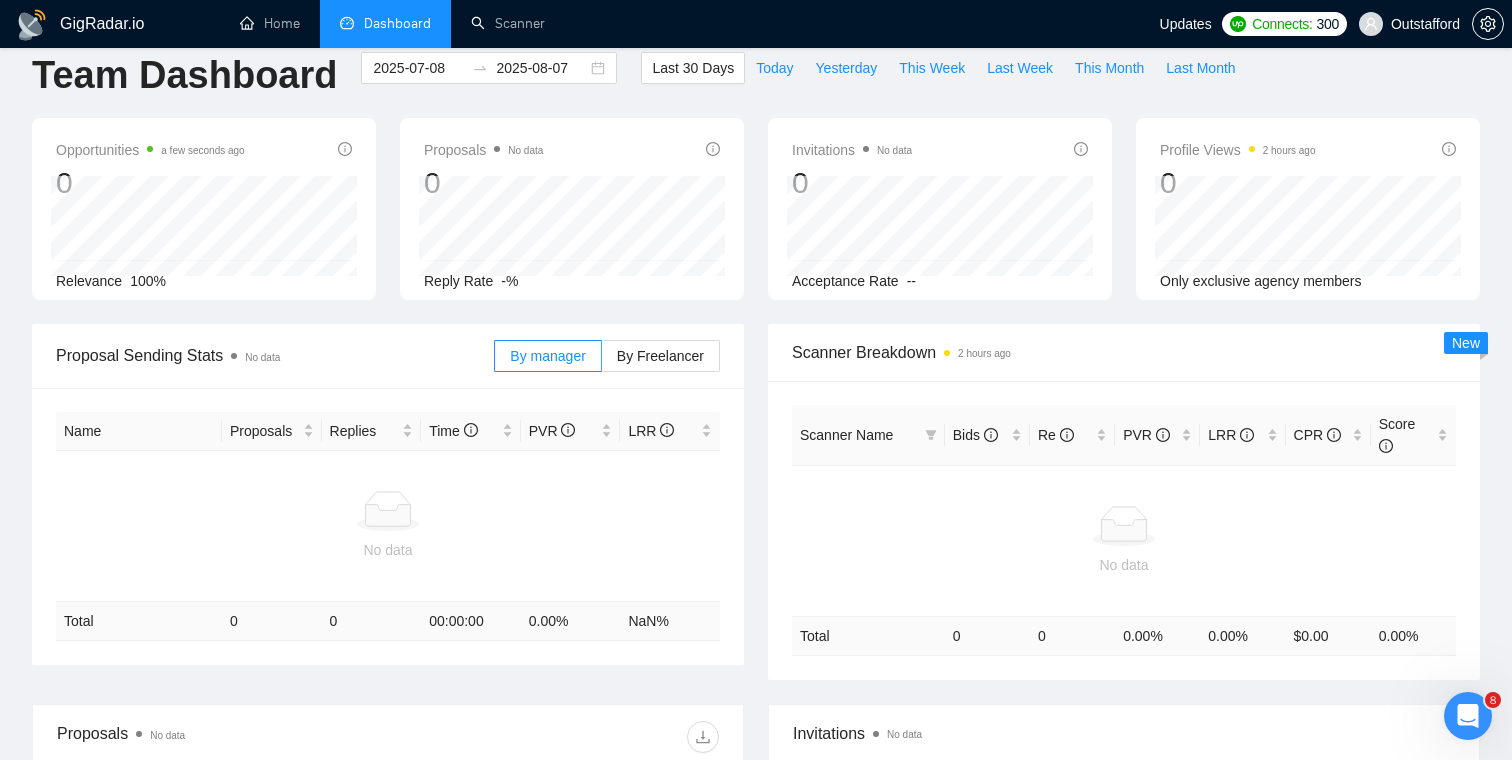 scroll, scrollTop: 0, scrollLeft: 0, axis: both 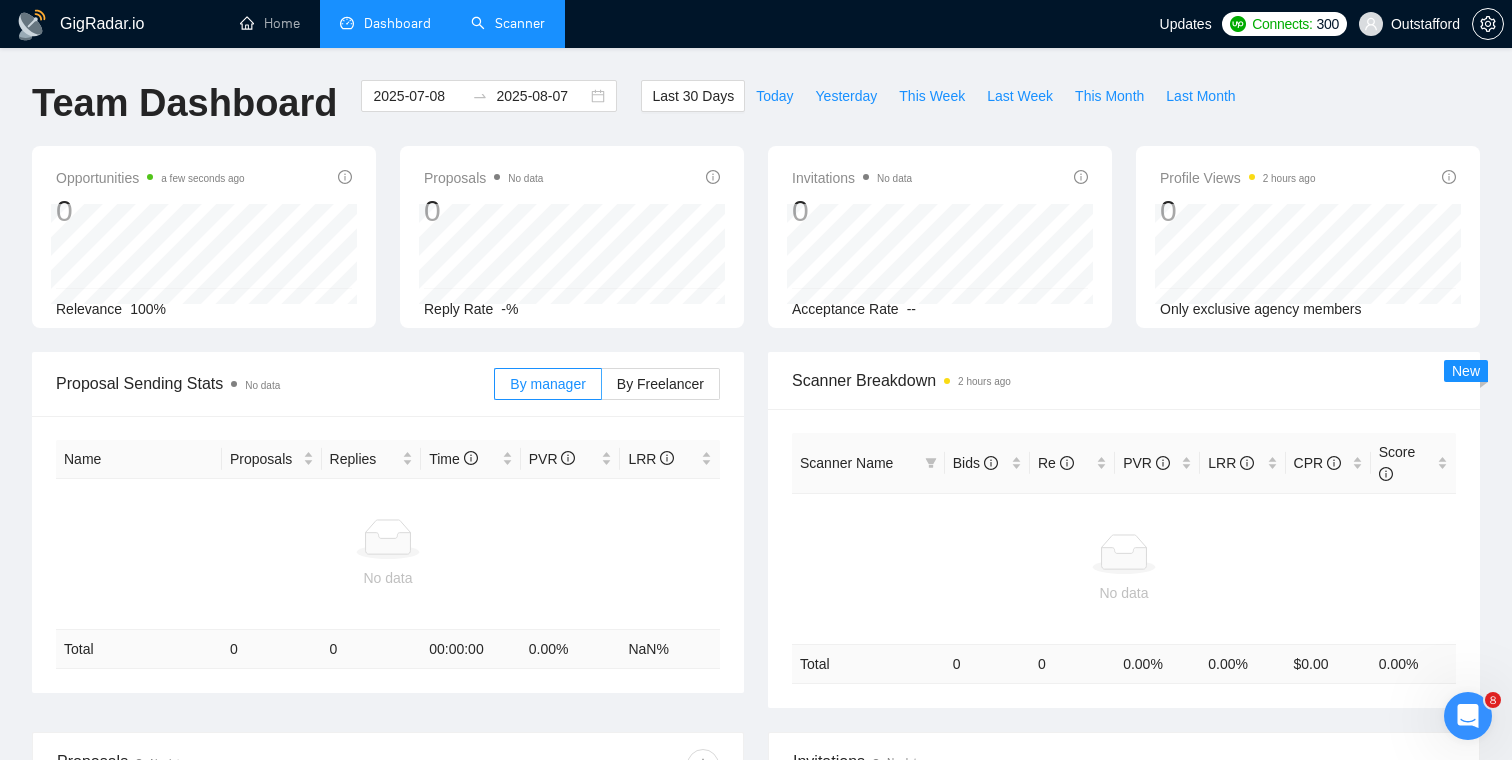 click on "Scanner" at bounding box center [508, 23] 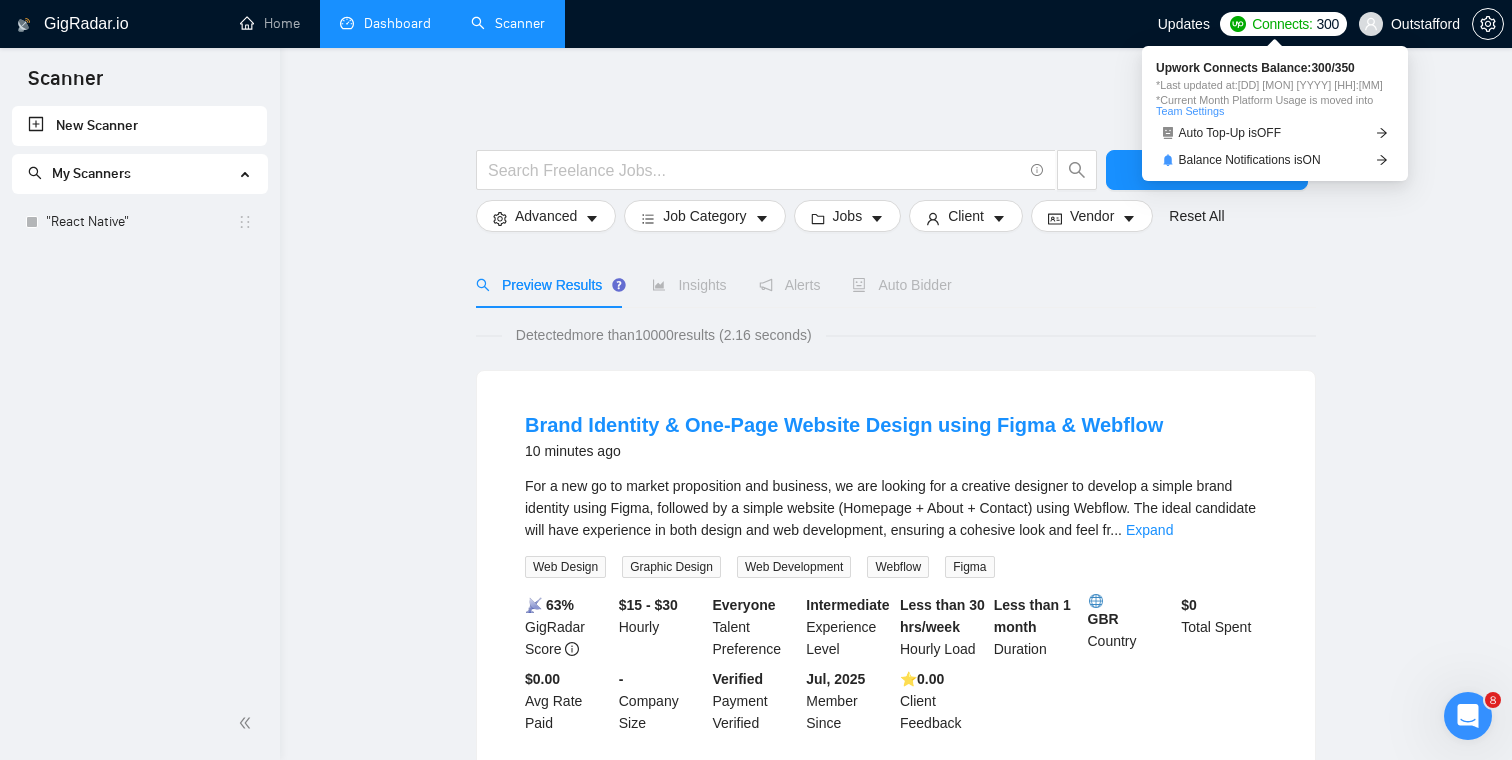 click on "Team Settings" at bounding box center [1190, 111] 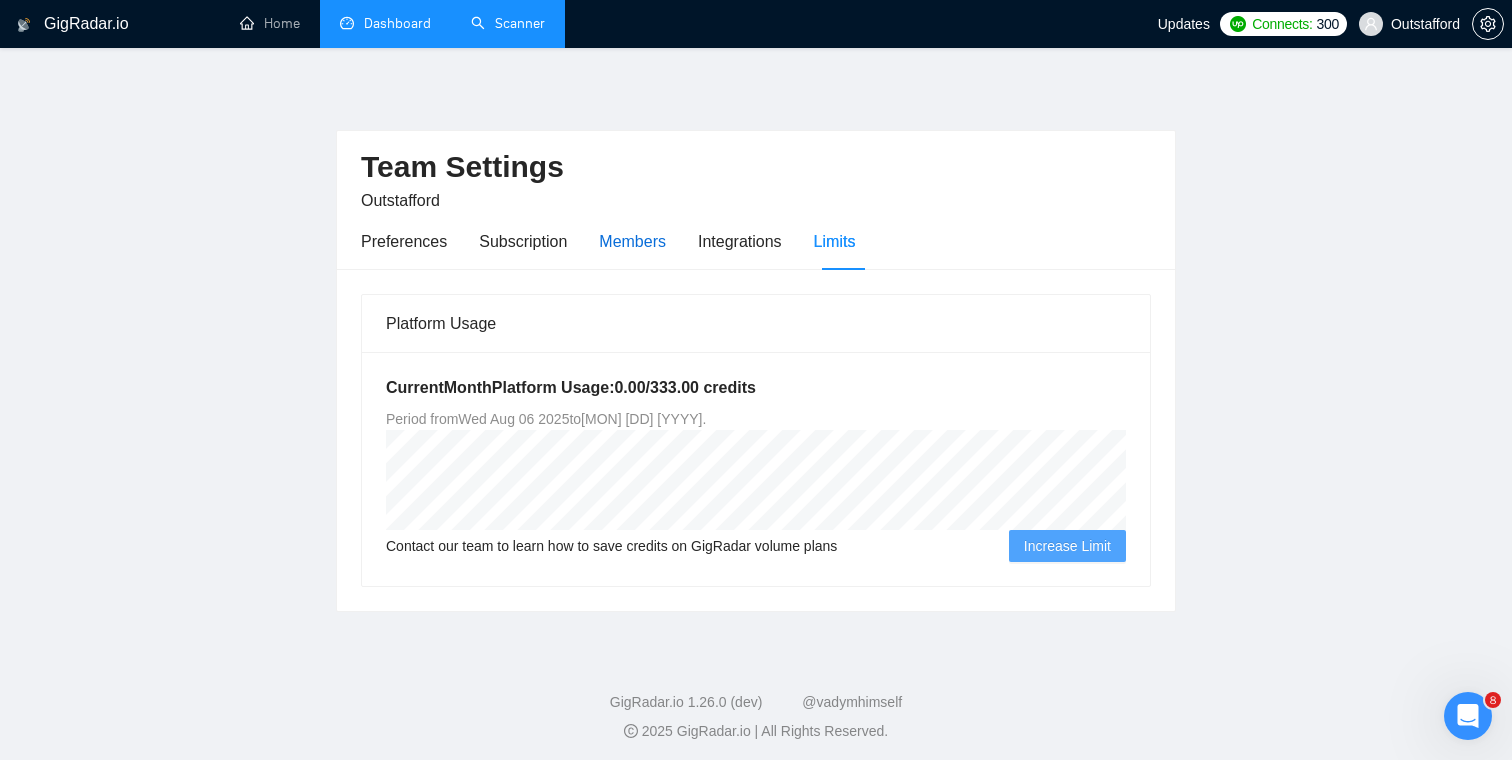 click on "Members" at bounding box center (632, 241) 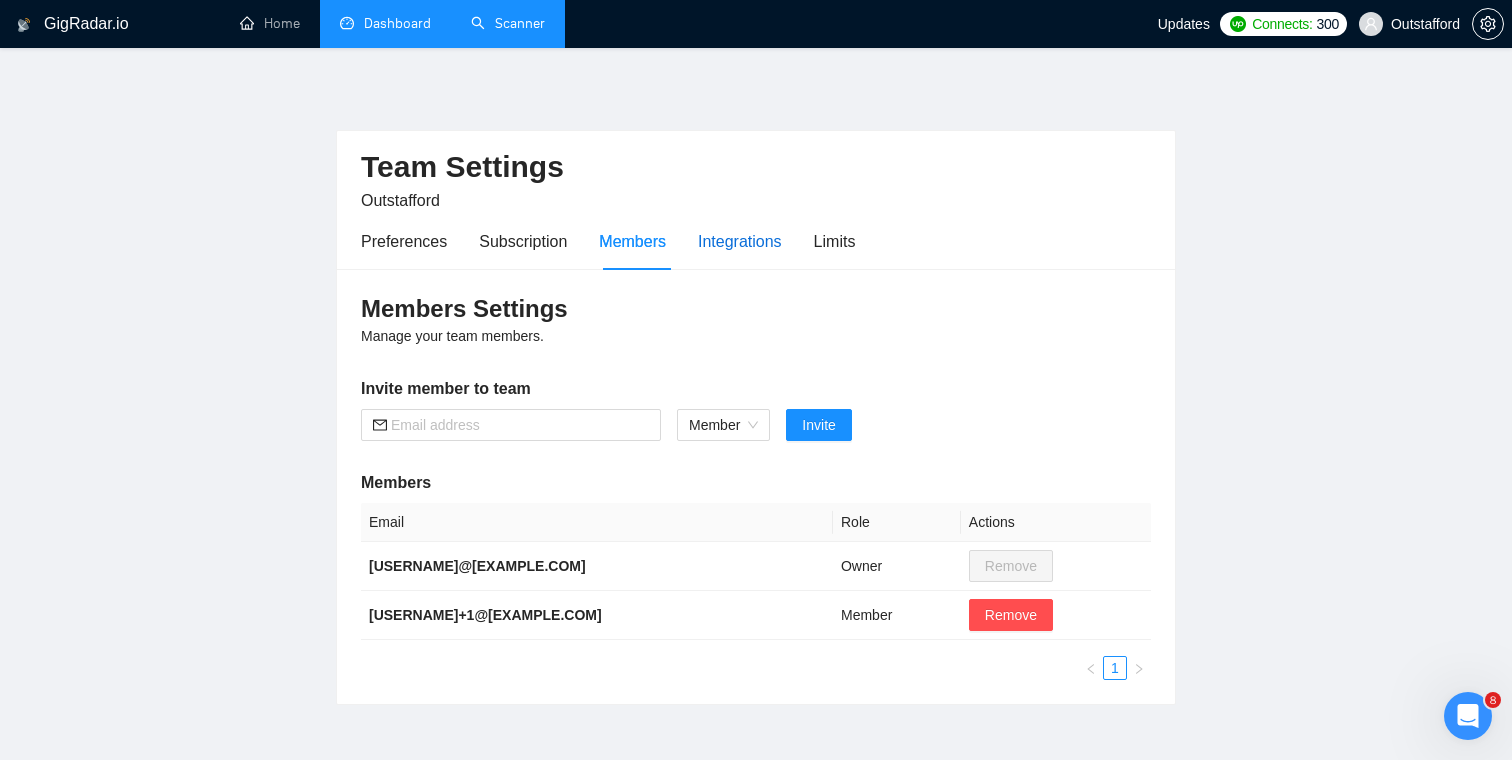 click on "Integrations" at bounding box center (740, 241) 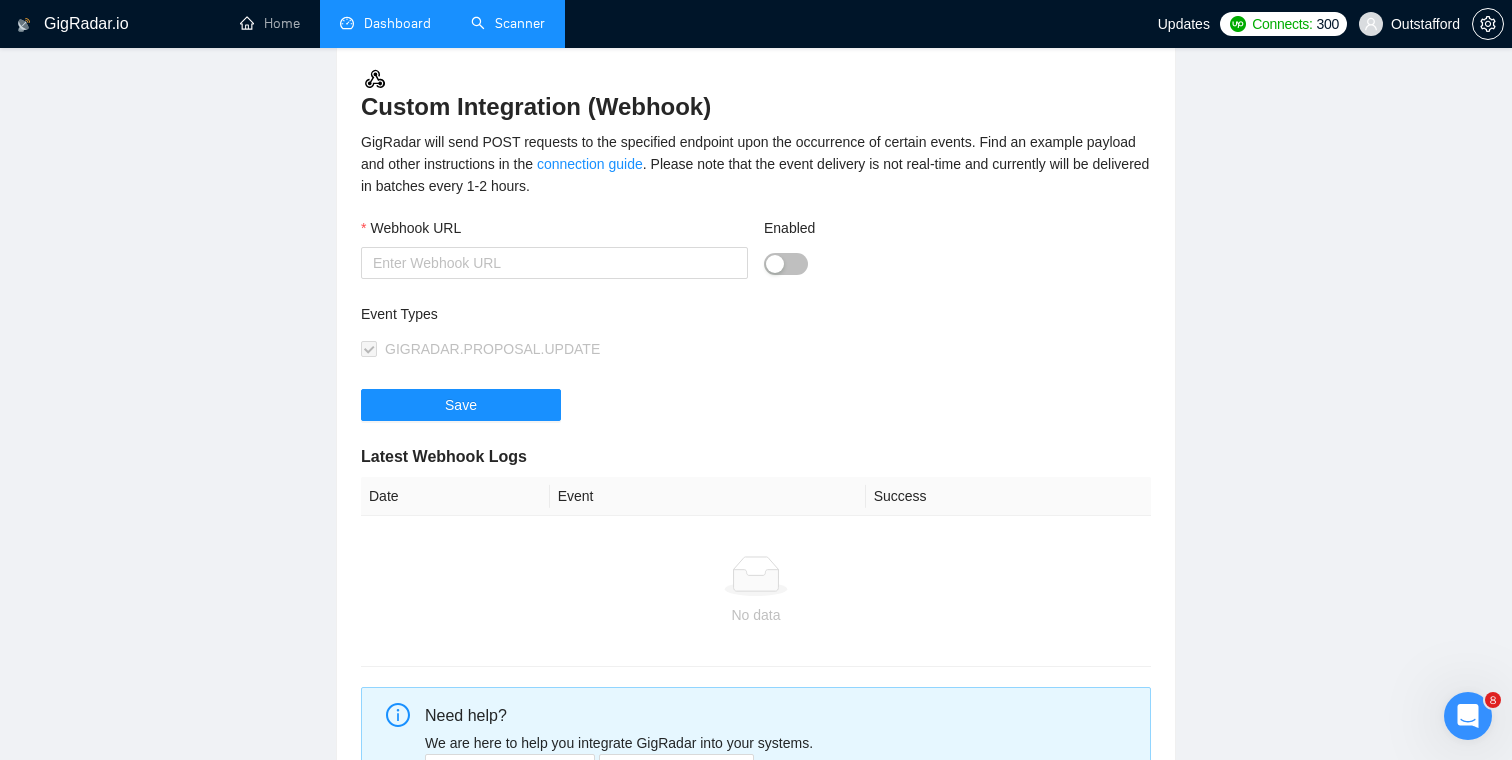 scroll, scrollTop: 102, scrollLeft: 0, axis: vertical 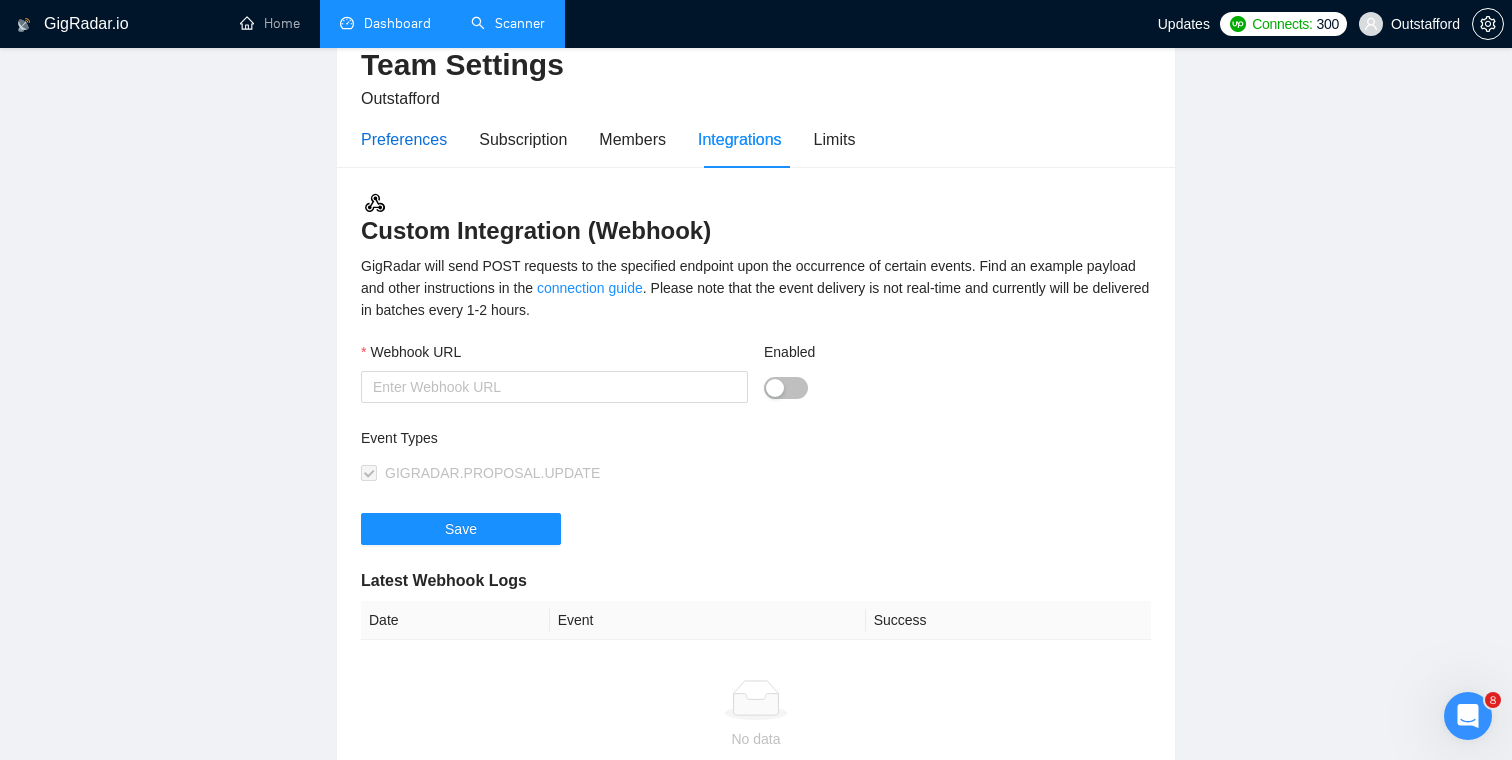 click on "Preferences" at bounding box center (404, 139) 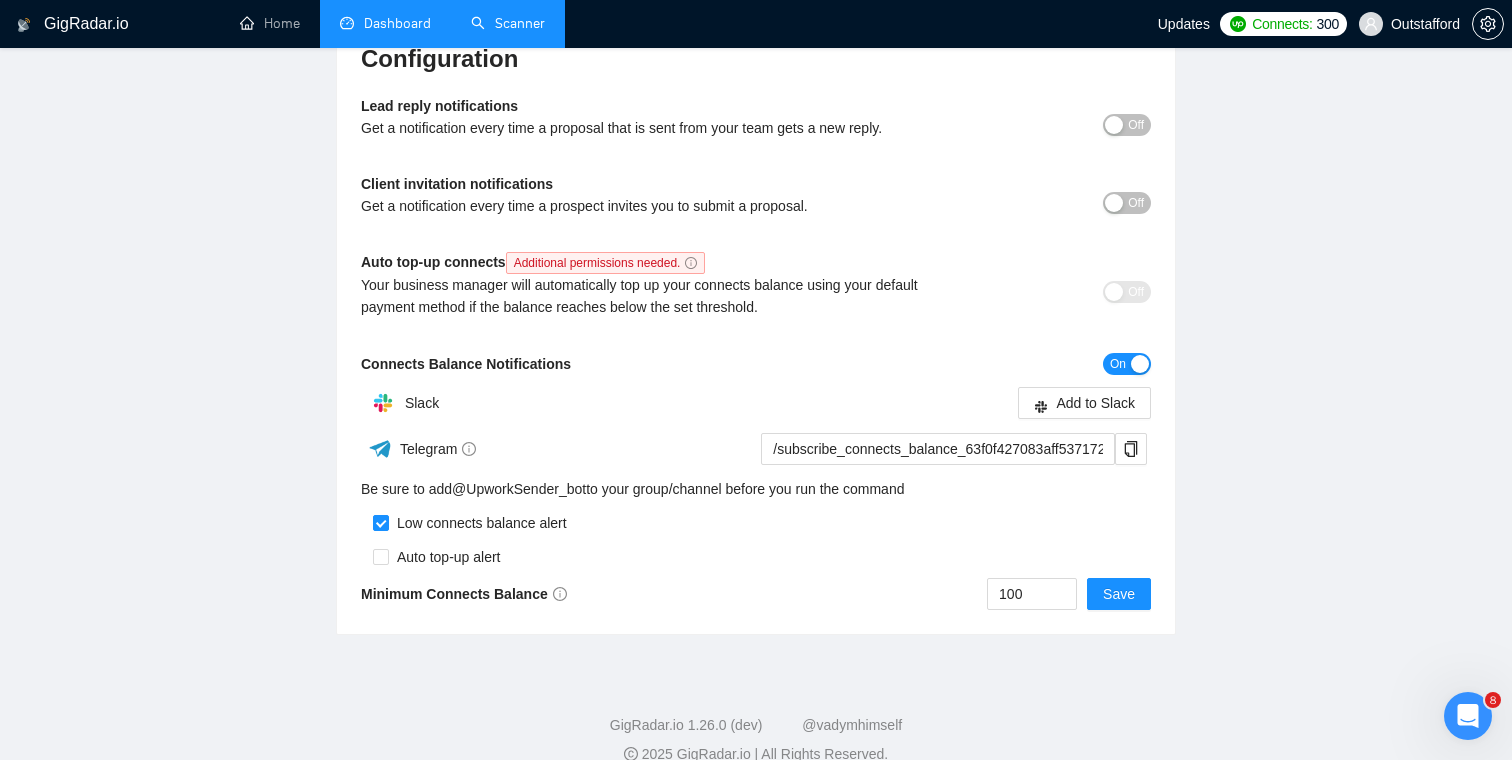 scroll, scrollTop: 279, scrollLeft: 0, axis: vertical 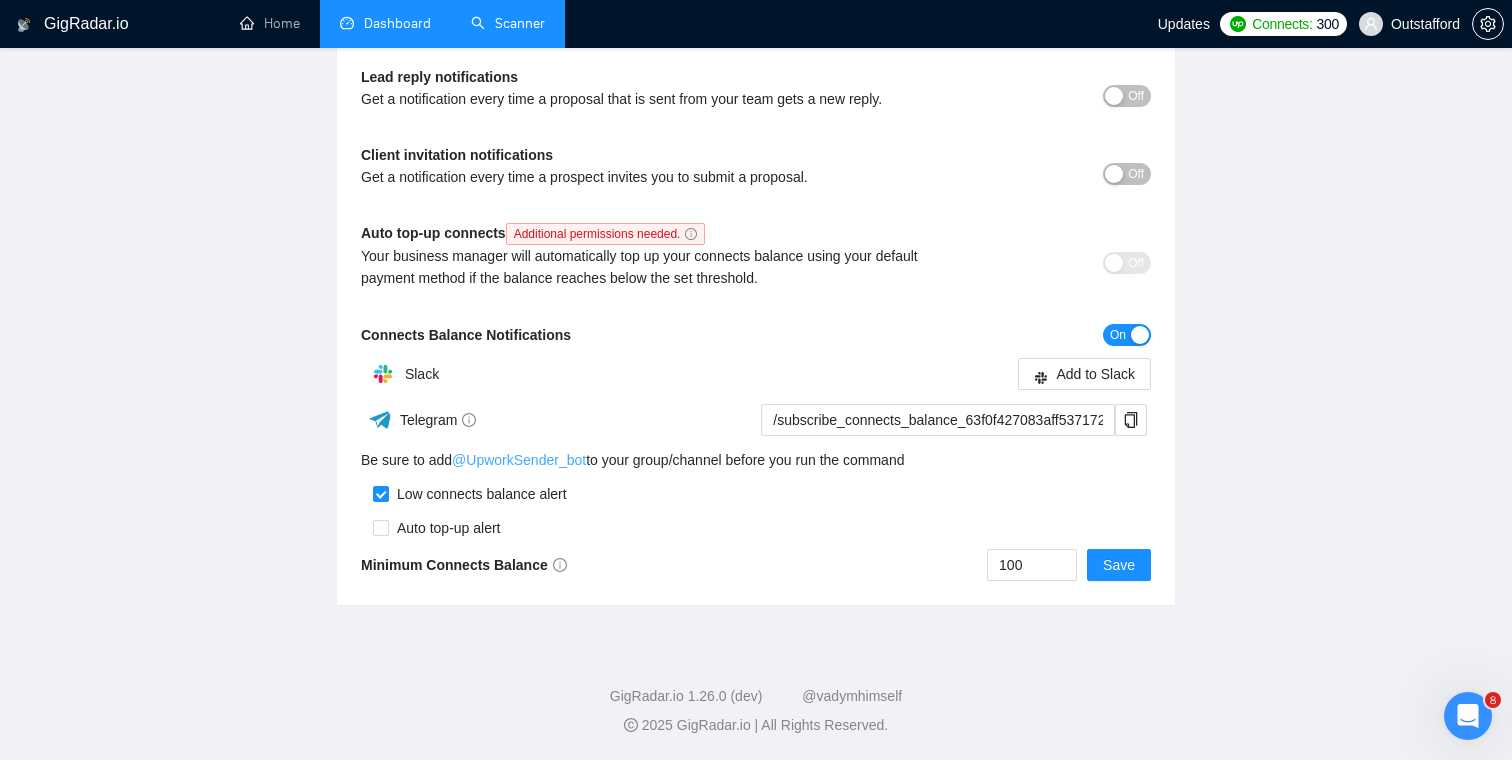 click on "@ UpworkSender_bot" at bounding box center [519, 460] 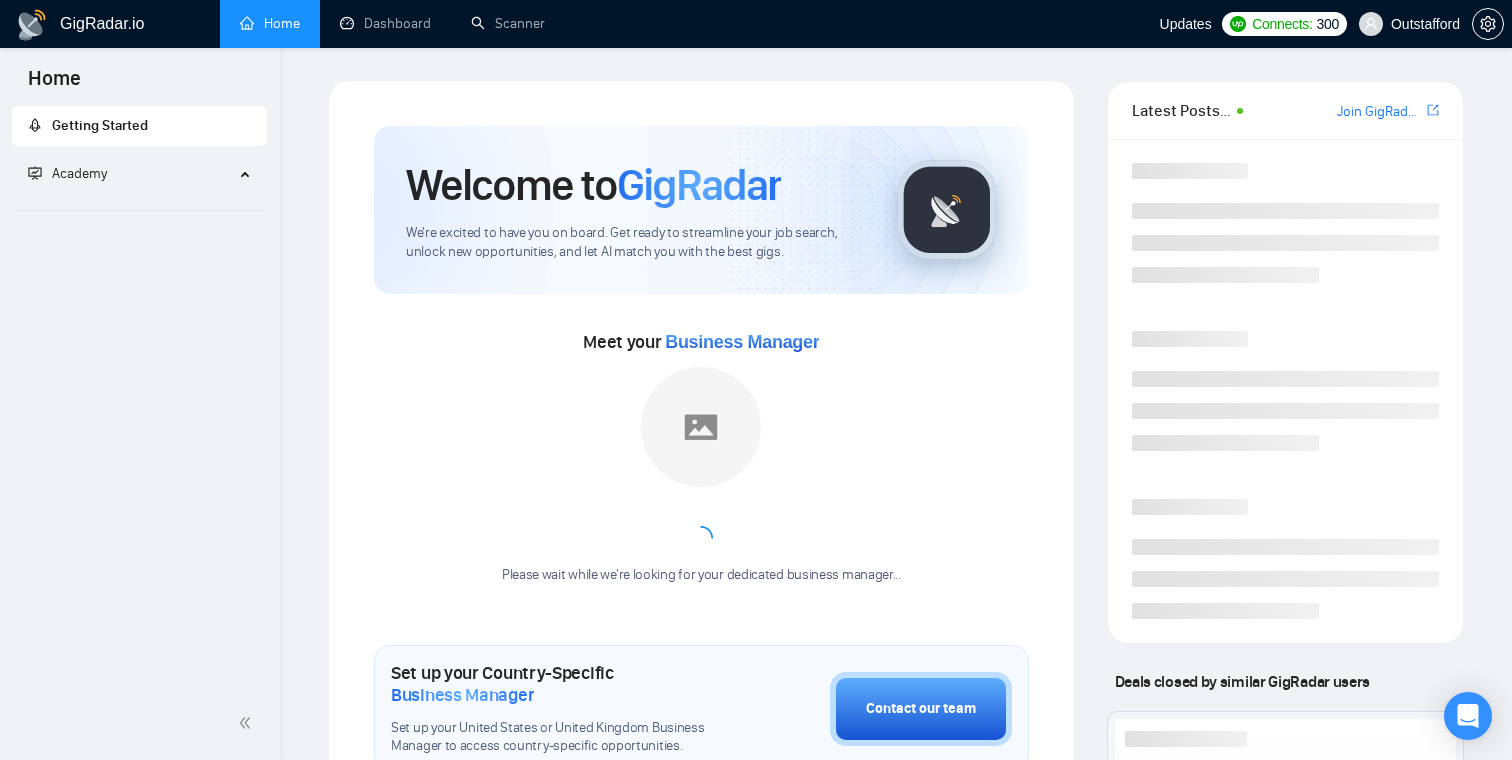 scroll, scrollTop: 0, scrollLeft: 0, axis: both 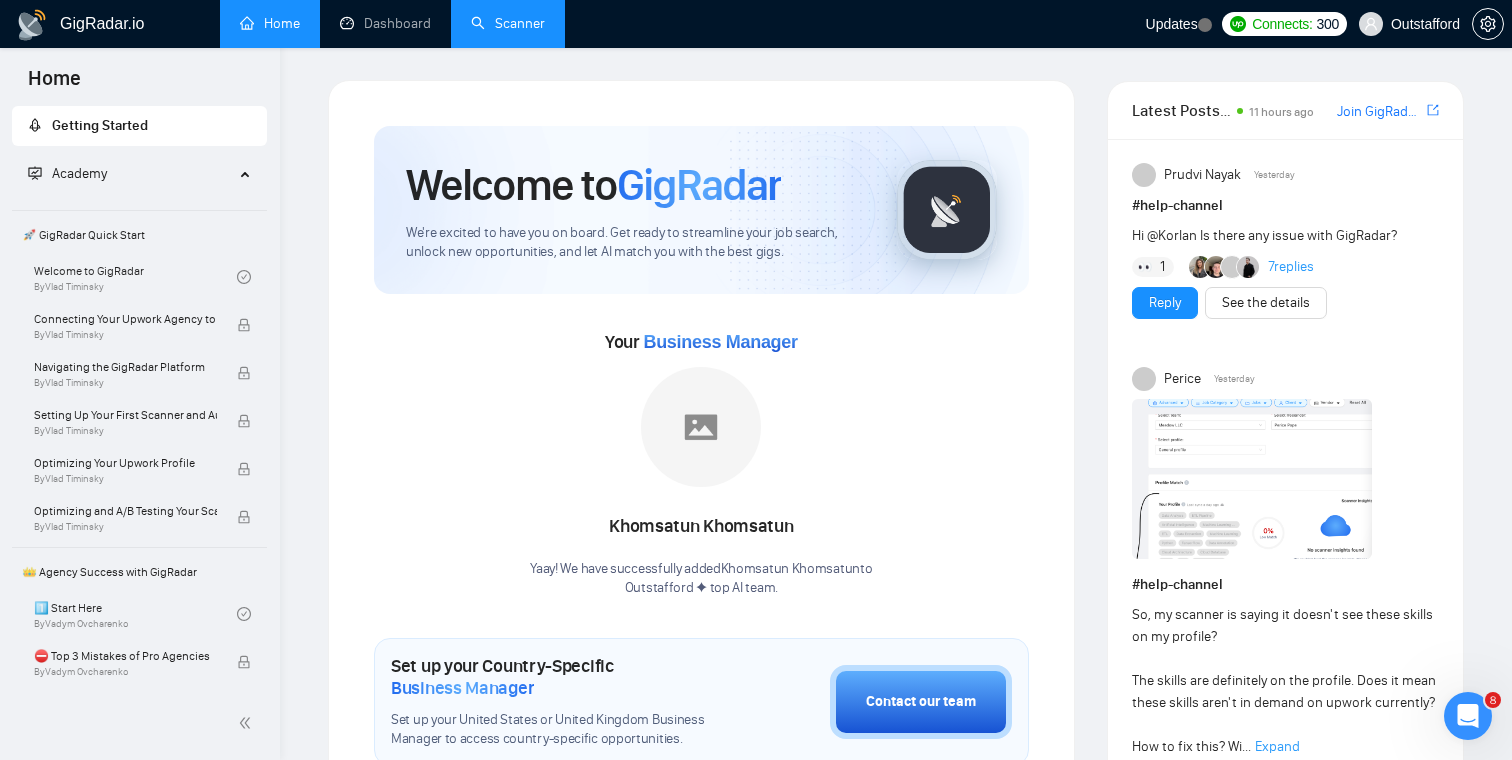 click on "Scanner" at bounding box center (508, 23) 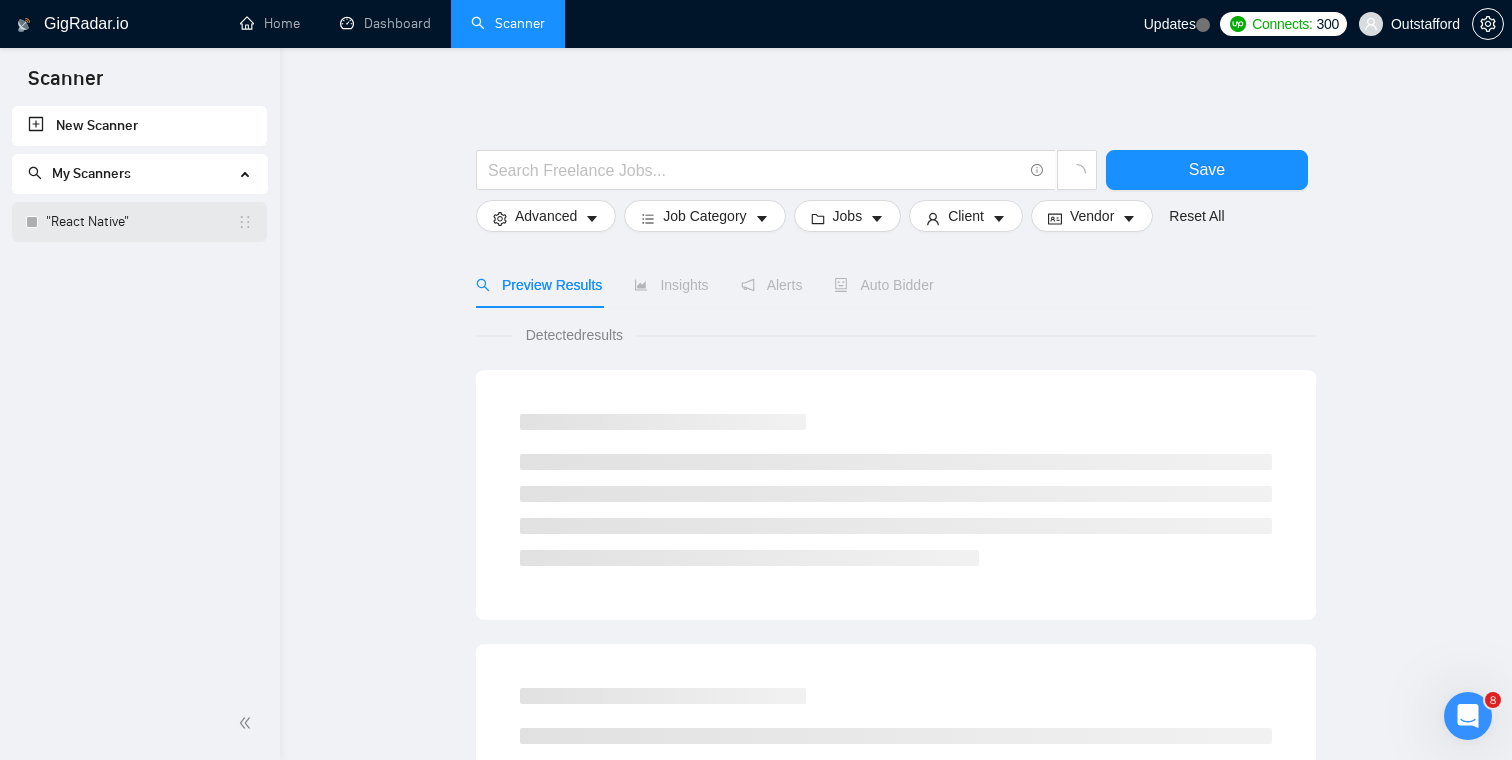 click on ""React Native"" at bounding box center [141, 222] 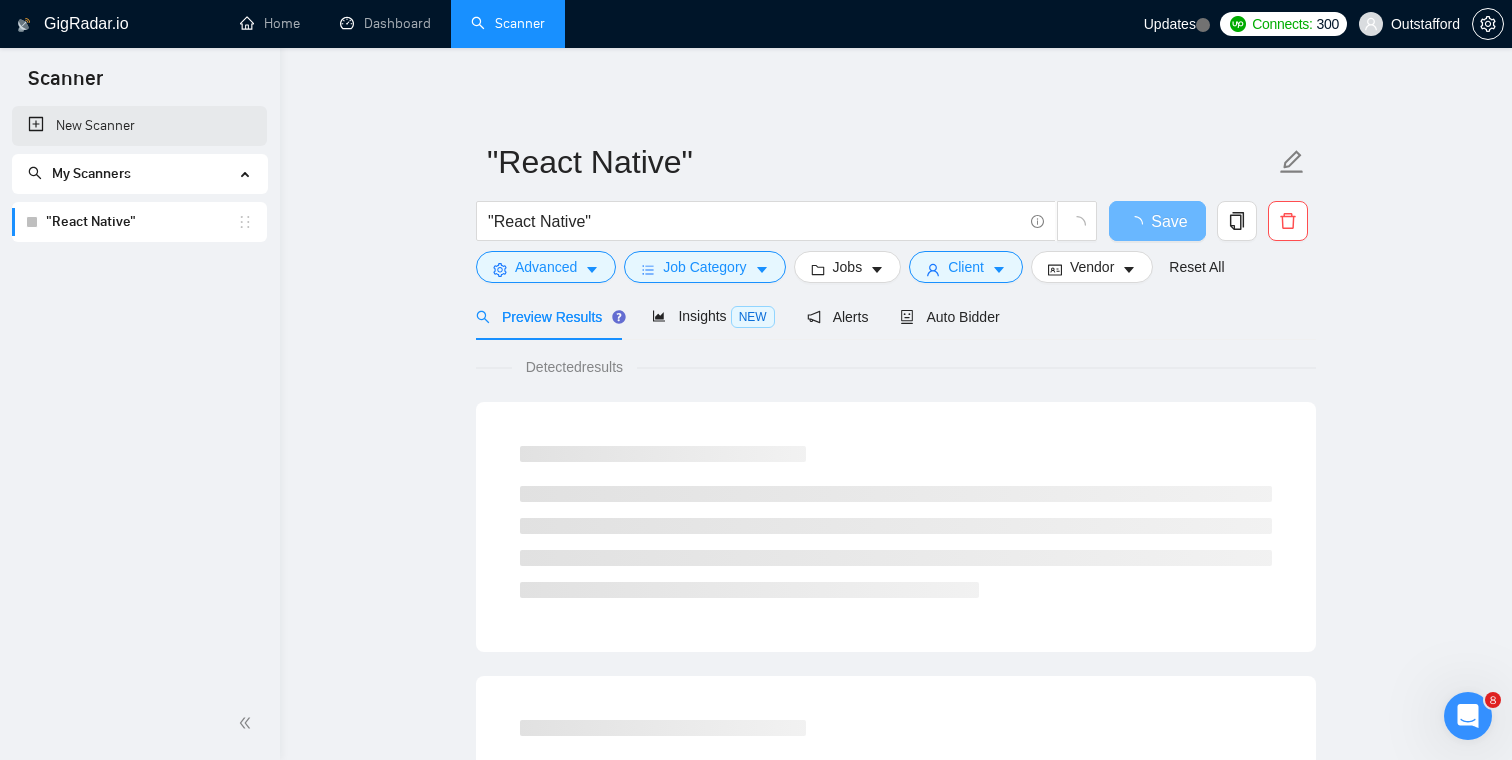 click on "New Scanner" at bounding box center [139, 126] 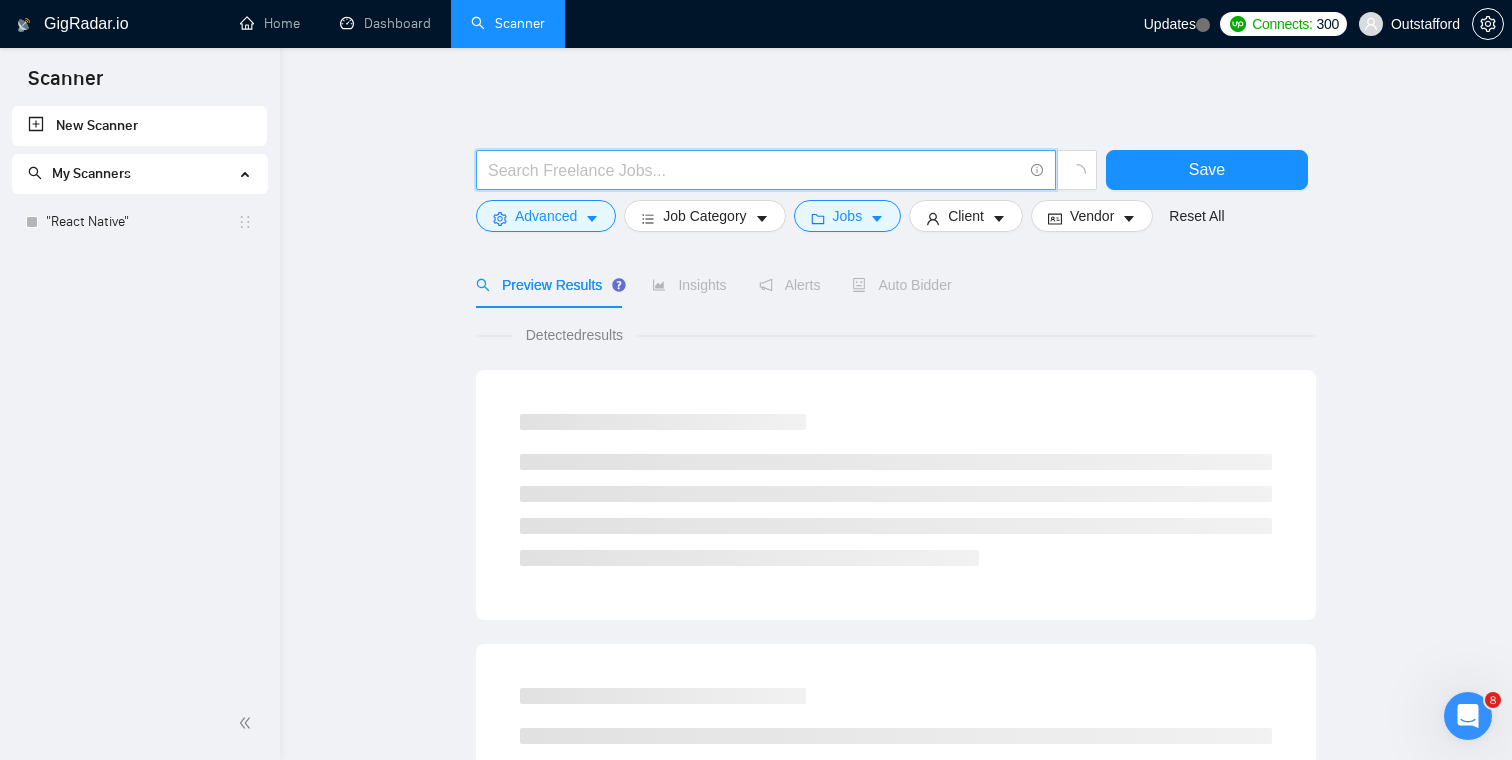 click at bounding box center [755, 170] 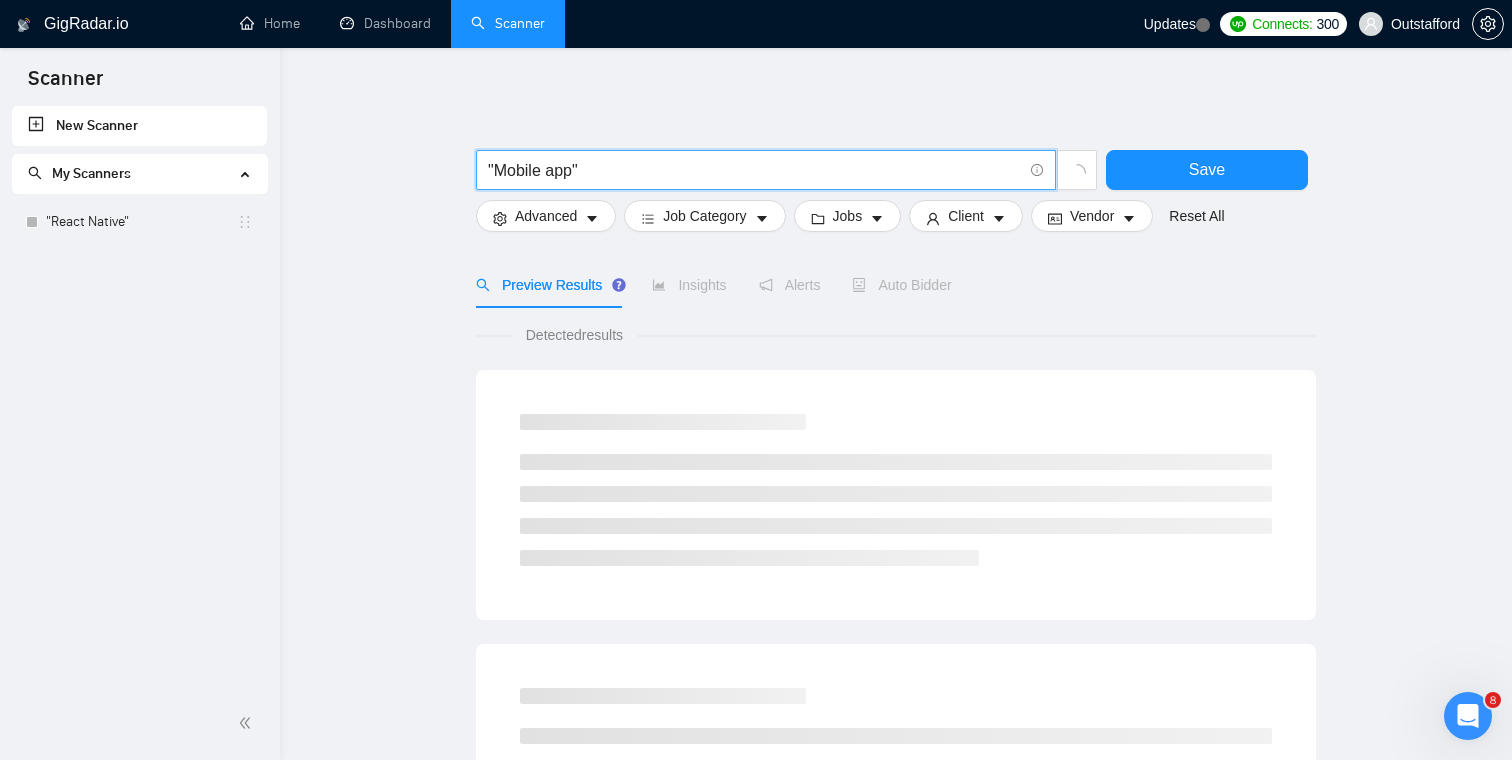 type on ""Mobile app"" 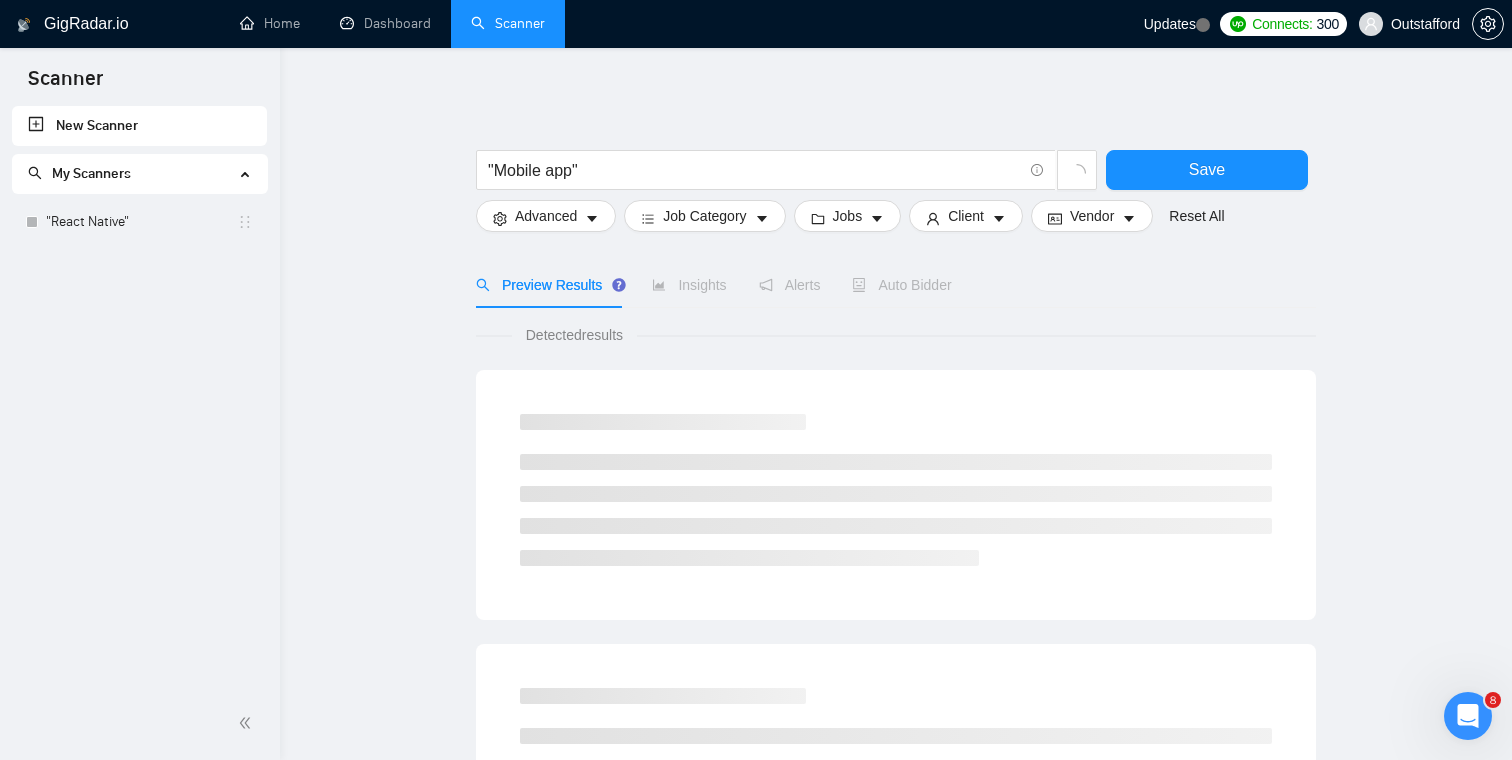 click on ""Mobile app" Save Advanced   Job Category   Jobs   Client   Vendor   Reset All Preview Results Insights Alerts Auto Bidder Detected   results" at bounding box center (896, 898) 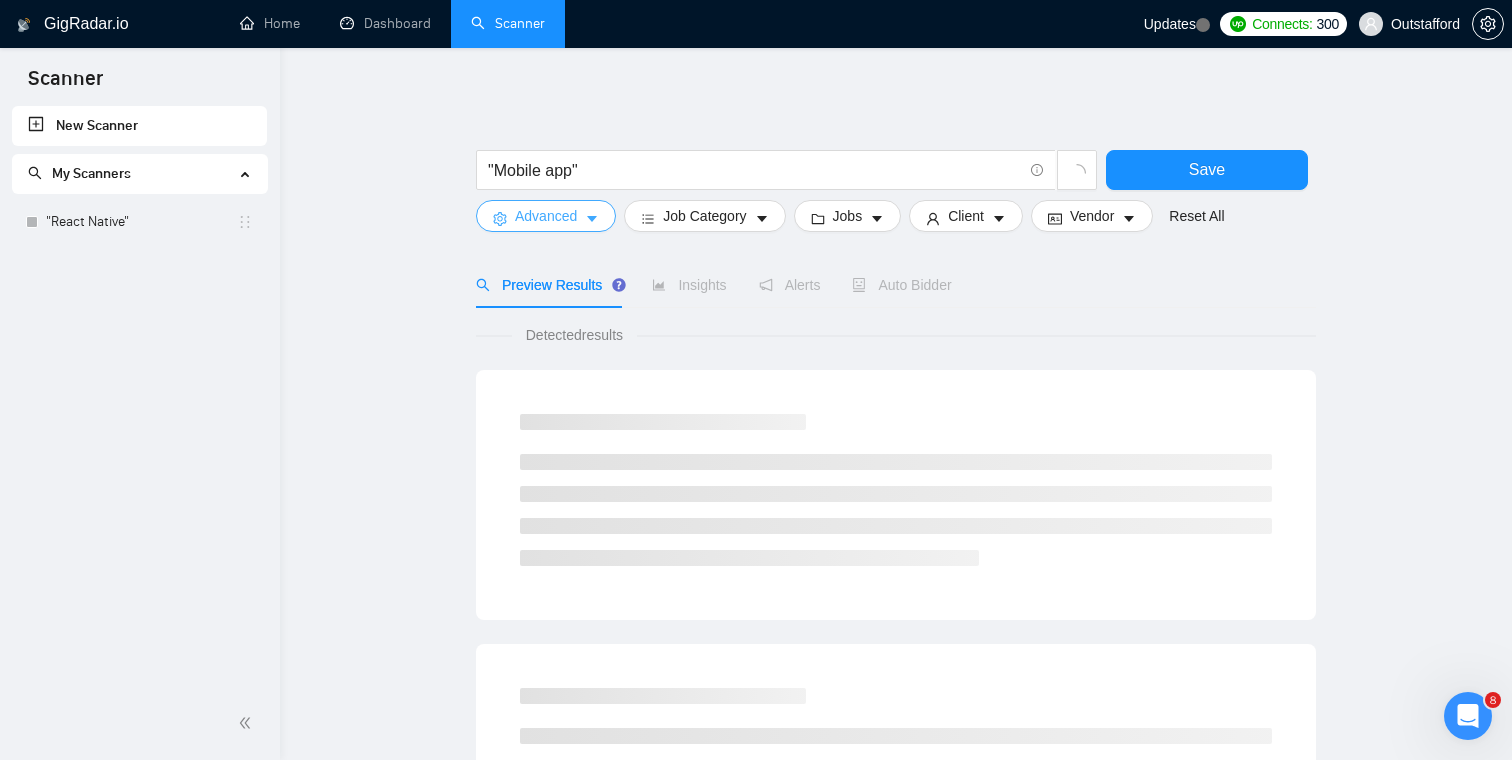 click on "Advanced" at bounding box center (546, 216) 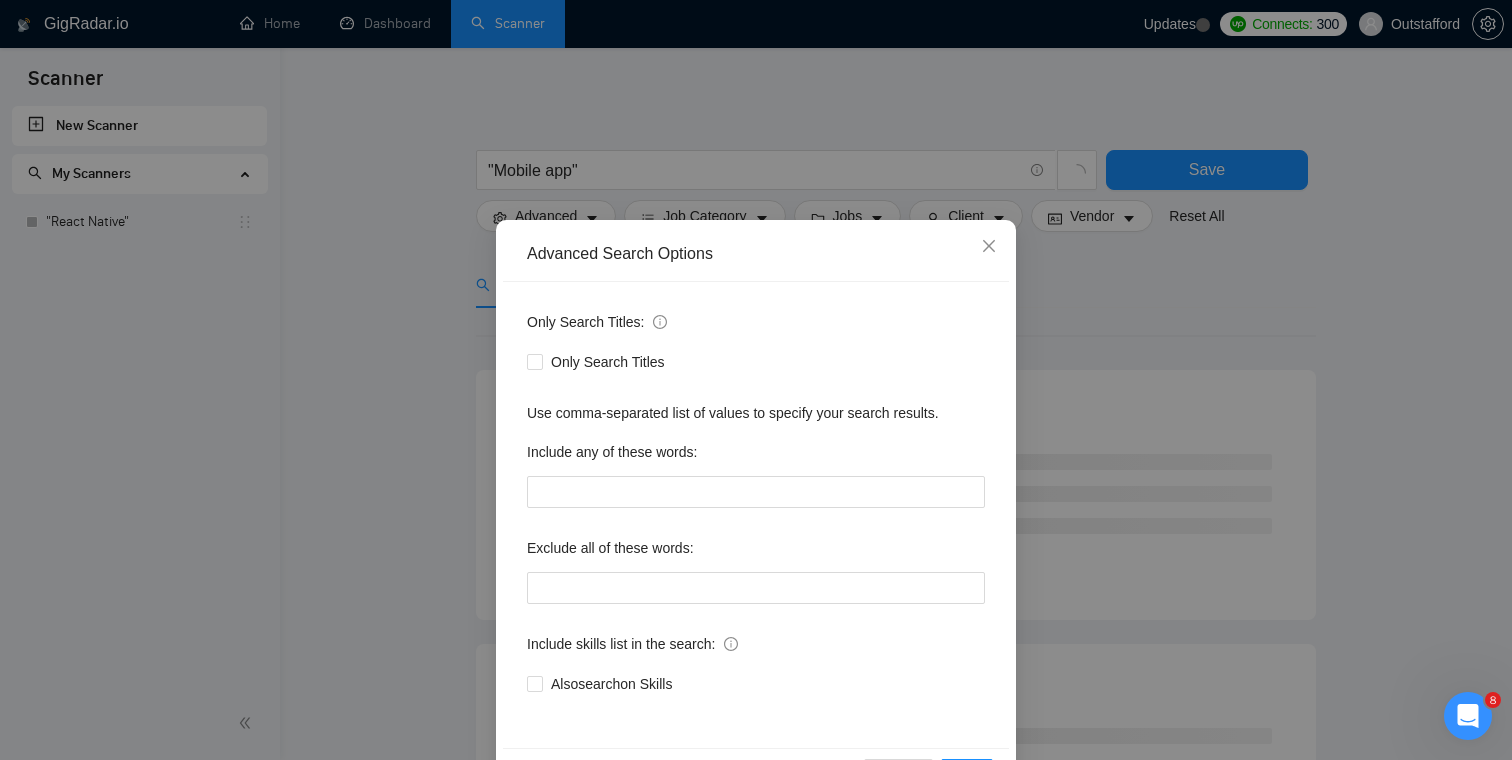 scroll, scrollTop: 72, scrollLeft: 0, axis: vertical 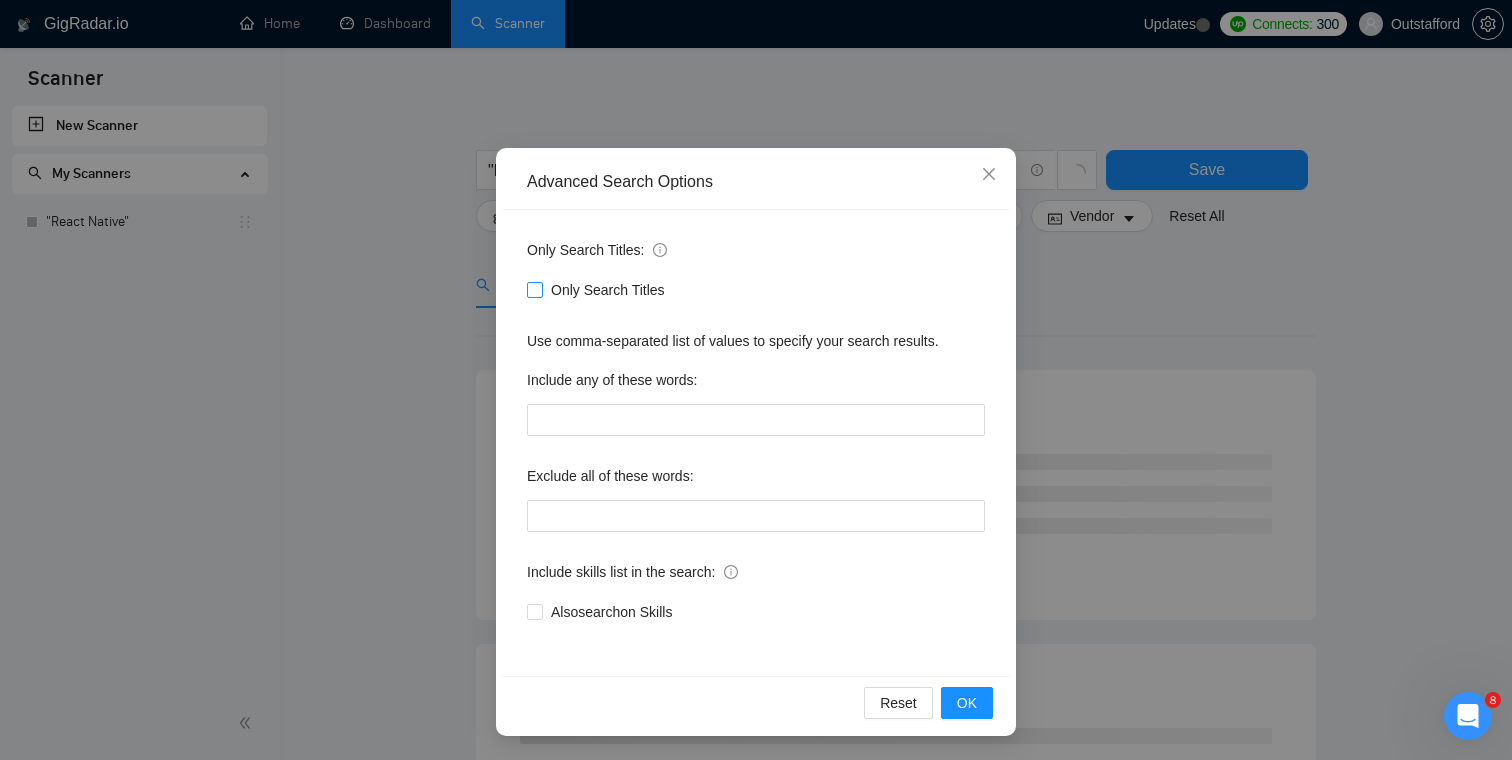 click on "Only Search Titles" at bounding box center [608, 290] 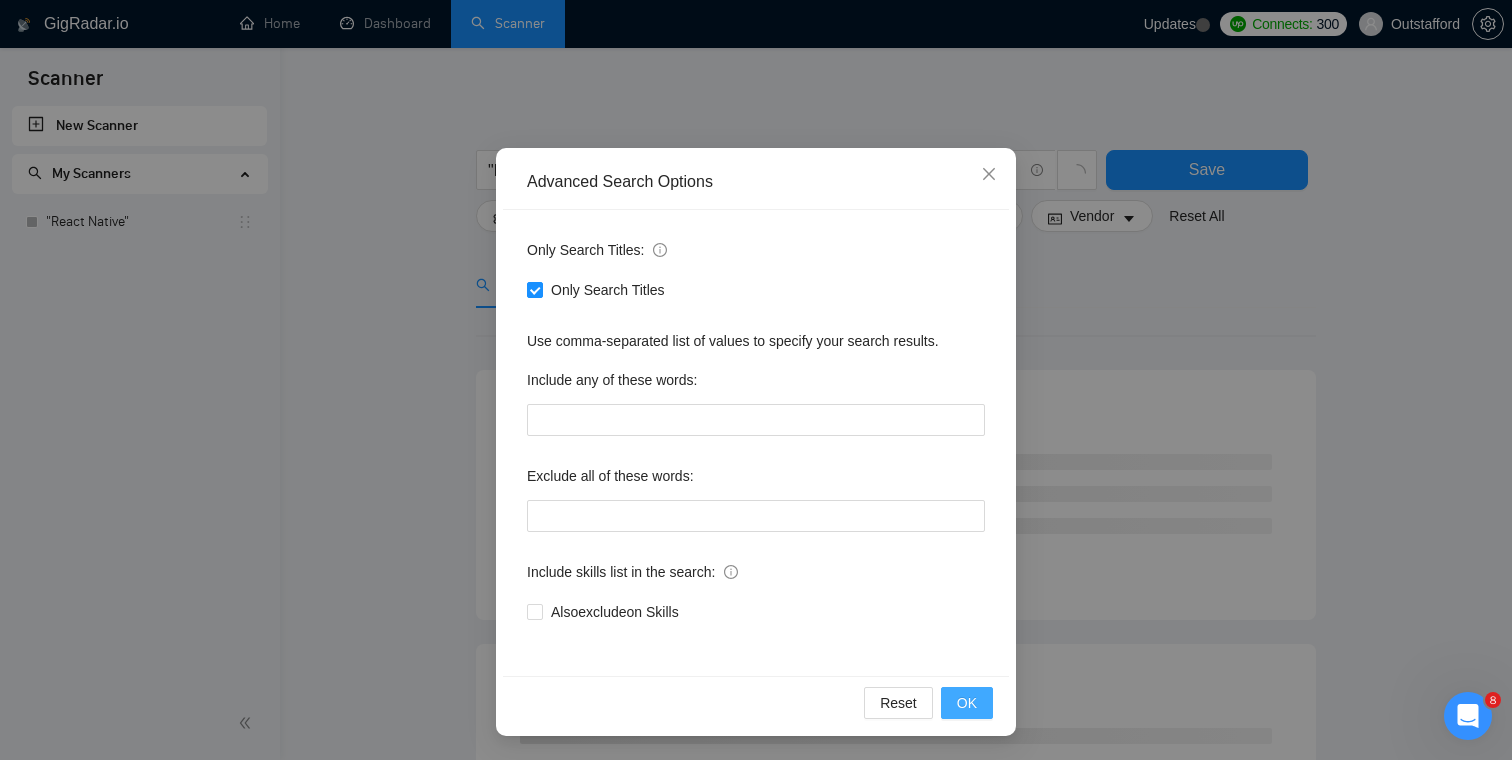 click on "OK" at bounding box center (967, 703) 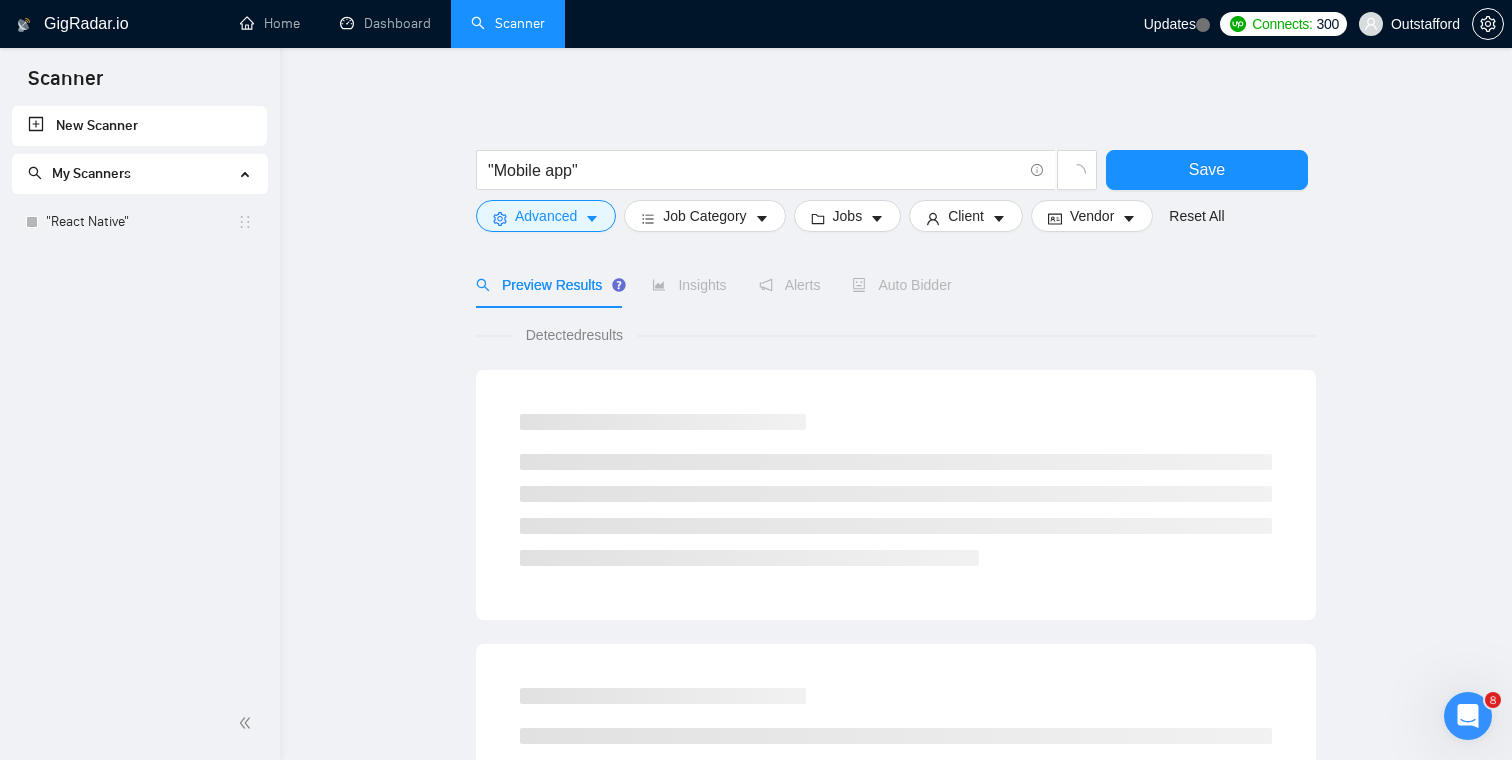 scroll, scrollTop: 0, scrollLeft: 0, axis: both 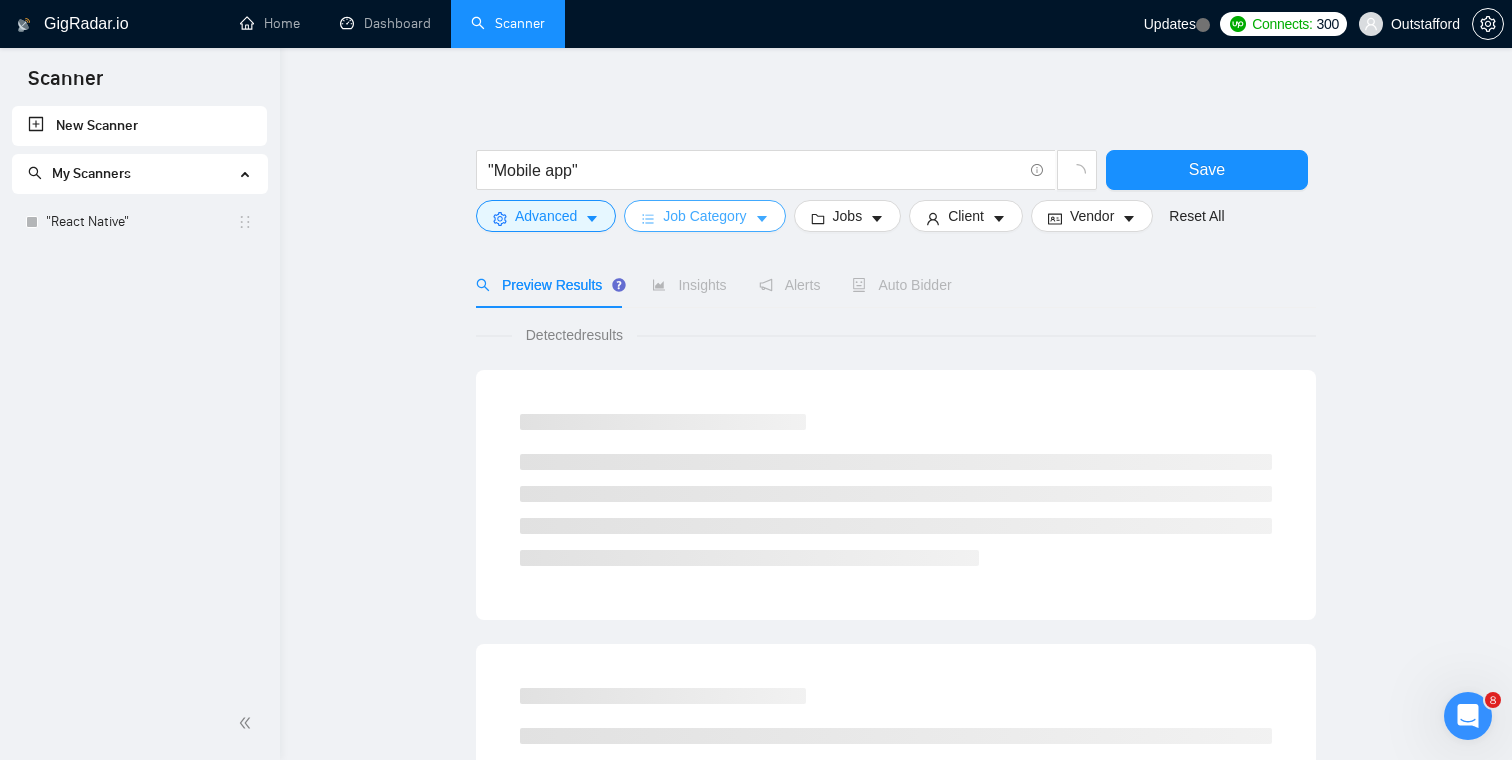 click on "Job Category" at bounding box center (704, 216) 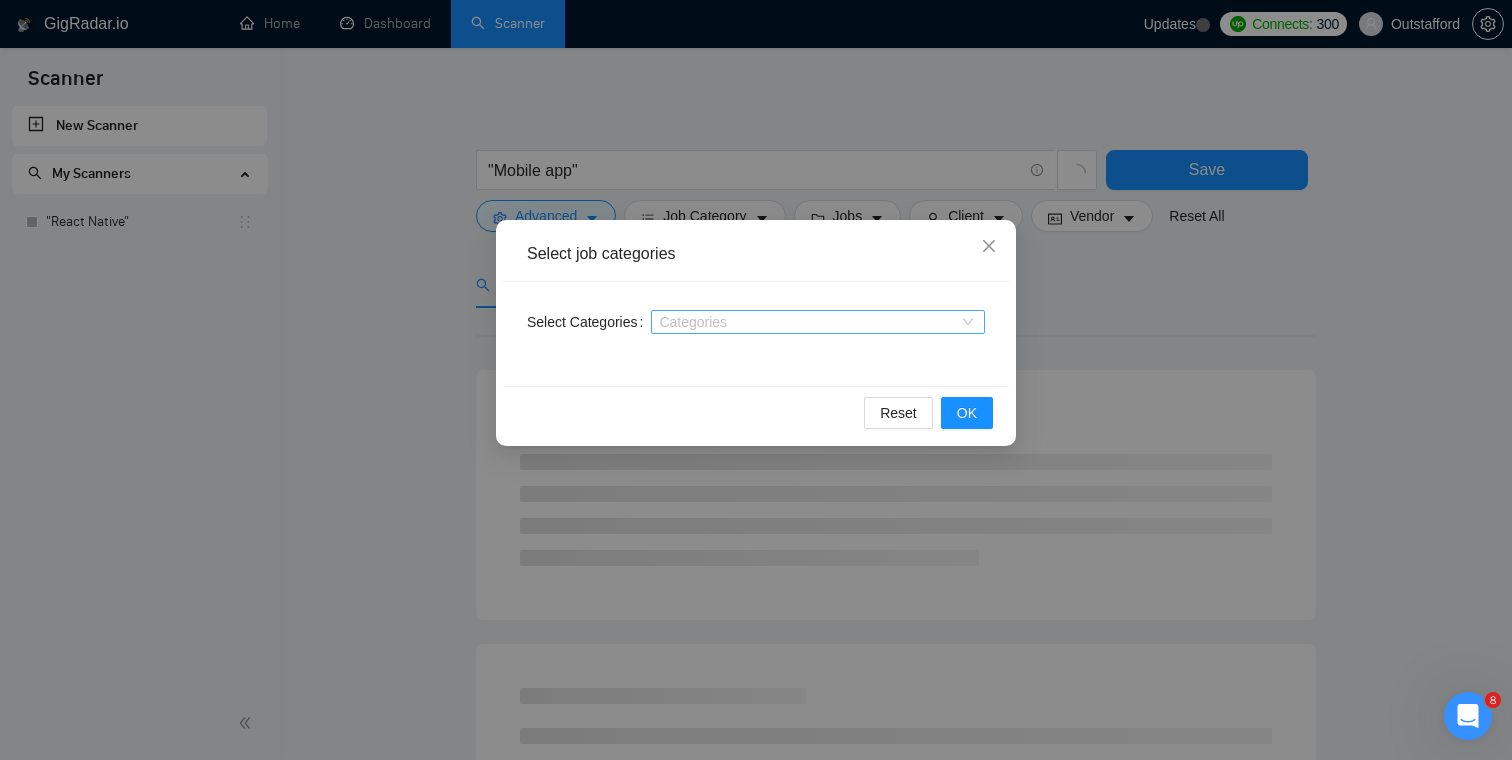 click at bounding box center [808, 322] 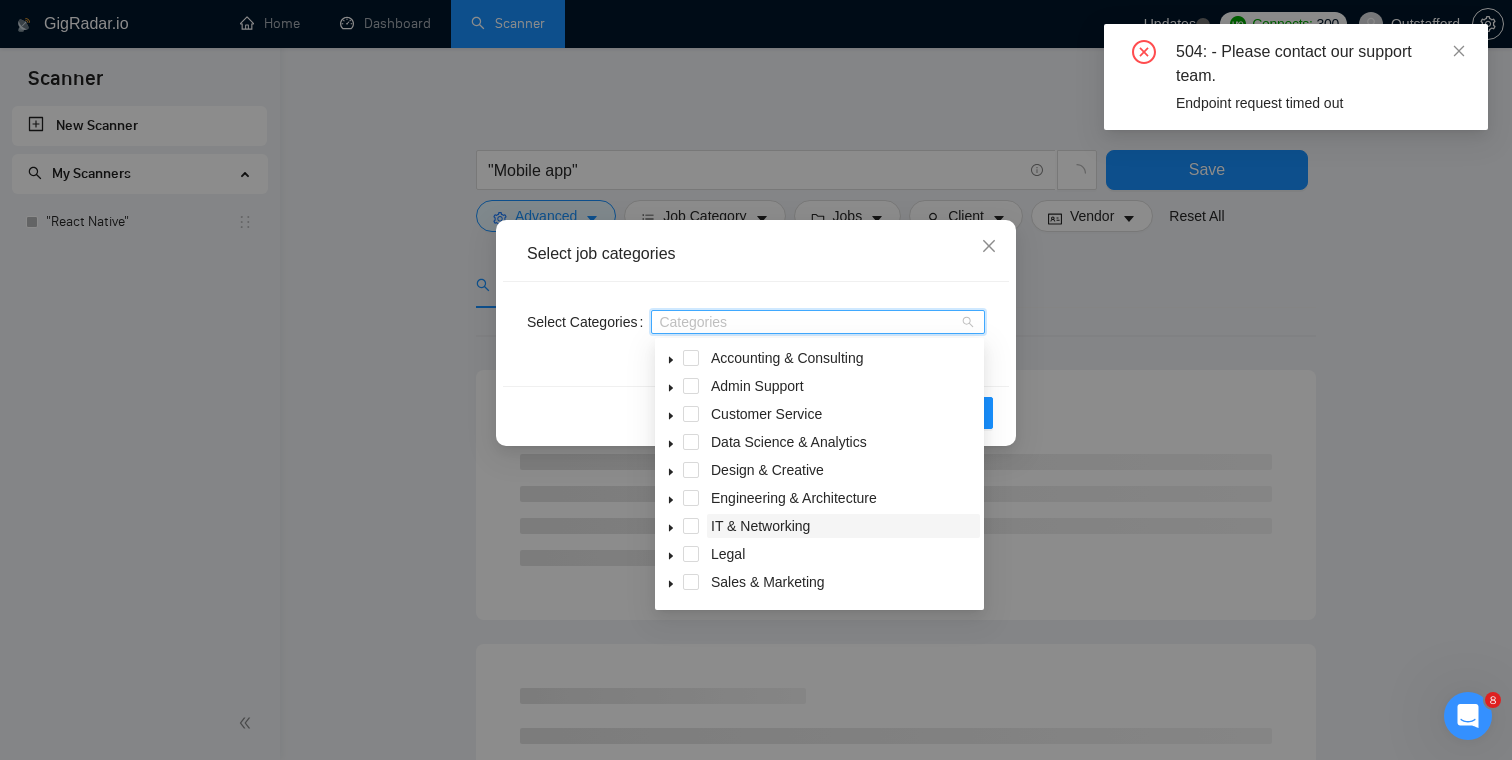 click on "IT & Networking" at bounding box center (760, 526) 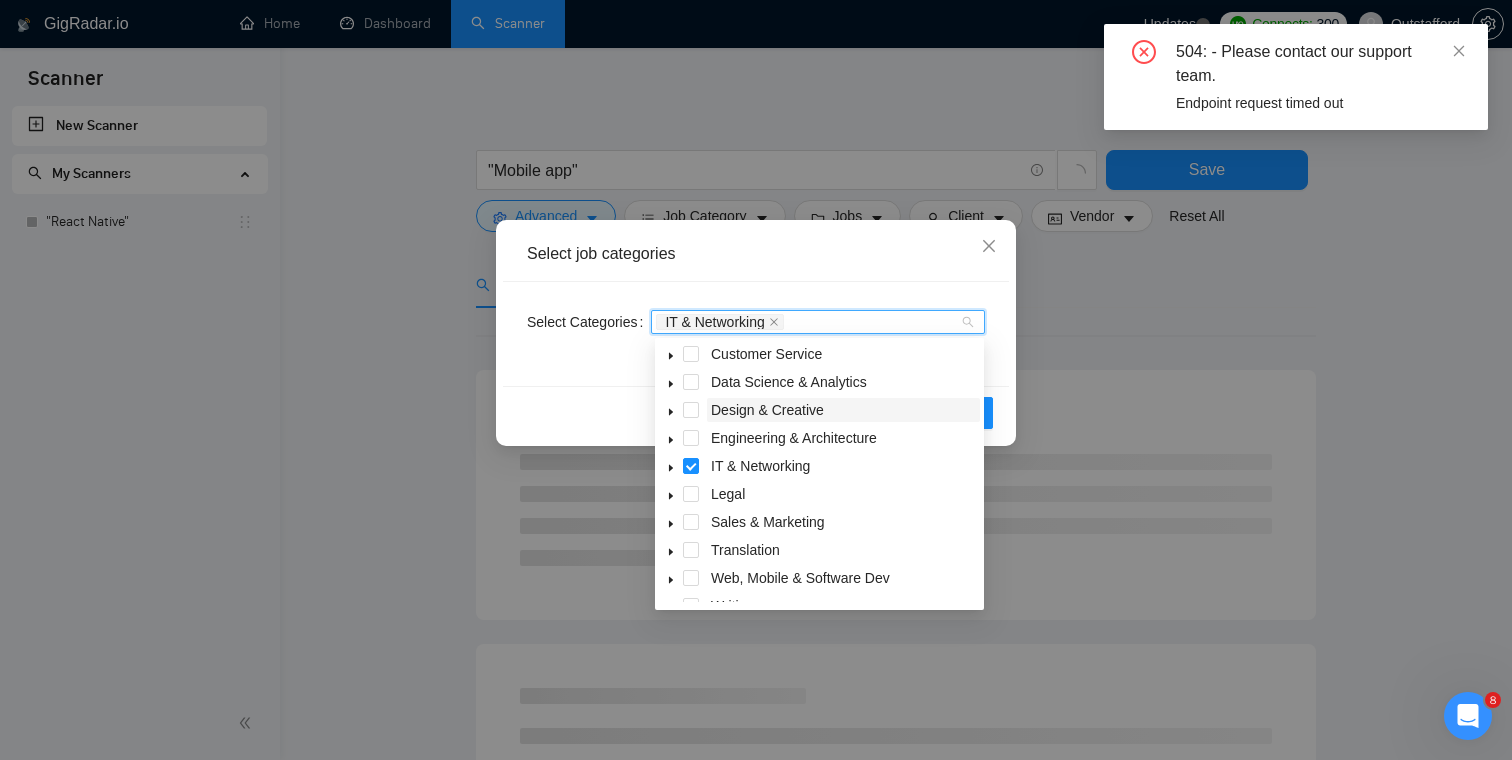 scroll, scrollTop: 80, scrollLeft: 0, axis: vertical 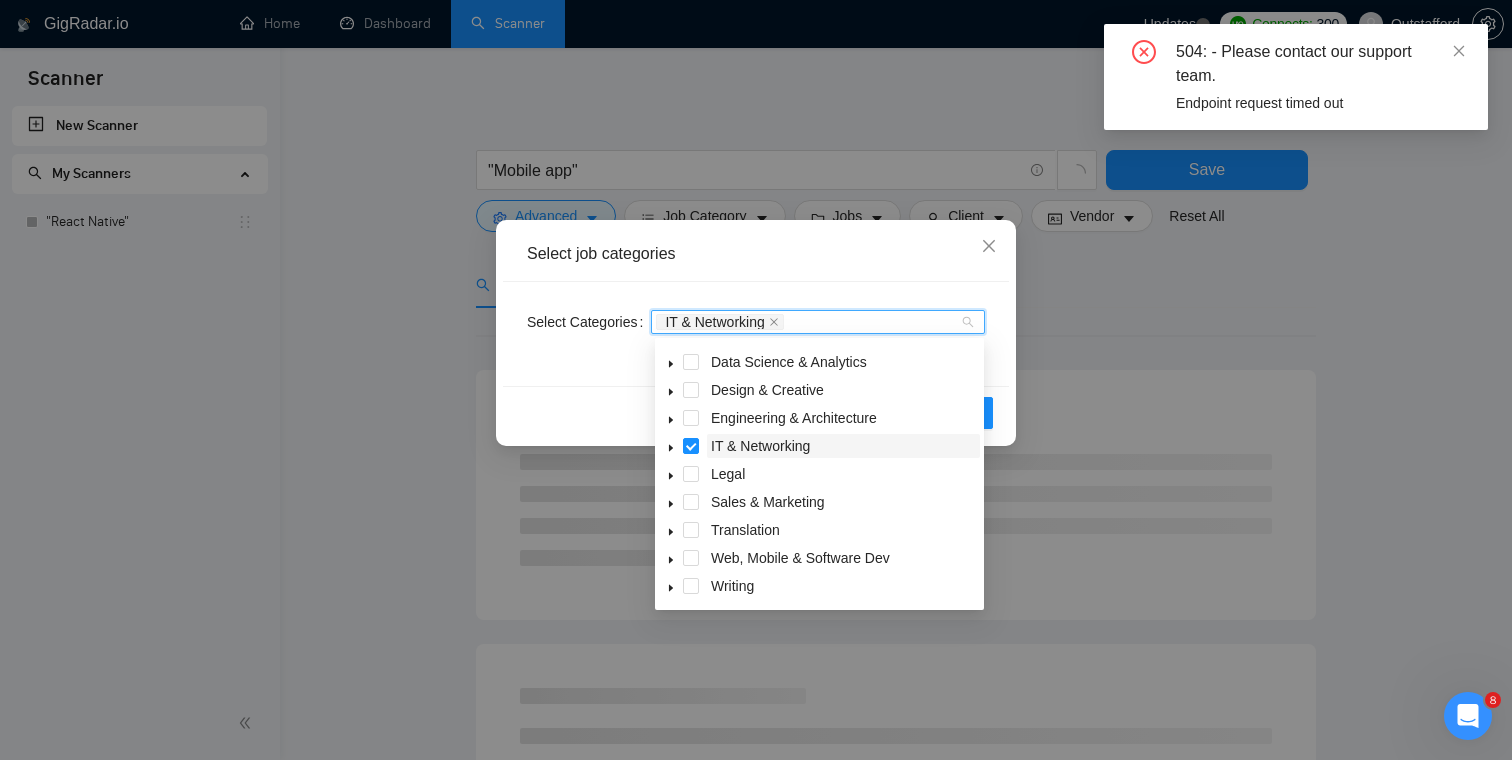 click on "IT & Networking" at bounding box center [760, 446] 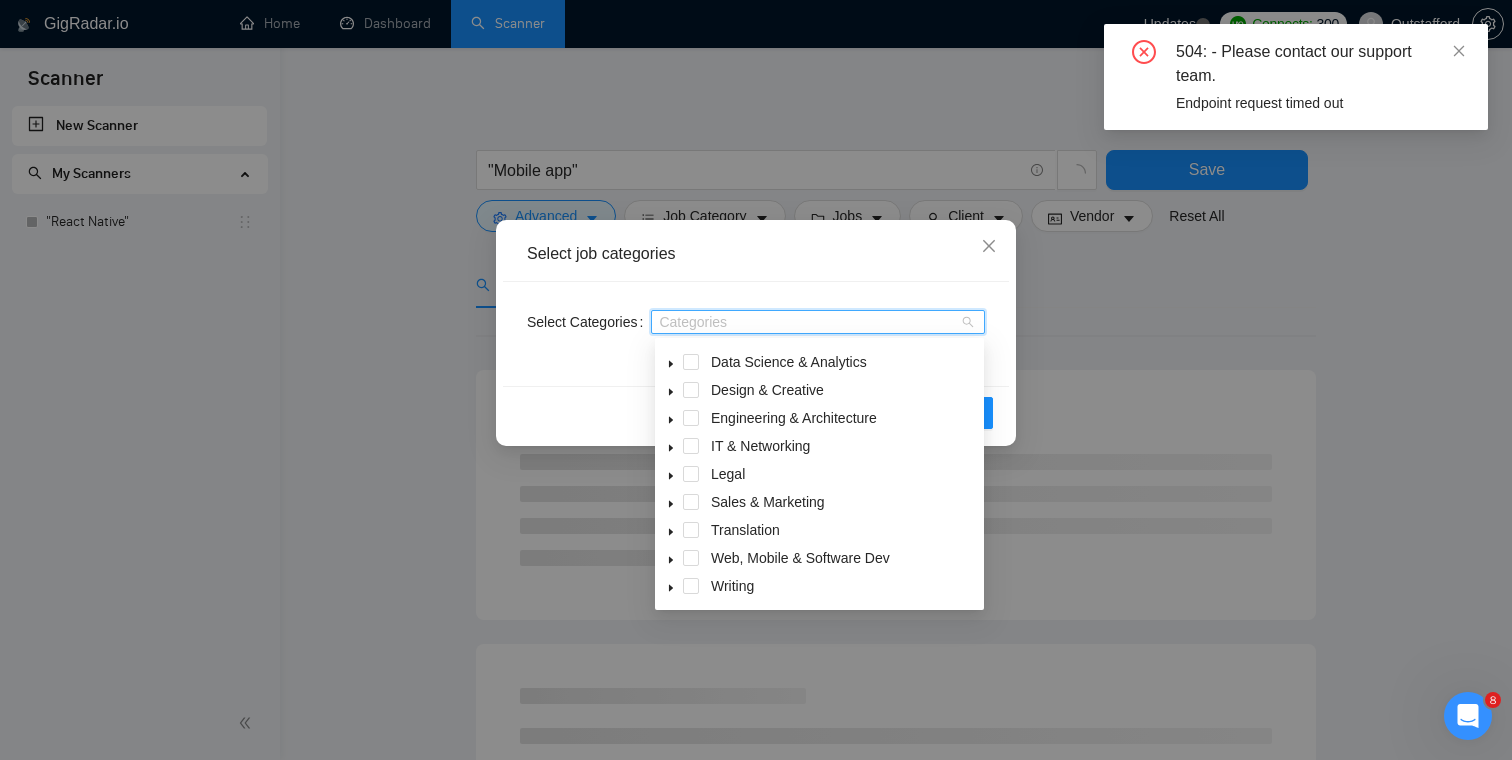 click 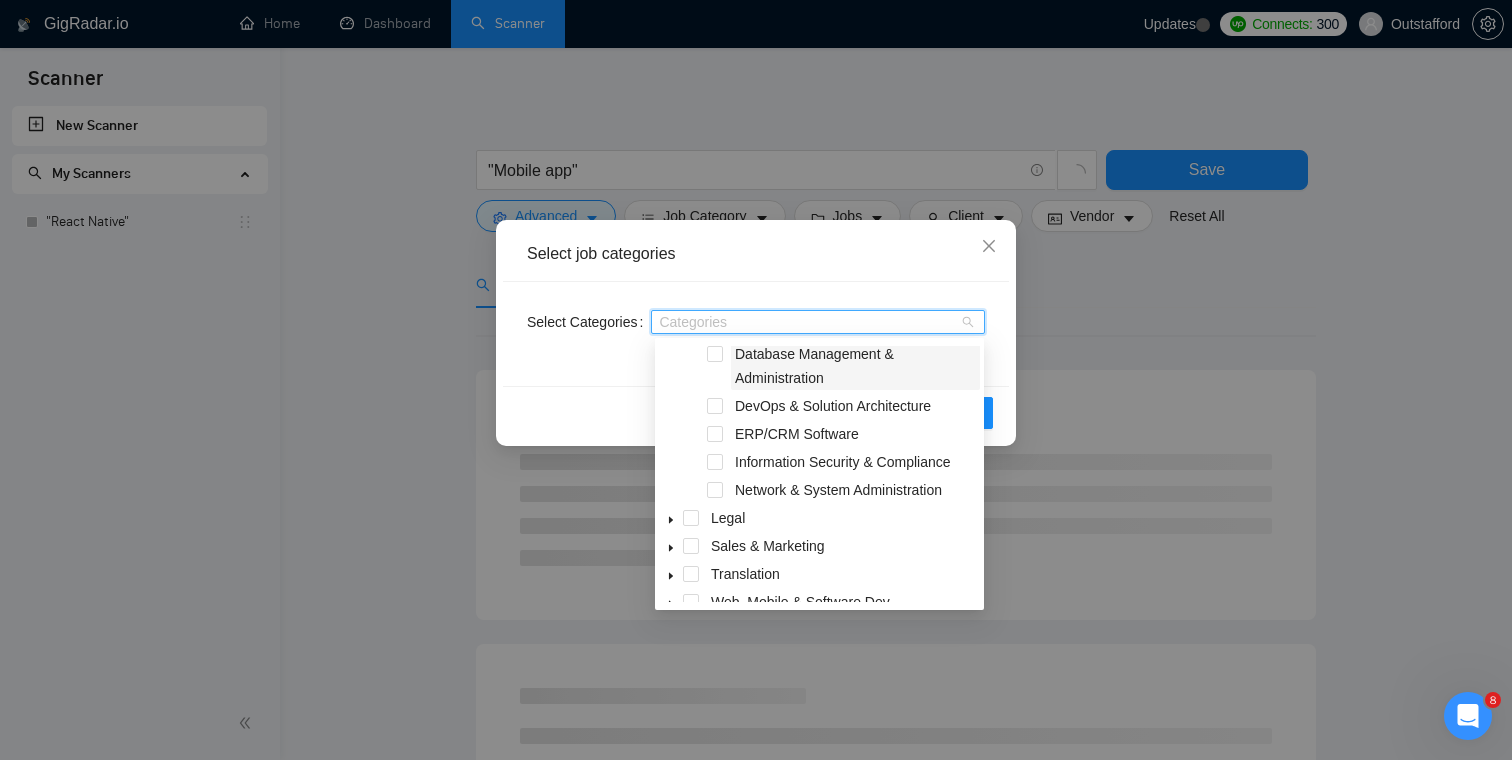 scroll, scrollTop: 244, scrollLeft: 0, axis: vertical 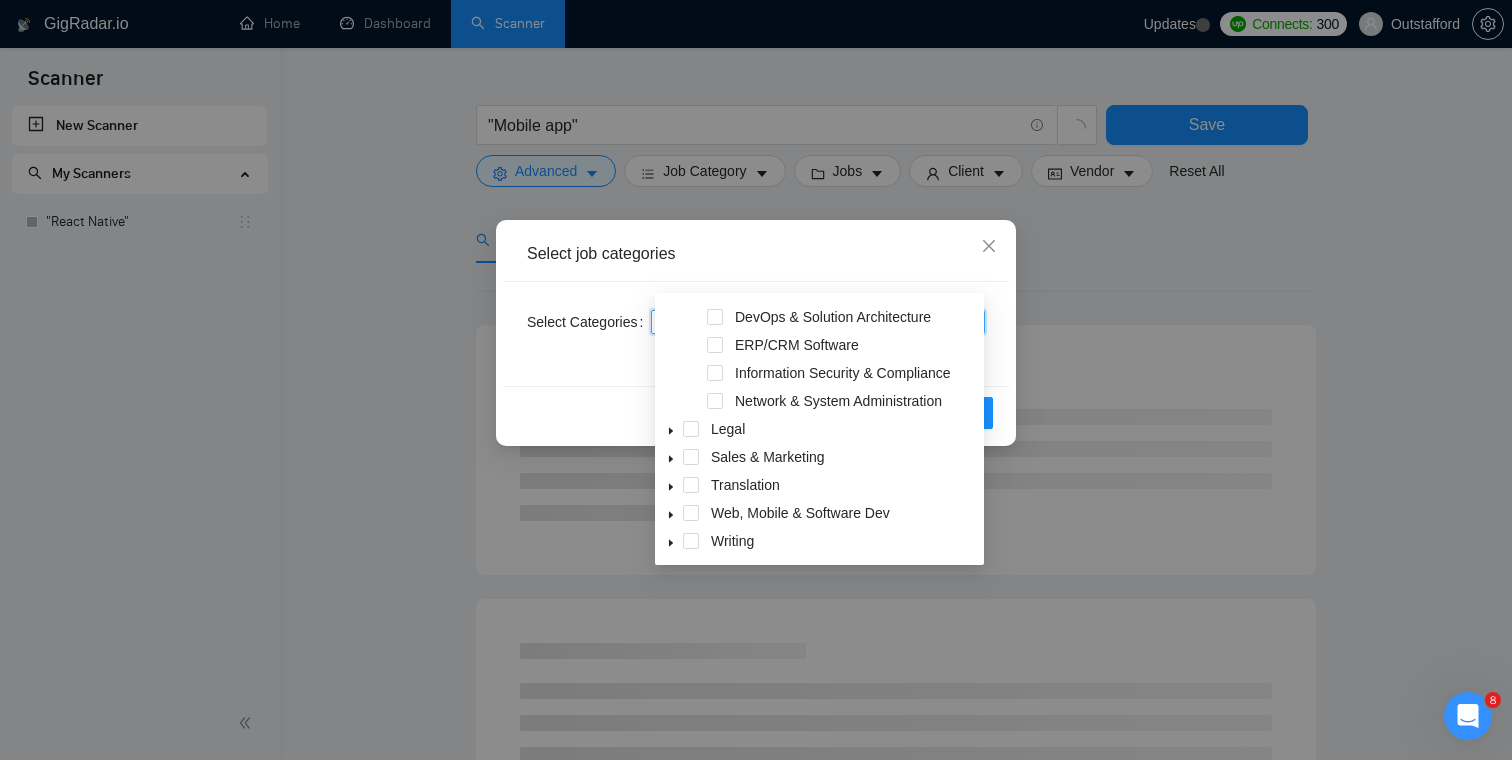 click 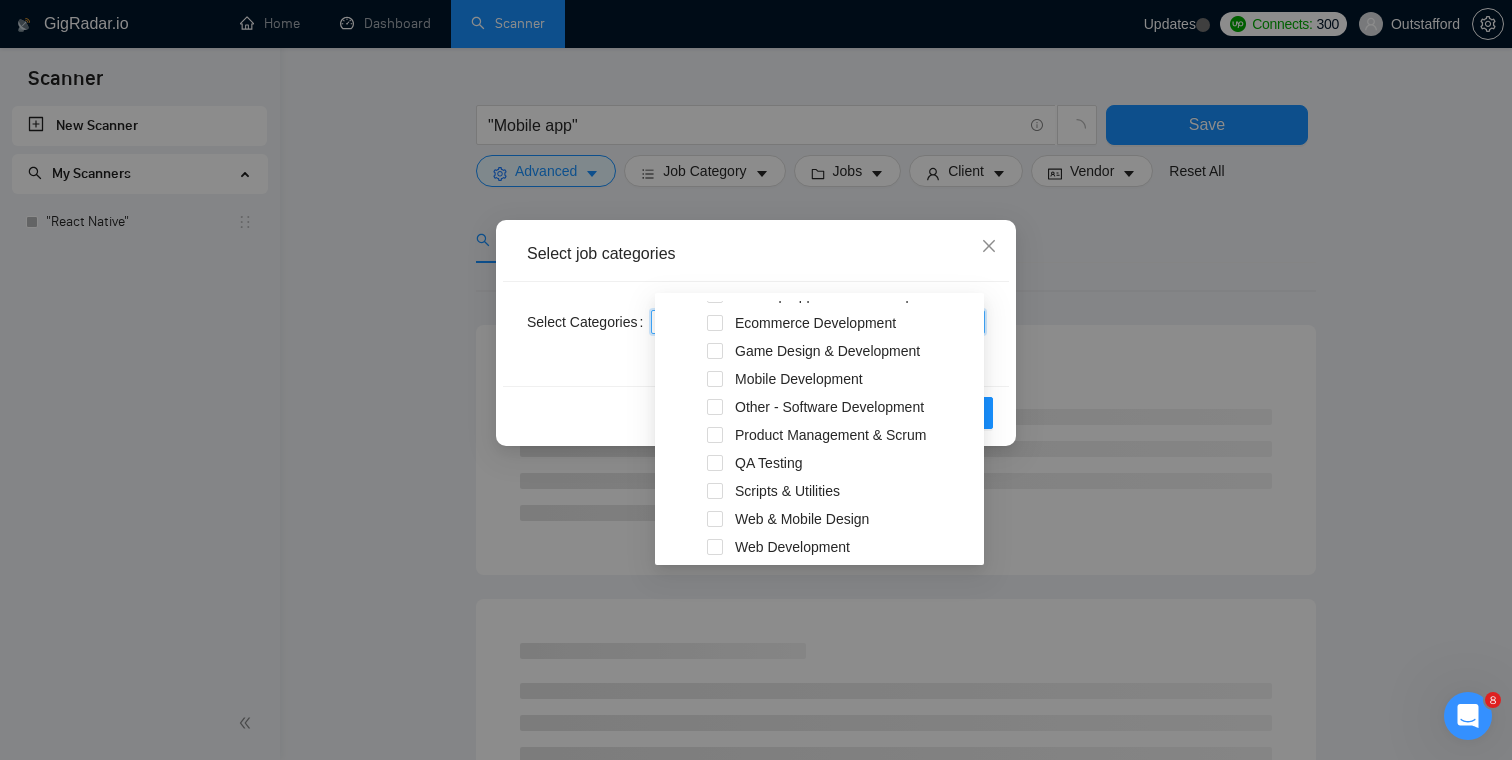 scroll, scrollTop: 550, scrollLeft: 0, axis: vertical 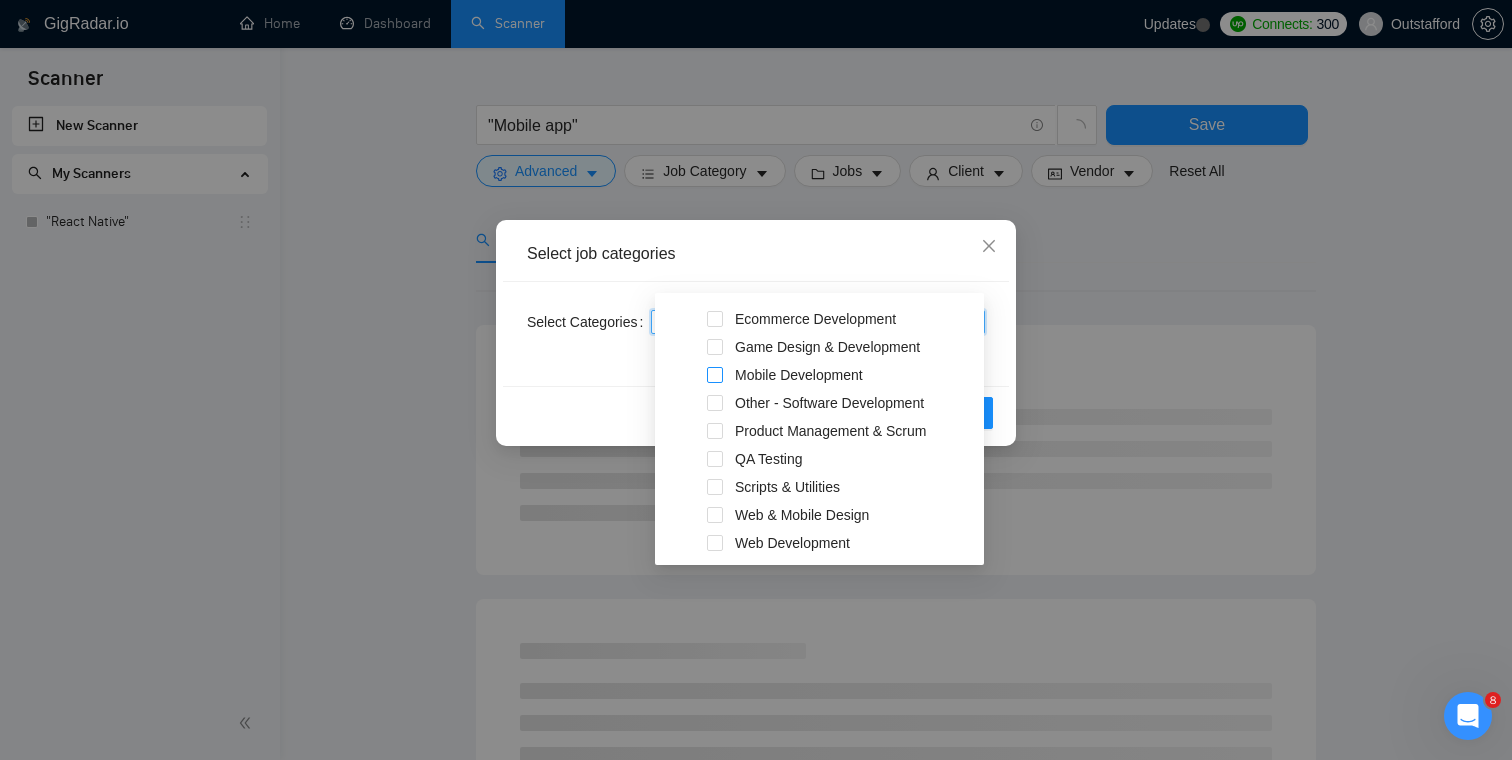 click at bounding box center (715, 375) 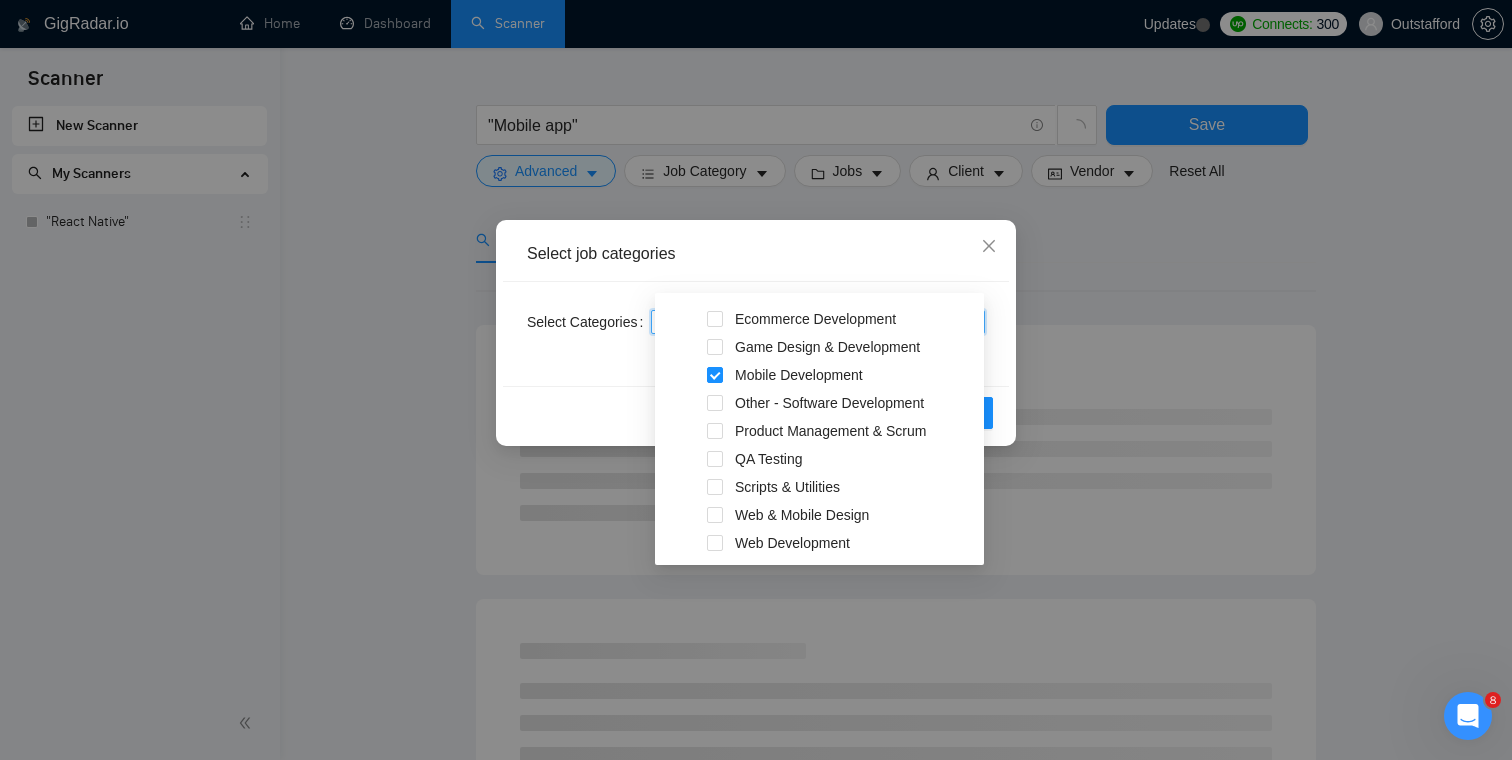 click on "Select Categories Mobile Development" at bounding box center [756, 334] 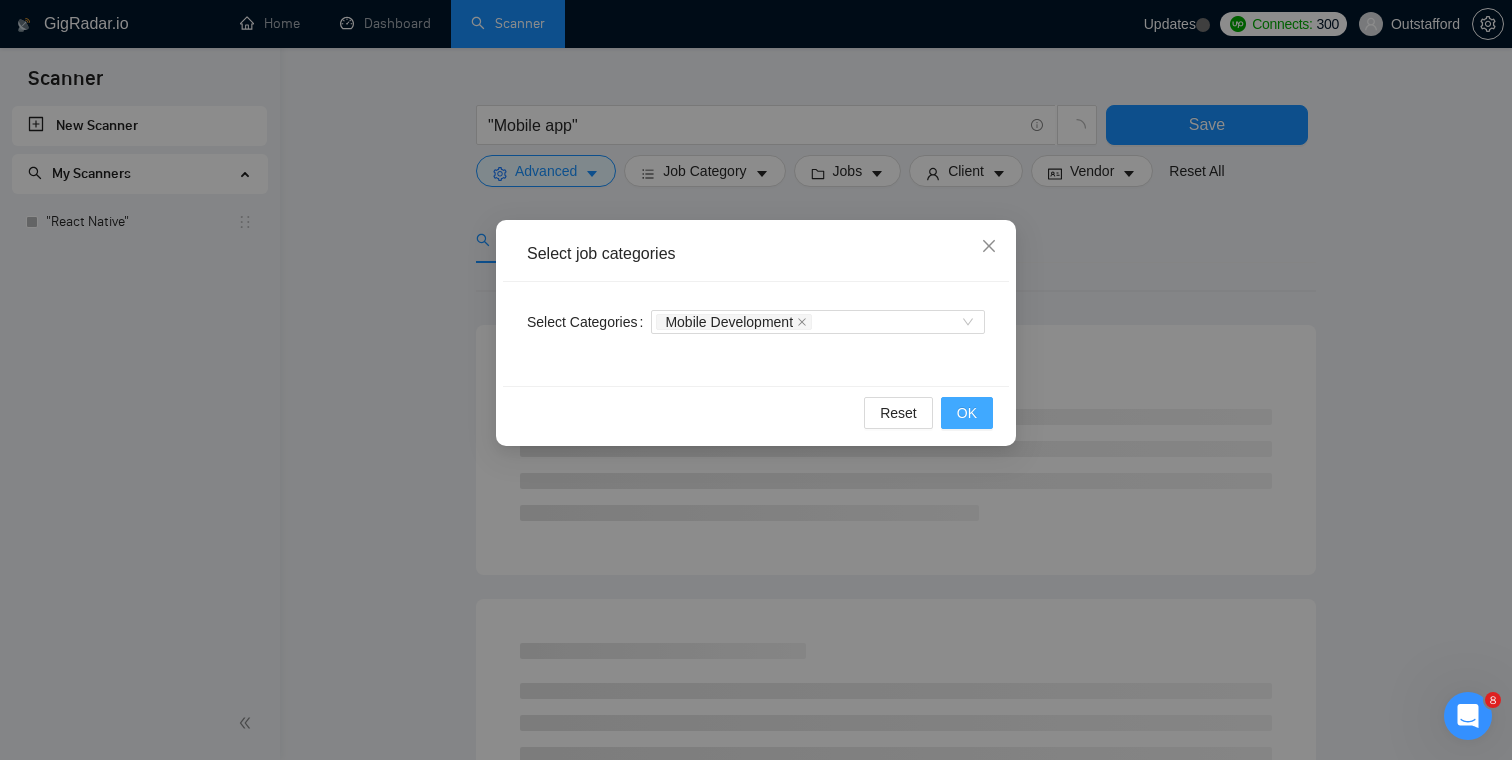 click on "OK" at bounding box center (967, 413) 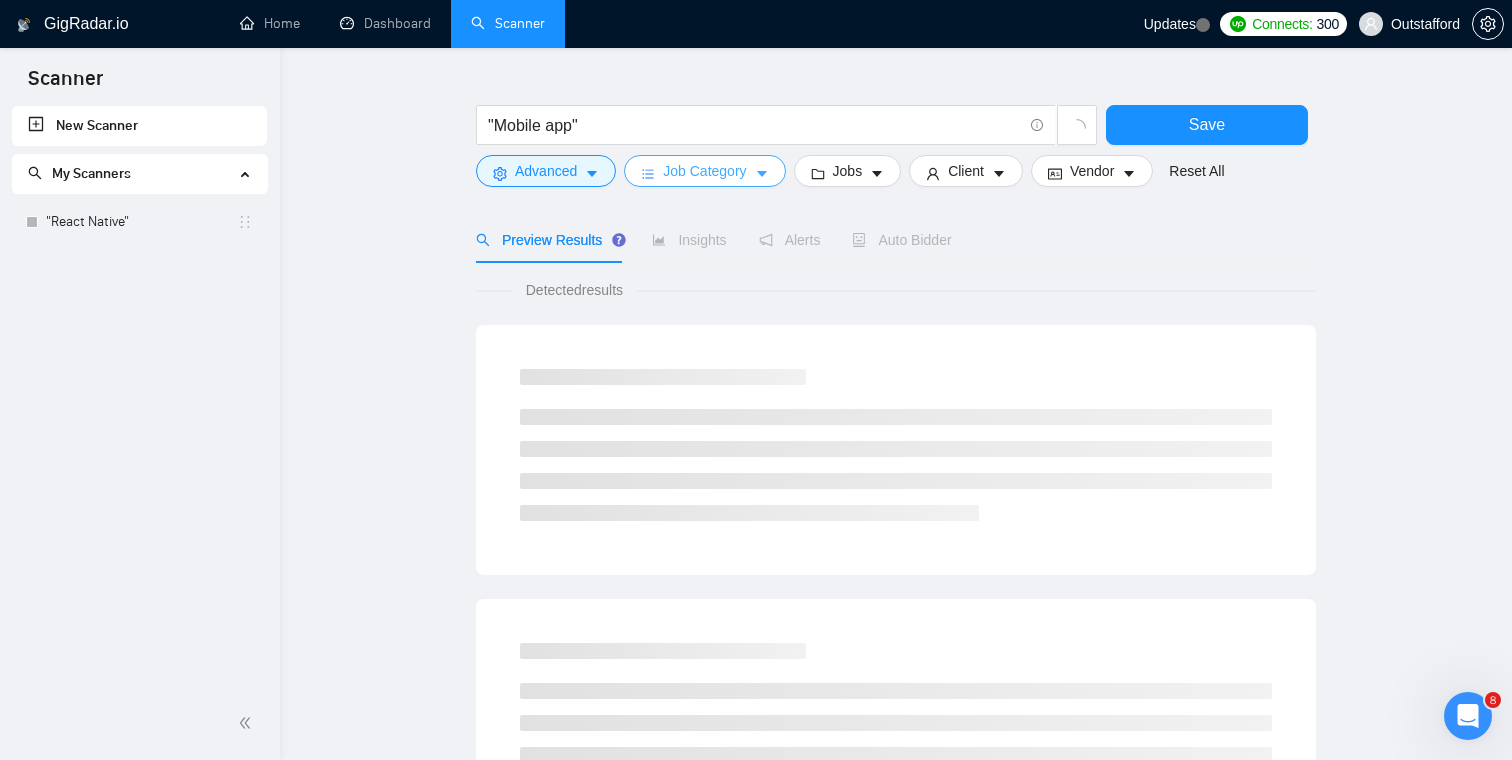 scroll, scrollTop: 0, scrollLeft: 0, axis: both 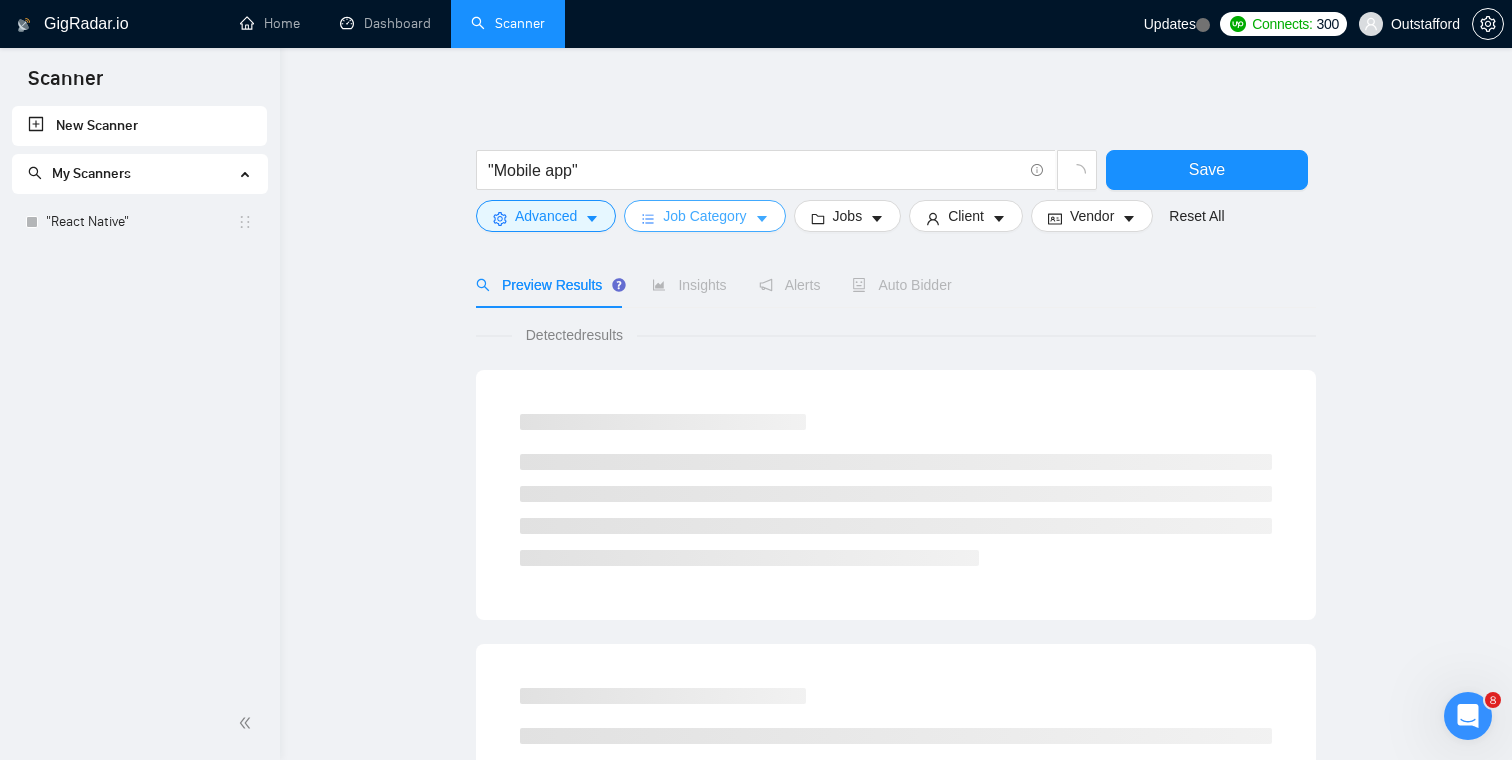click on "Job Category" at bounding box center (704, 216) 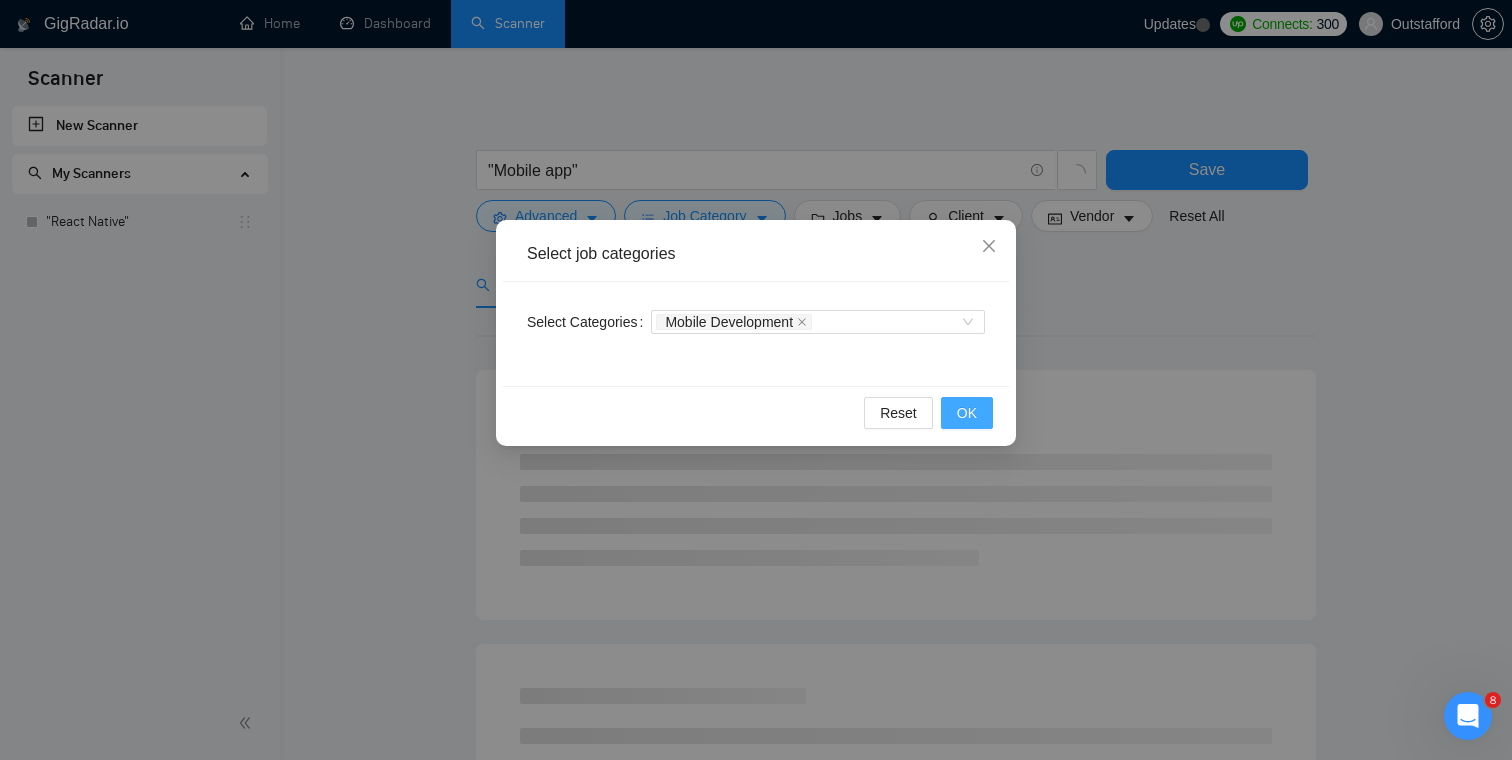 click on "OK" at bounding box center (967, 413) 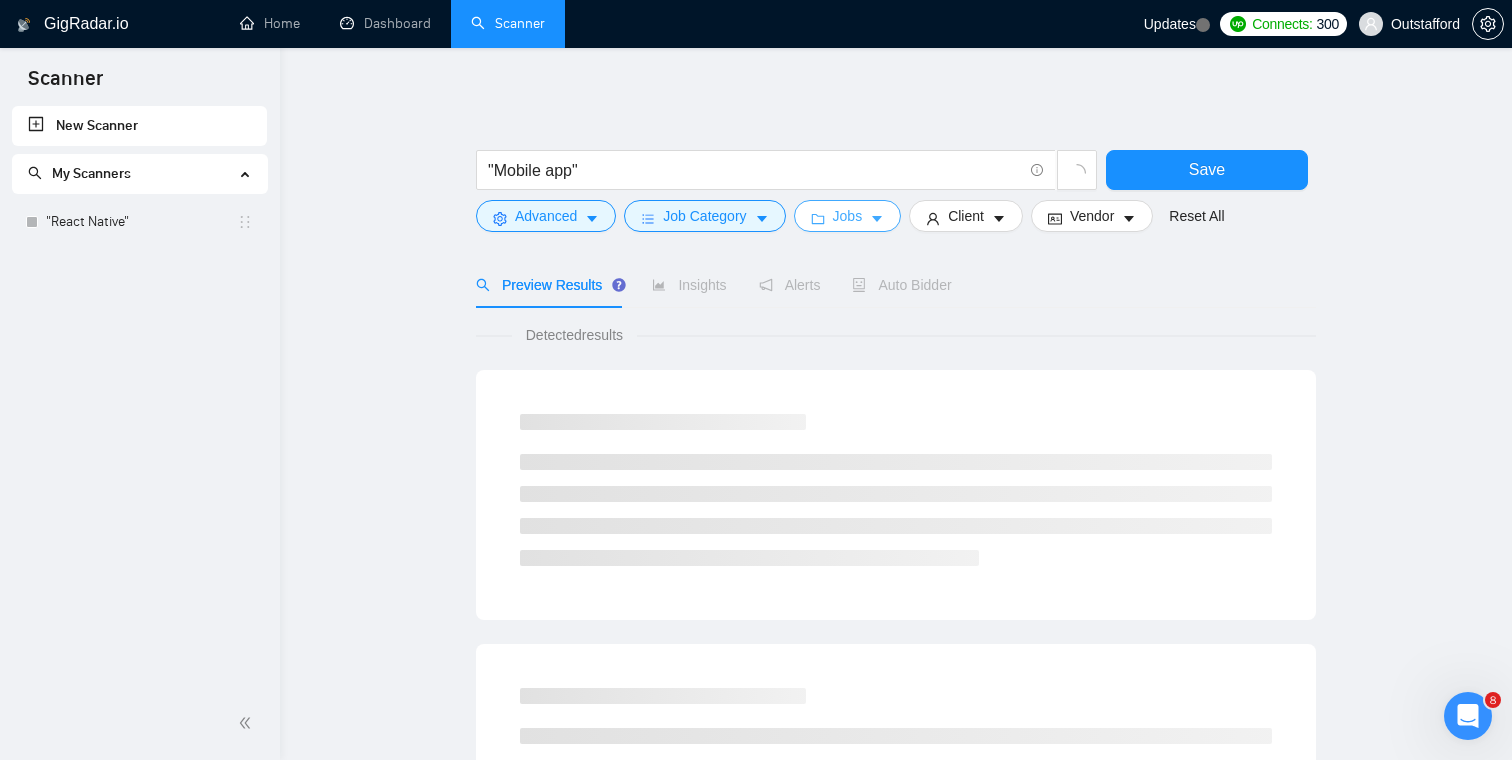 click on "Jobs" at bounding box center [848, 216] 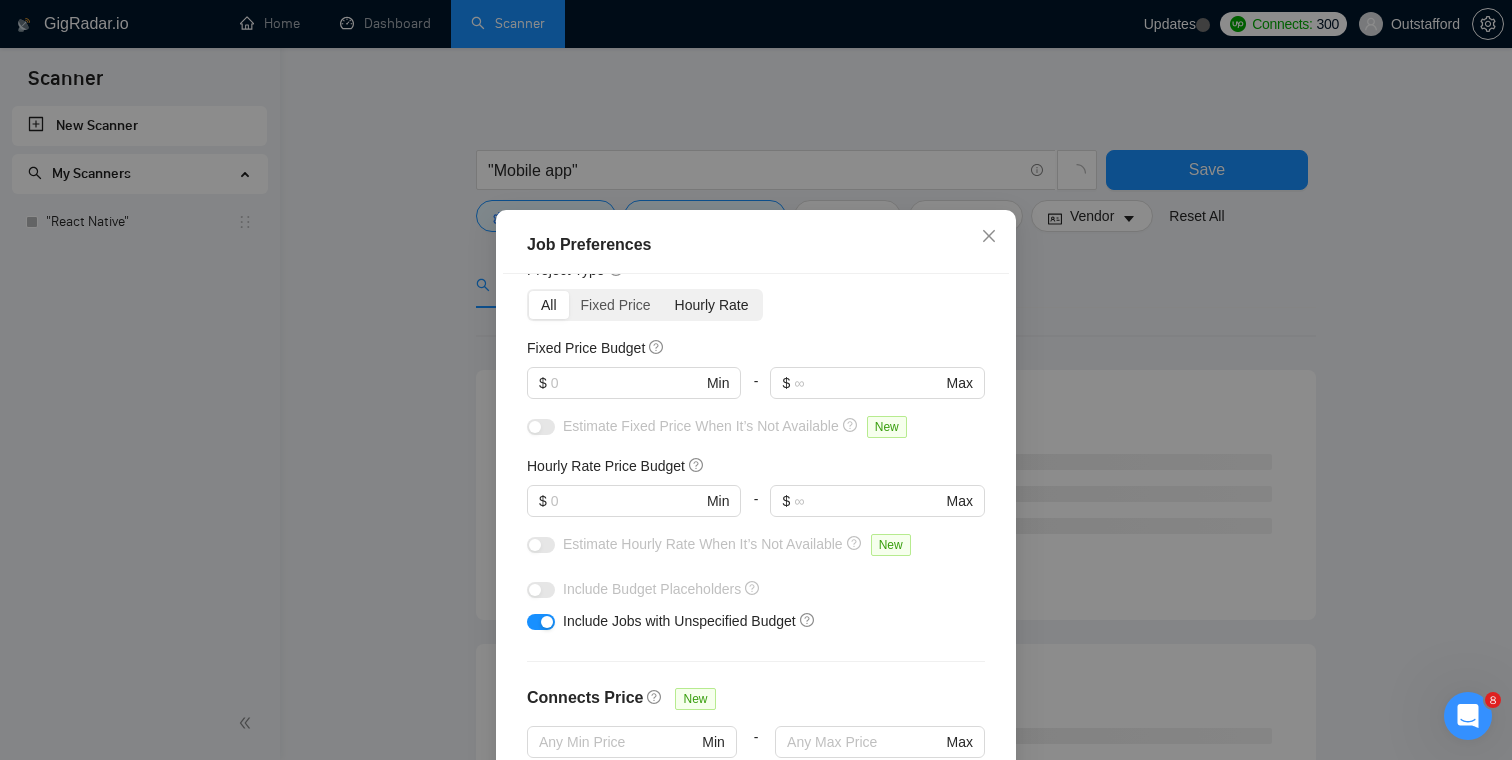 scroll, scrollTop: 102, scrollLeft: 0, axis: vertical 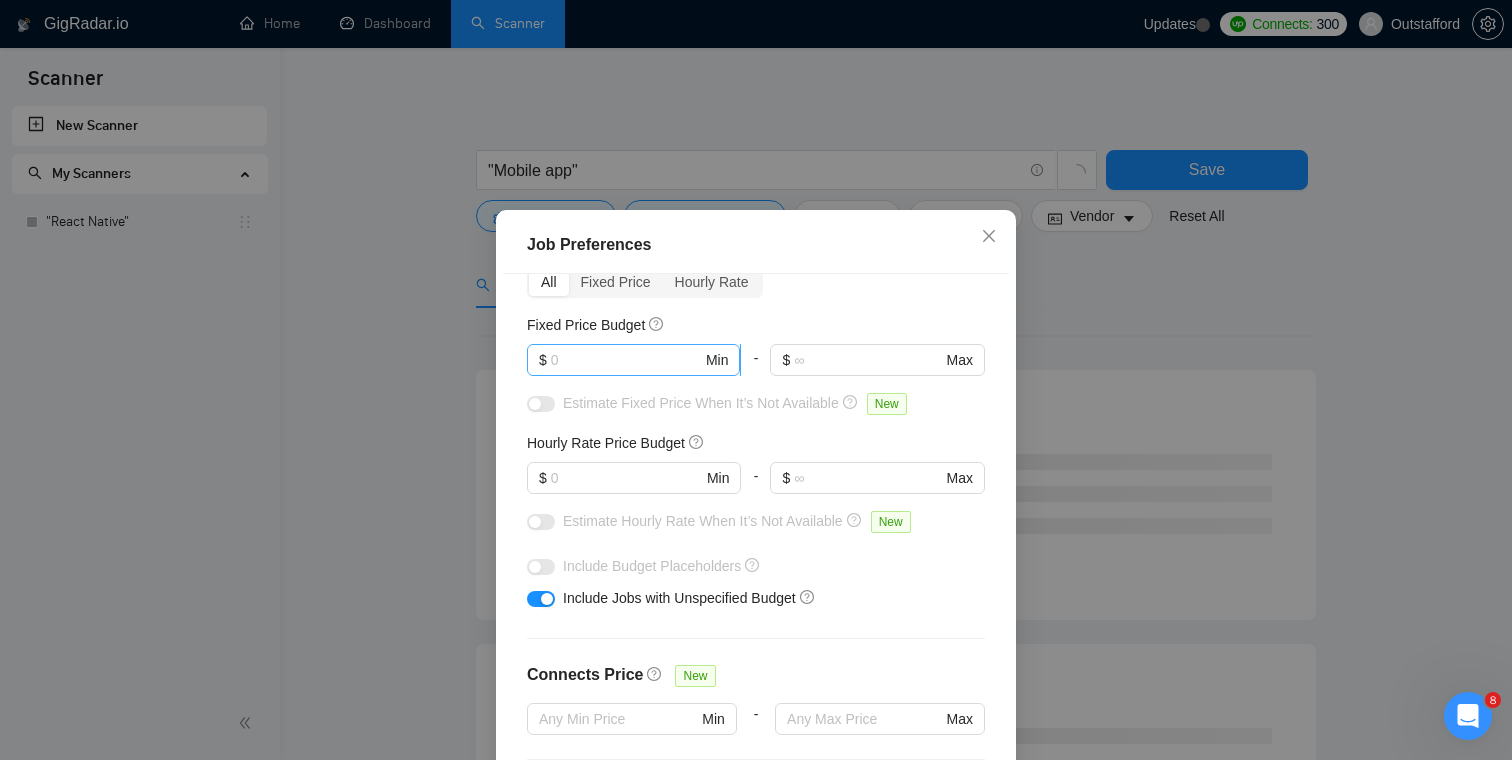 click at bounding box center [626, 360] 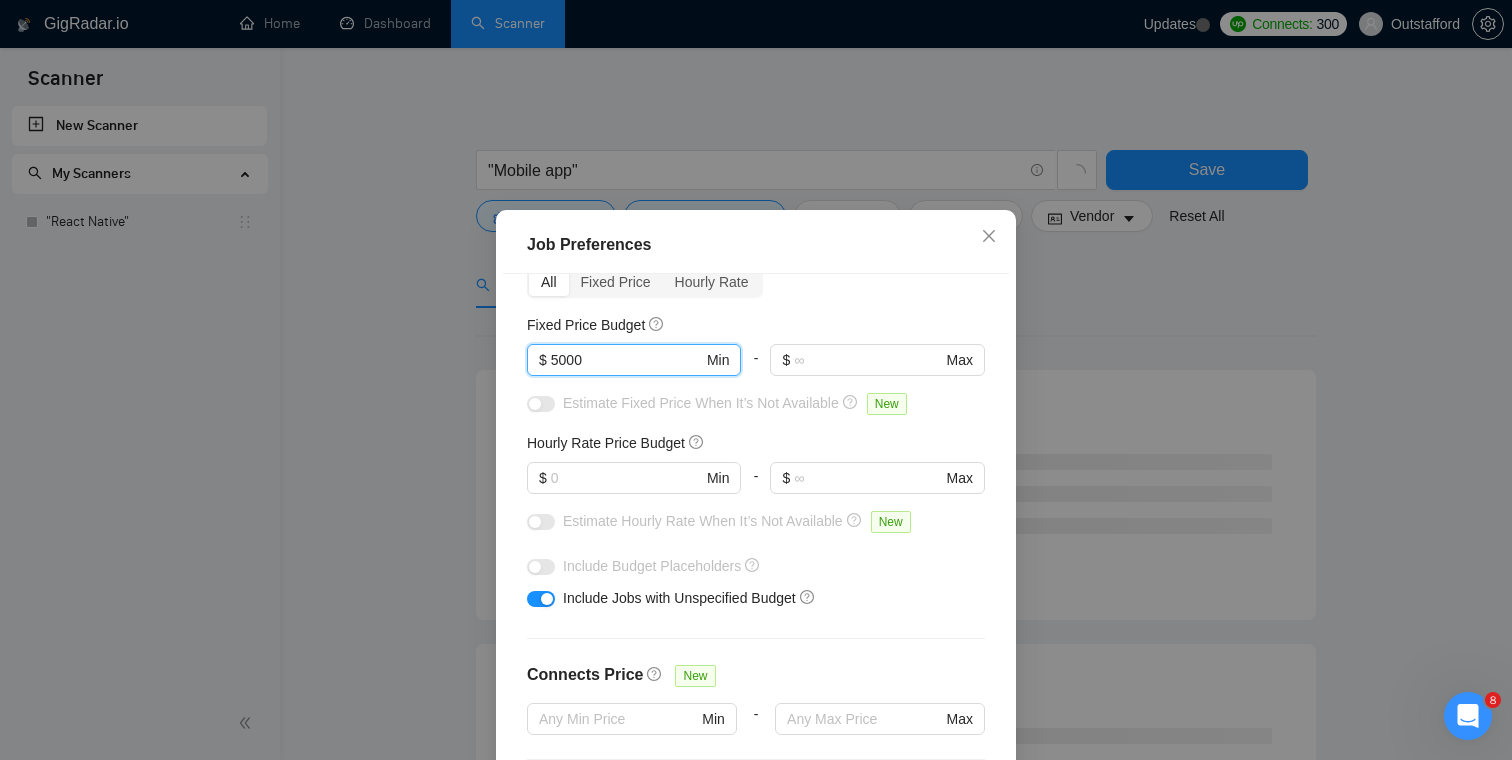 type on "5000" 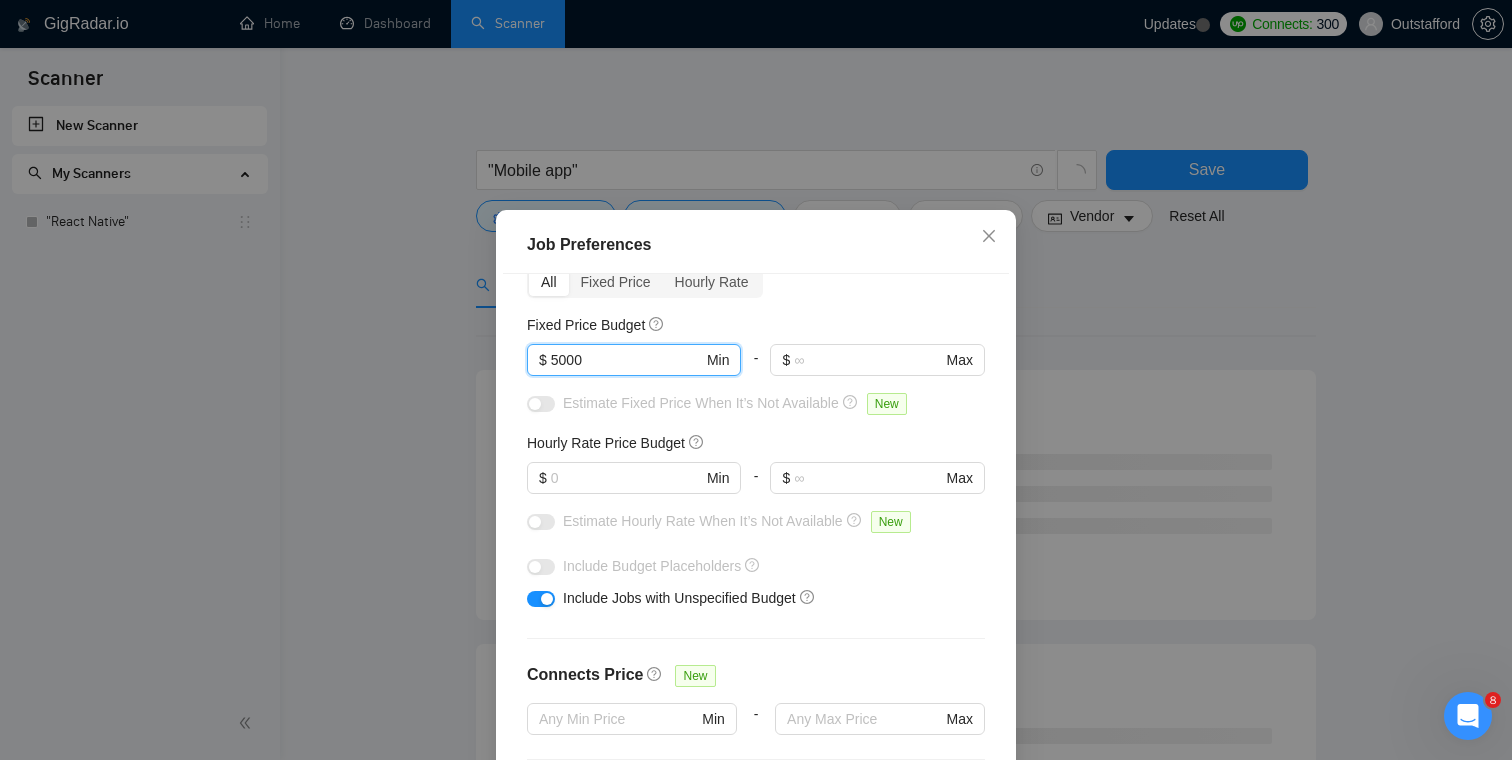 click on "Budget Project Type All Fixed Price Hourly Rate   Fixed Price Budget 5000 $ 5000 Min - $ Max Estimate Fixed Price When It’s Not Available New   Hourly Rate Price Budget $ Min - $ Max Estimate Hourly Rate When It’s Not Available New Include Budget Placeholders Include Jobs with Unspecified Budget   Connects Price New Min - Max Project Duration   Unspecified Less than 1 month 1 to 3 months 3 to 6 months More than 6 months Hourly Workload   Unspecified <30 hrs/week >30 hrs/week Hours TBD Unsure Job Posting Questions New   Any posting questions Description Preferences Description Size New   Any description size" at bounding box center (756, 540) 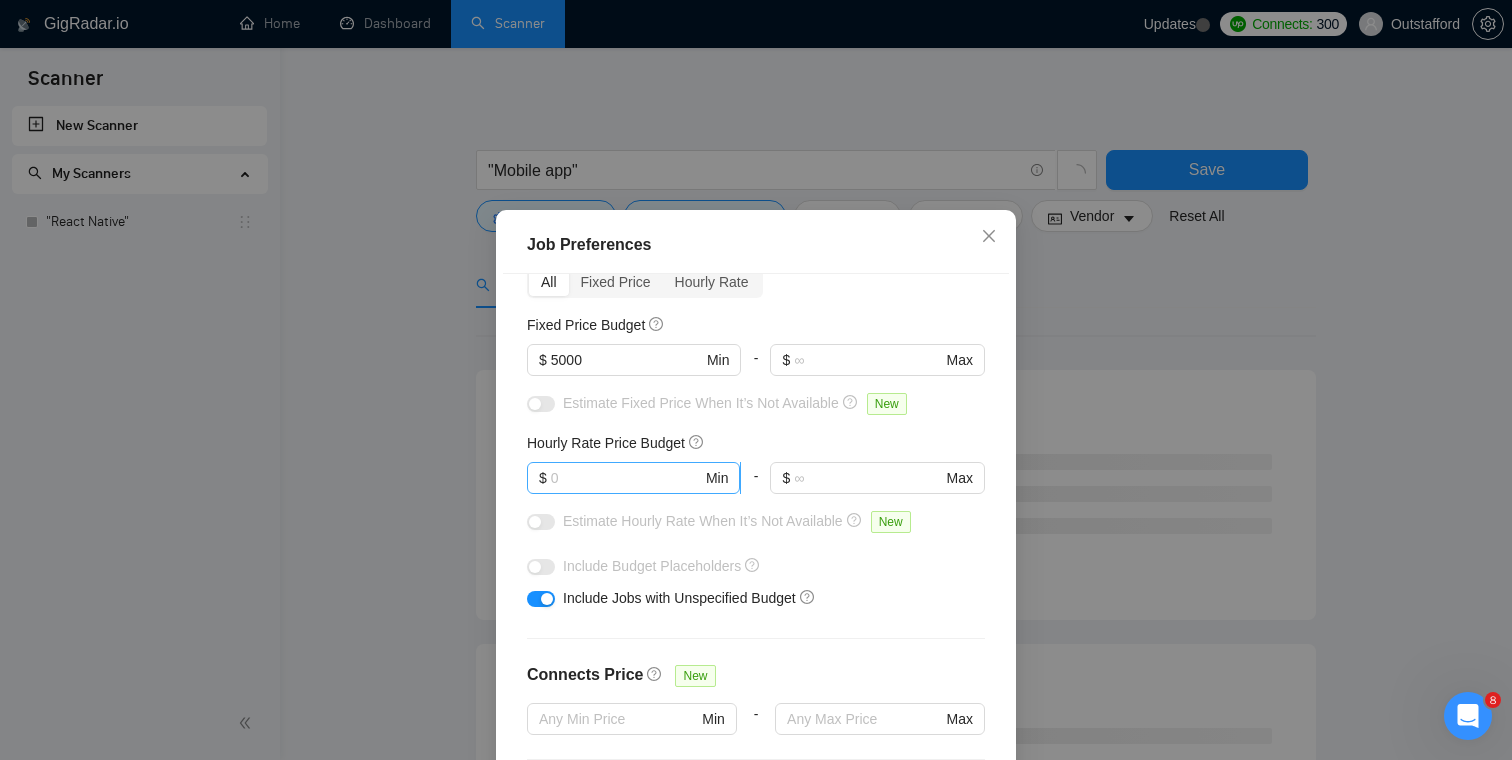 click at bounding box center (626, 478) 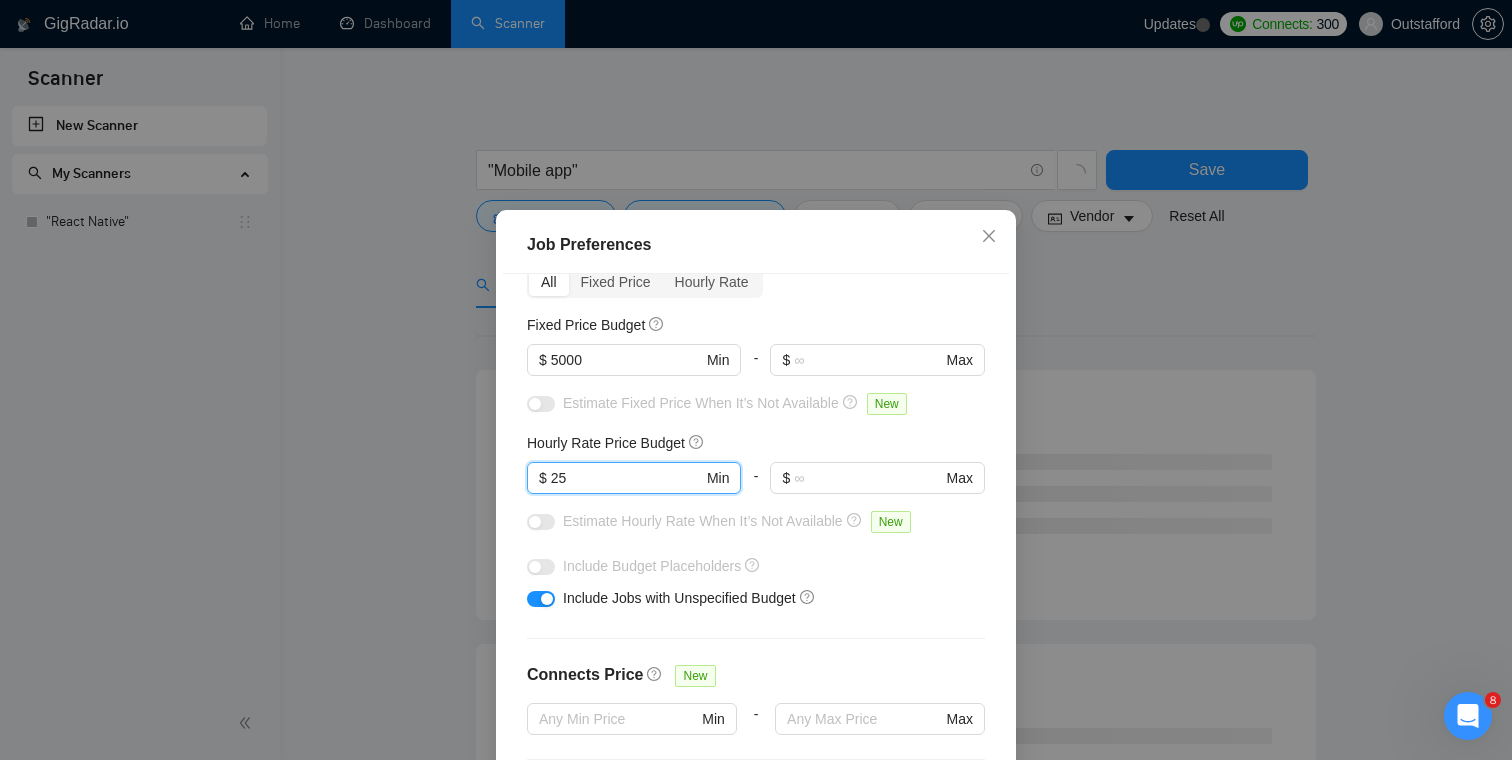type on "25" 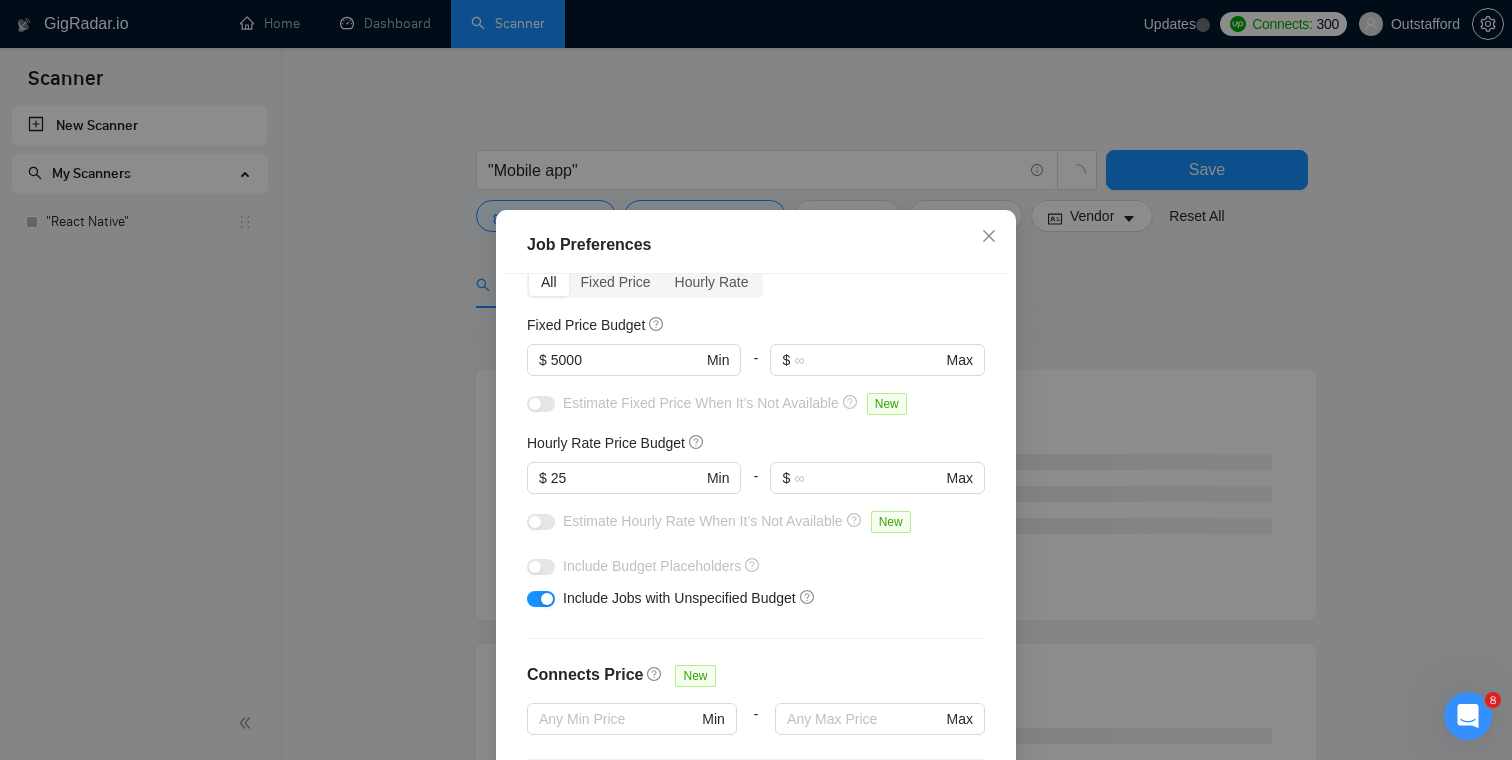 click on "Hourly Rate Price Budget" at bounding box center [756, 443] 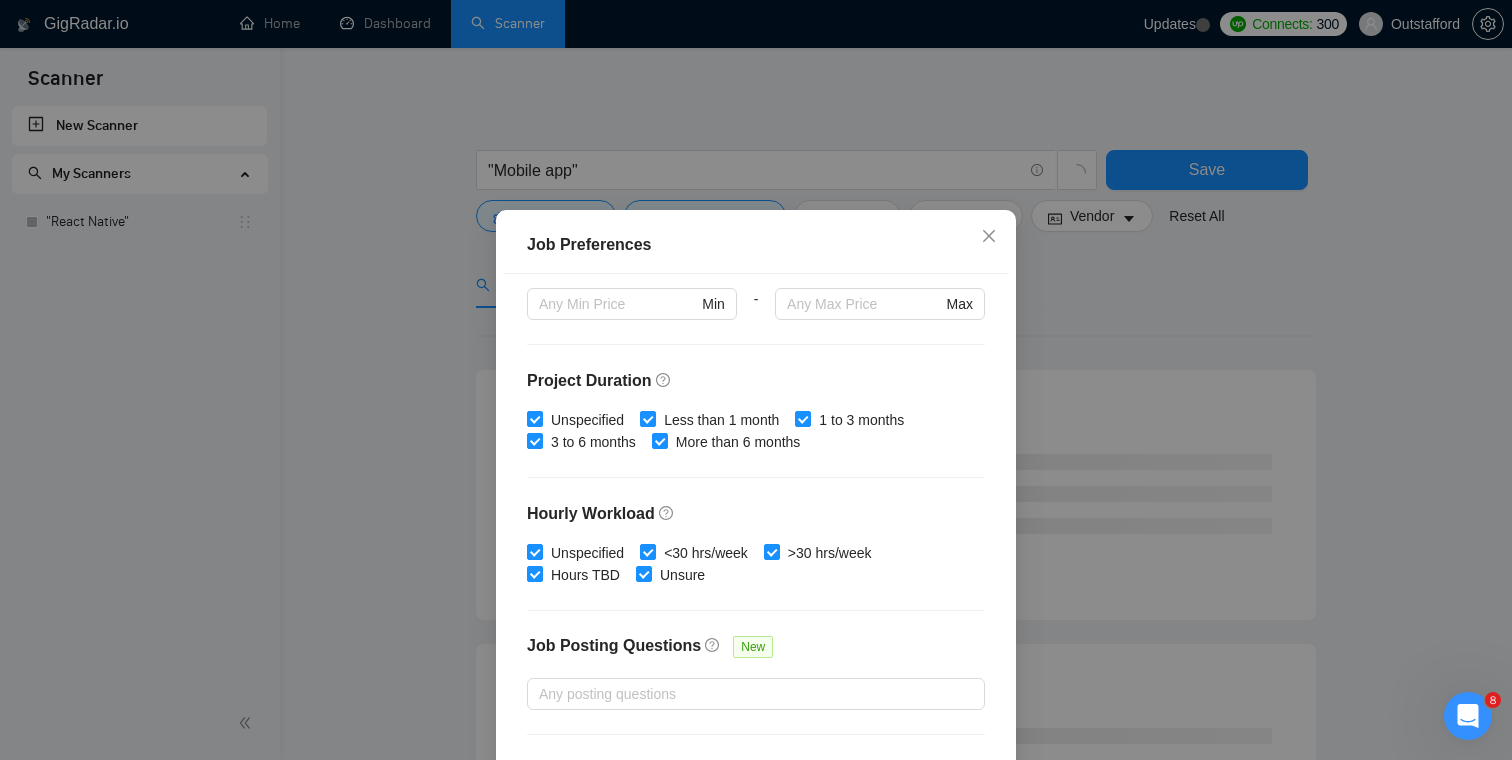scroll, scrollTop: 595, scrollLeft: 0, axis: vertical 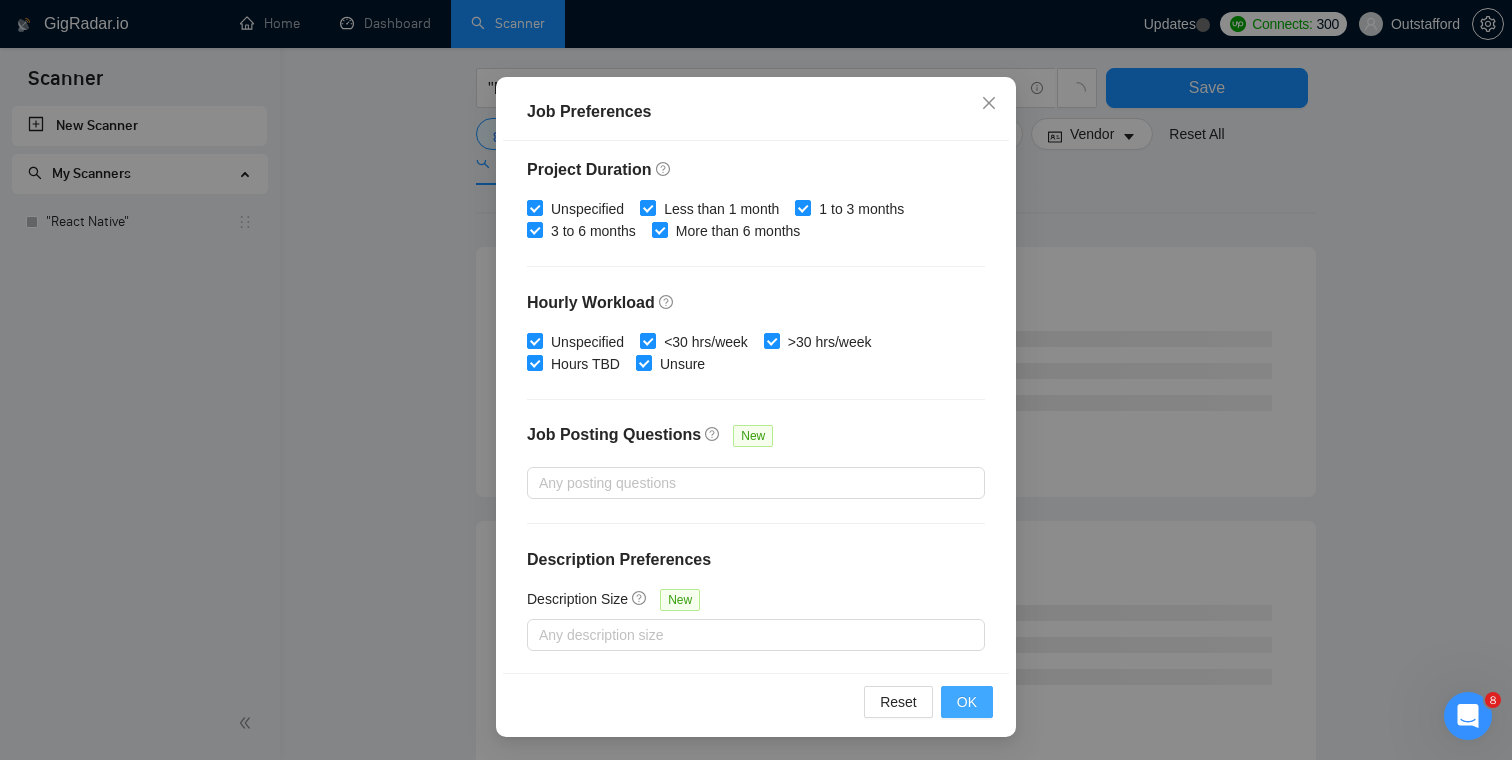 click on "OK" at bounding box center [967, 702] 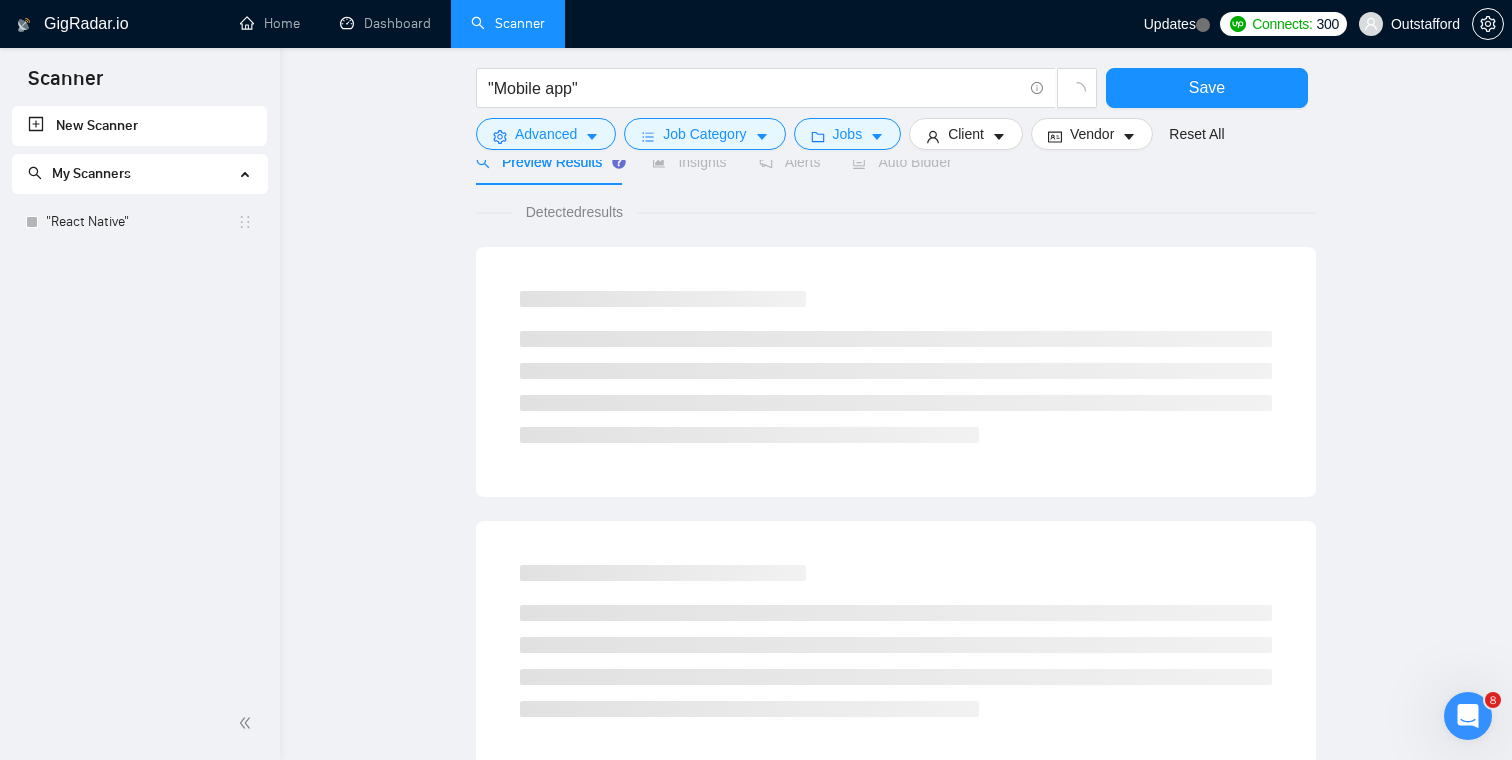 scroll, scrollTop: 44, scrollLeft: 0, axis: vertical 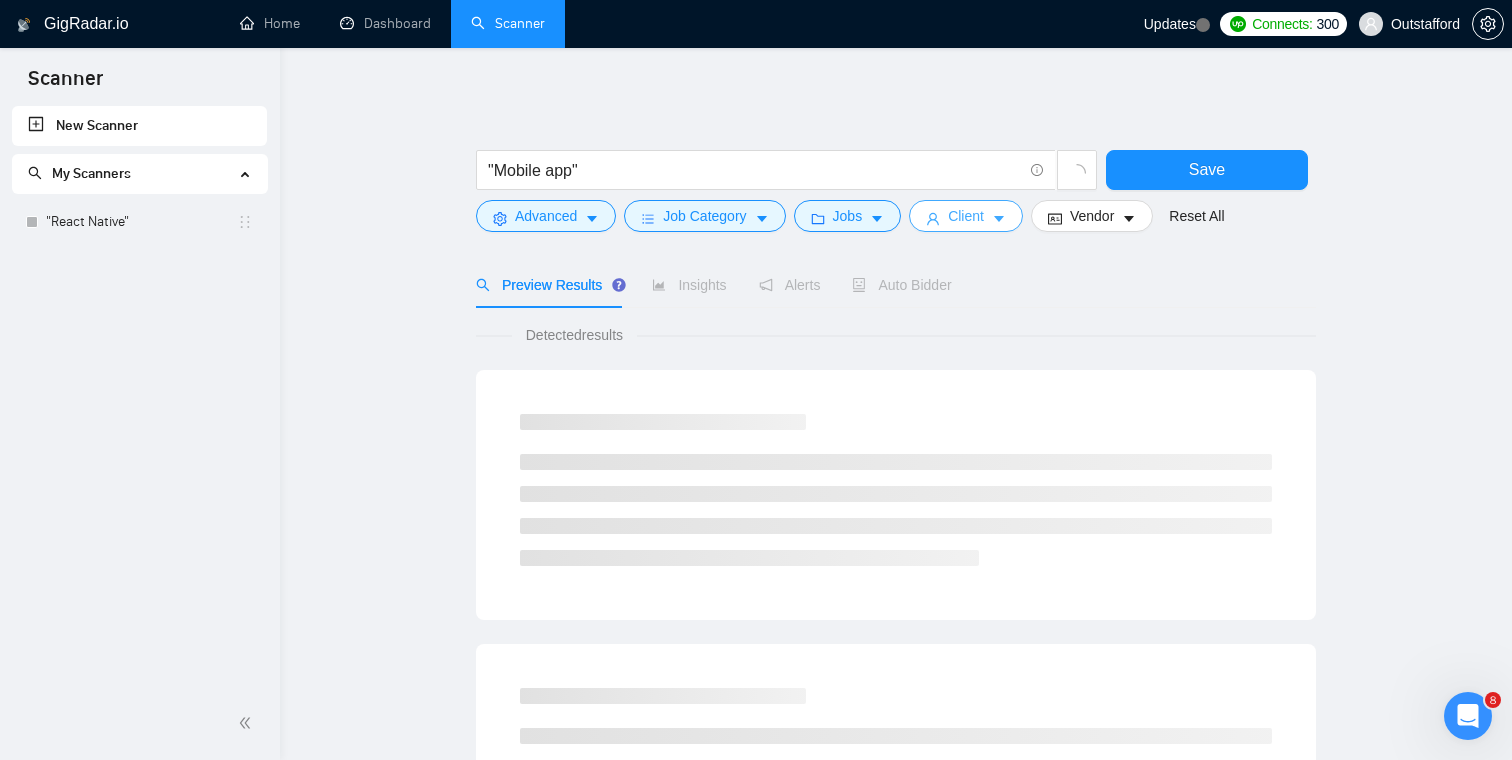 click 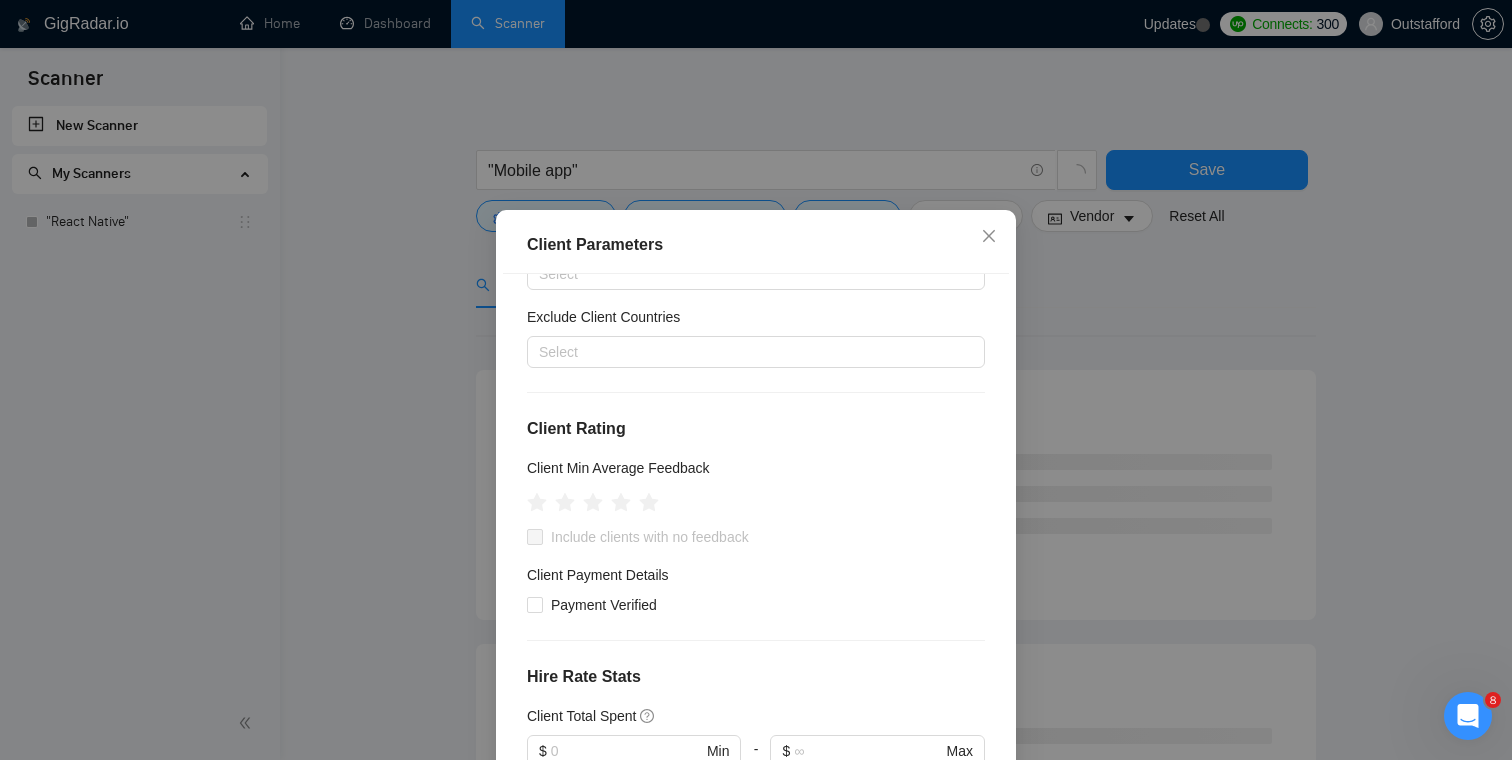 scroll, scrollTop: 120, scrollLeft: 0, axis: vertical 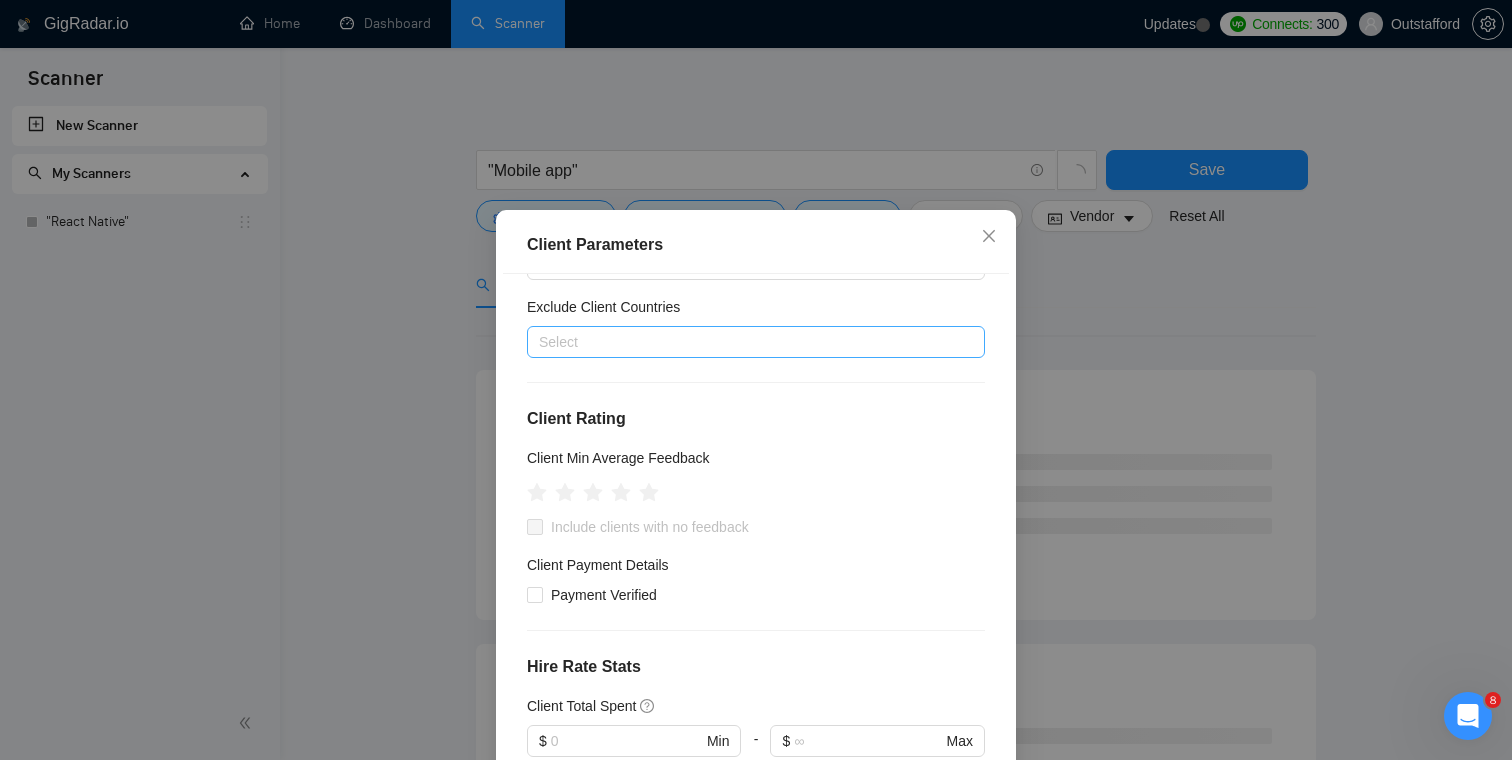 click at bounding box center (746, 342) 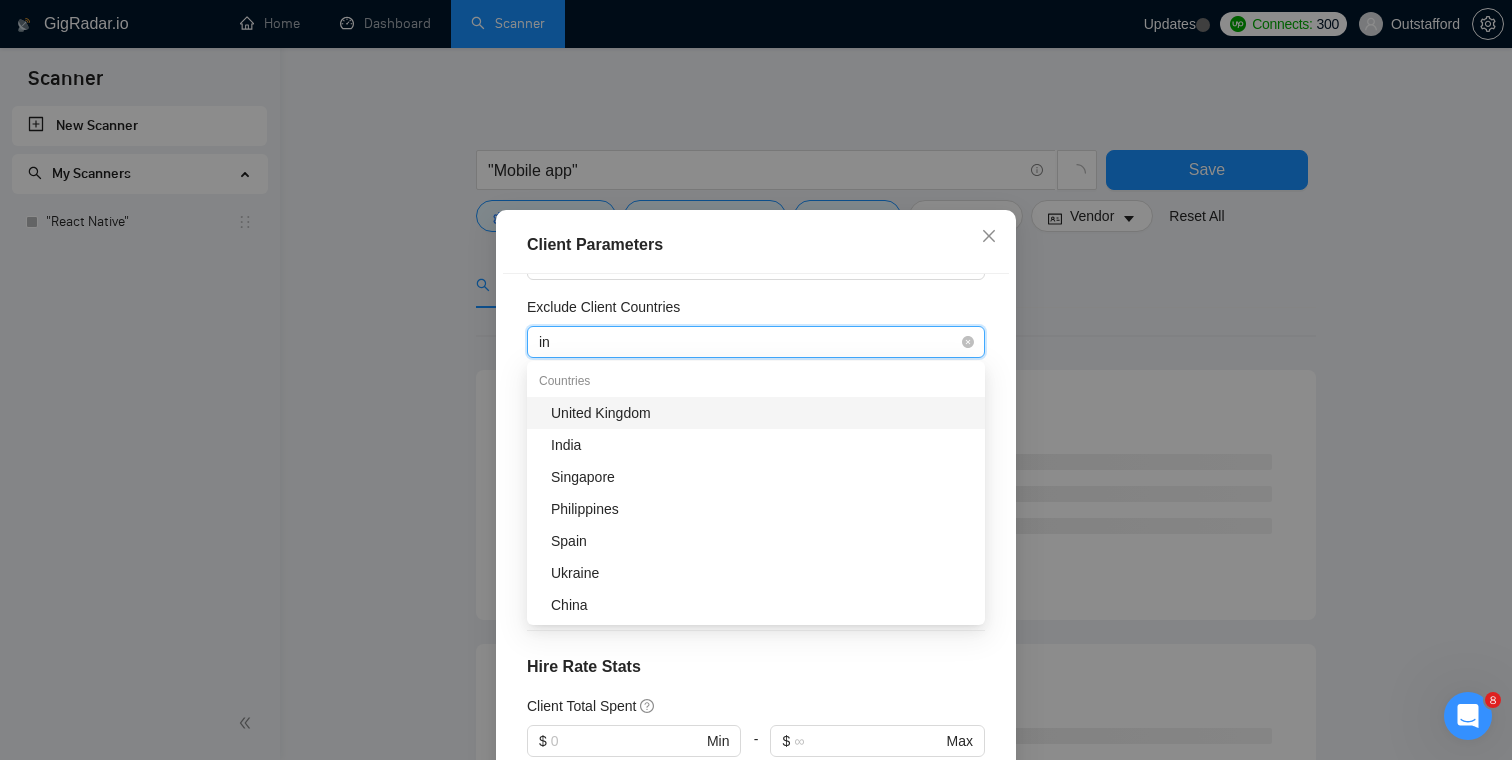 type on "ind" 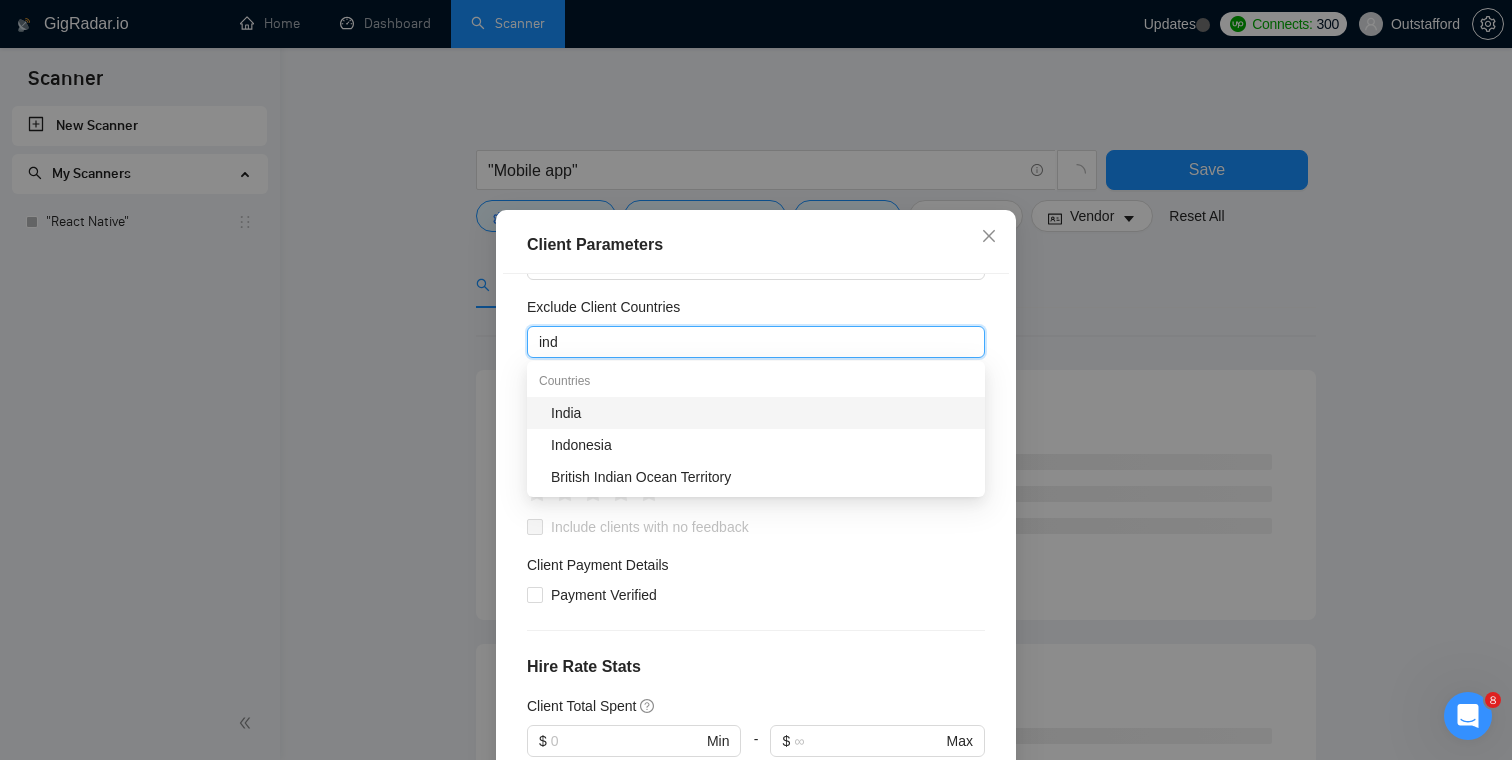 click on "India" at bounding box center [762, 413] 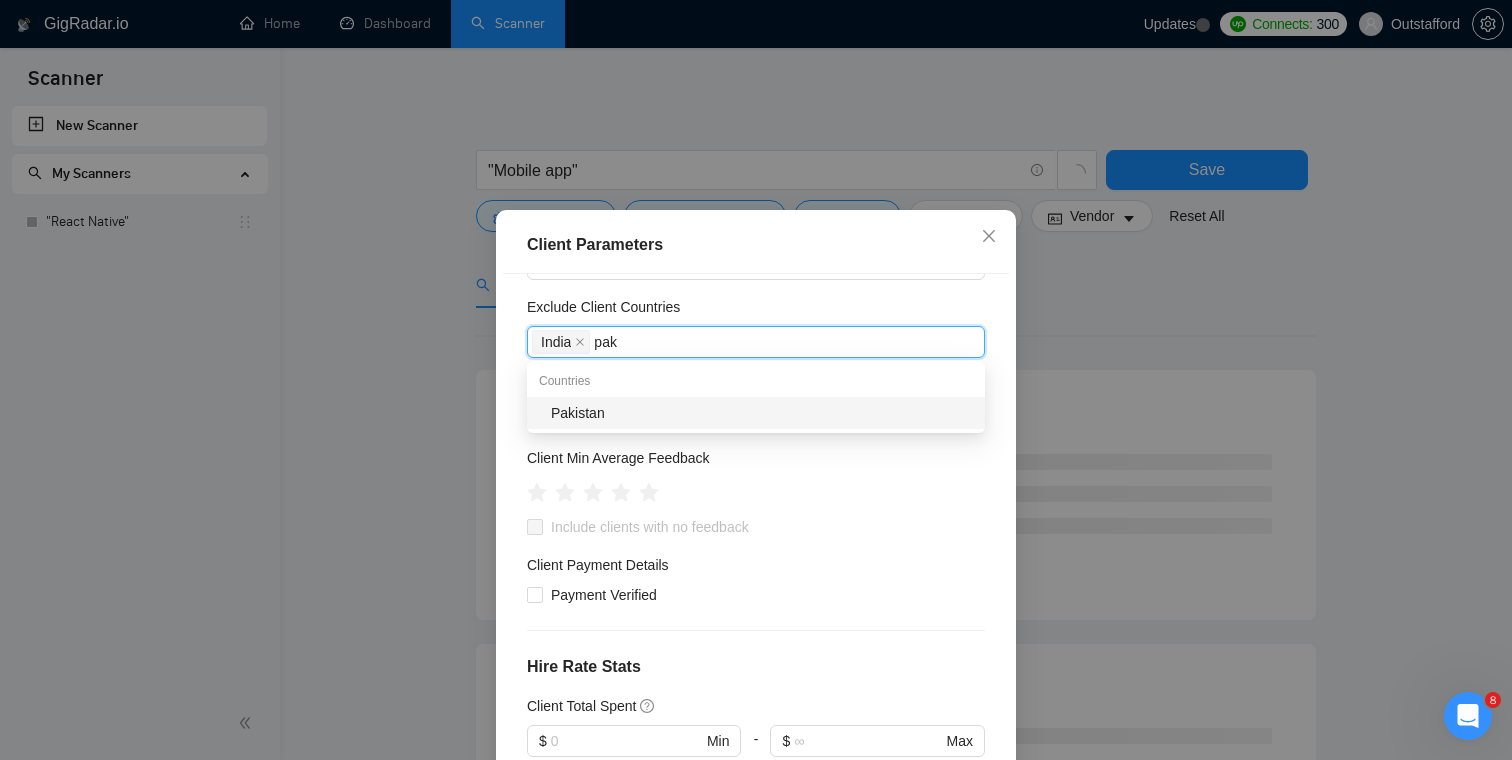 type on "paki" 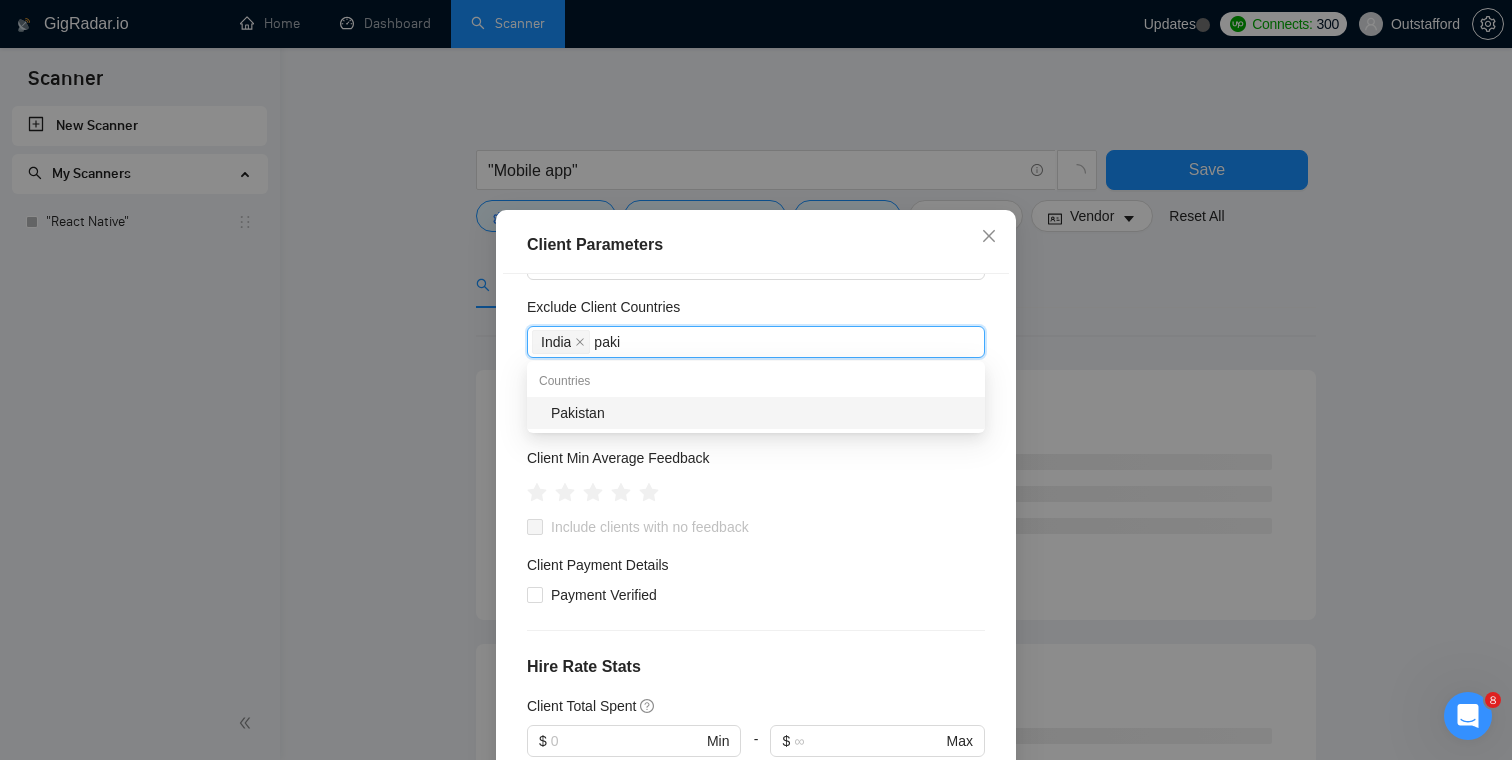 click on "Pakistan" at bounding box center (762, 413) 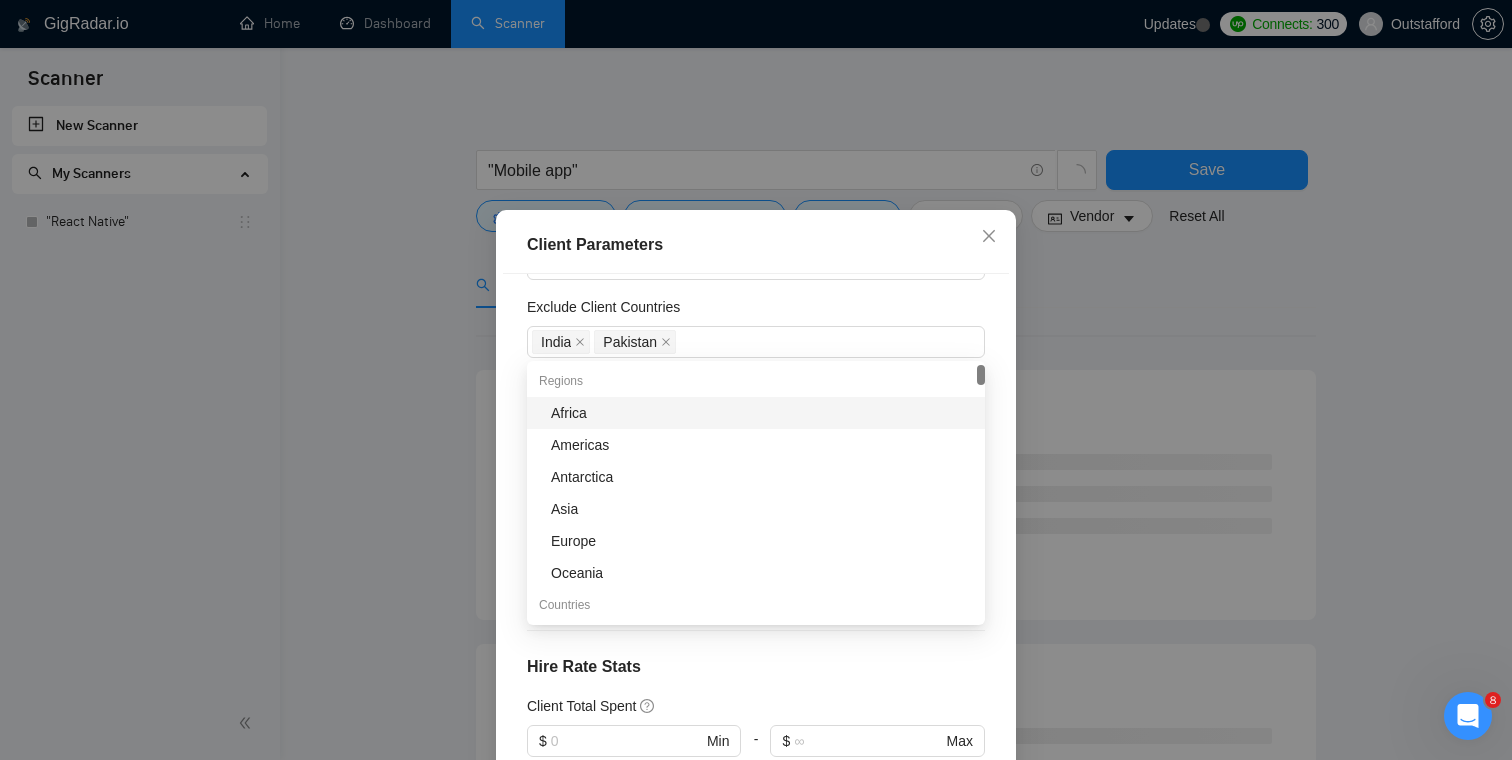 click on "Client Location Include Client Countries   Select Exclude Client Countries India Pakistan   Client Rating Client Min Average Feedback Include clients with no feedback Client Payment Details Payment Verified Hire Rate Stats   Client Total Spent $ Min - $ Max Client Hire Rate New   Any hire rate   Avg Hourly Rate Paid New $ Min - $ Max Include Clients without Sufficient History Client Profile Client Industry New   Any industry Client Company Size   Any company size Enterprise Clients New   Any clients" at bounding box center [756, 540] 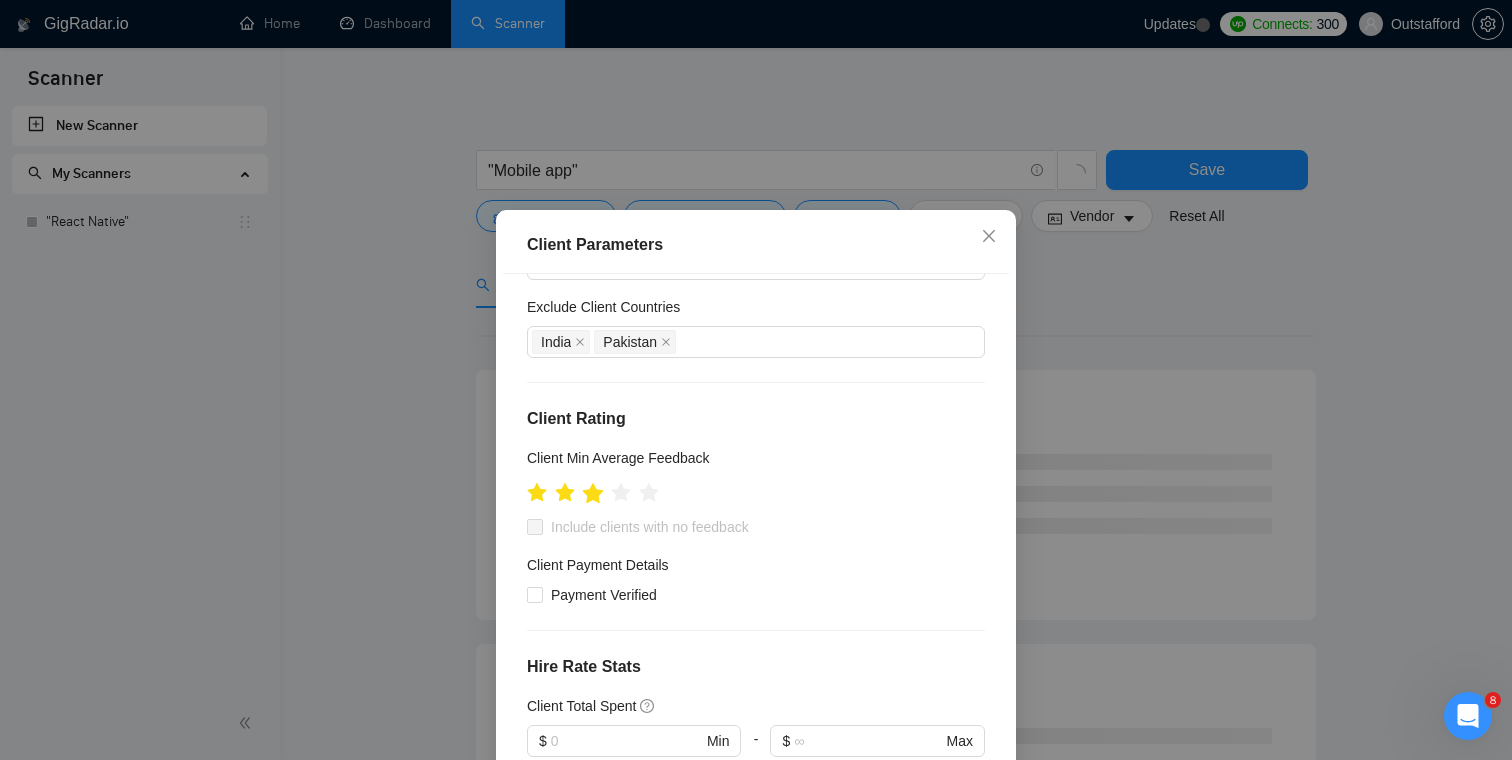 click 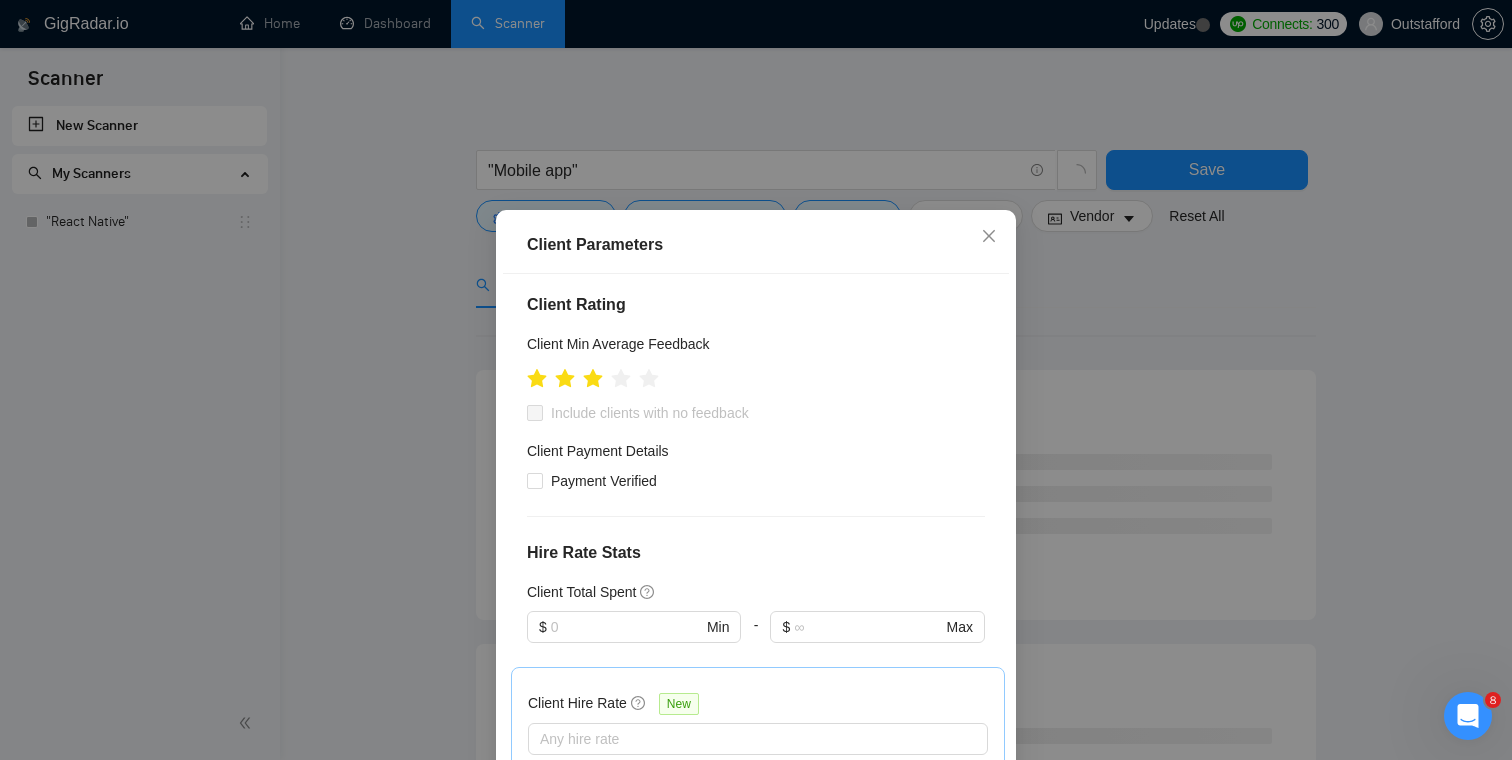 scroll, scrollTop: 248, scrollLeft: 0, axis: vertical 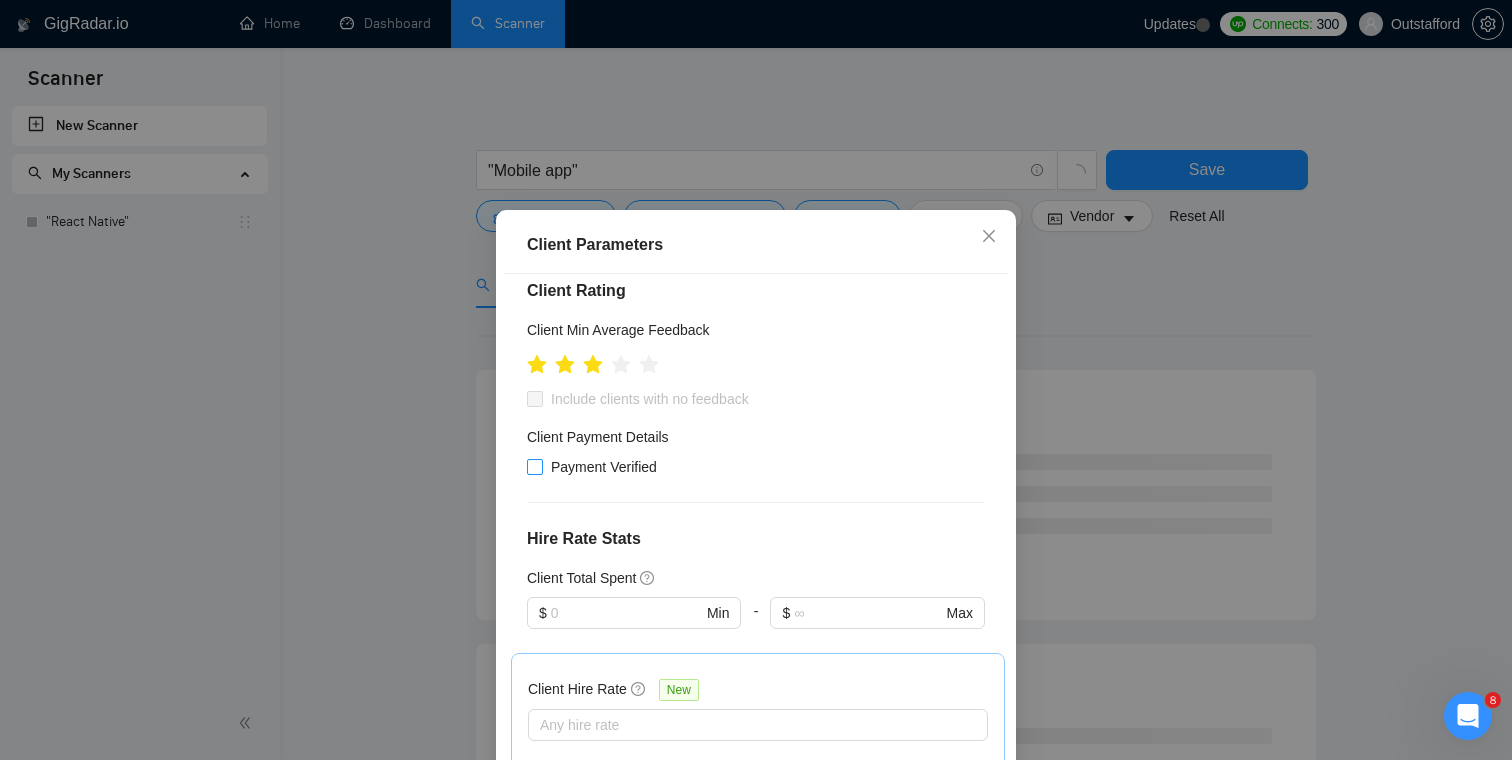 click on "Payment Verified" at bounding box center (604, 467) 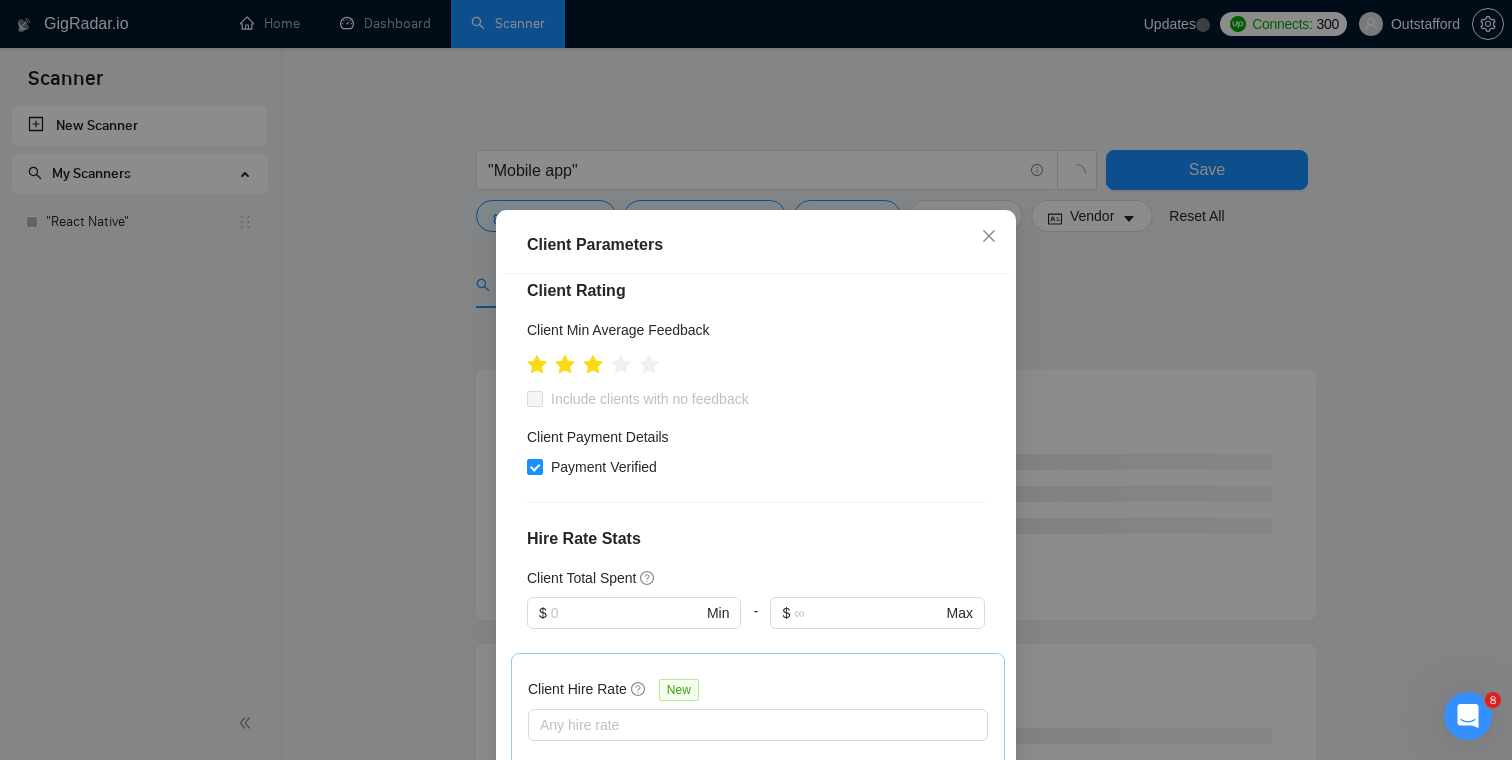 scroll, scrollTop: 327, scrollLeft: 0, axis: vertical 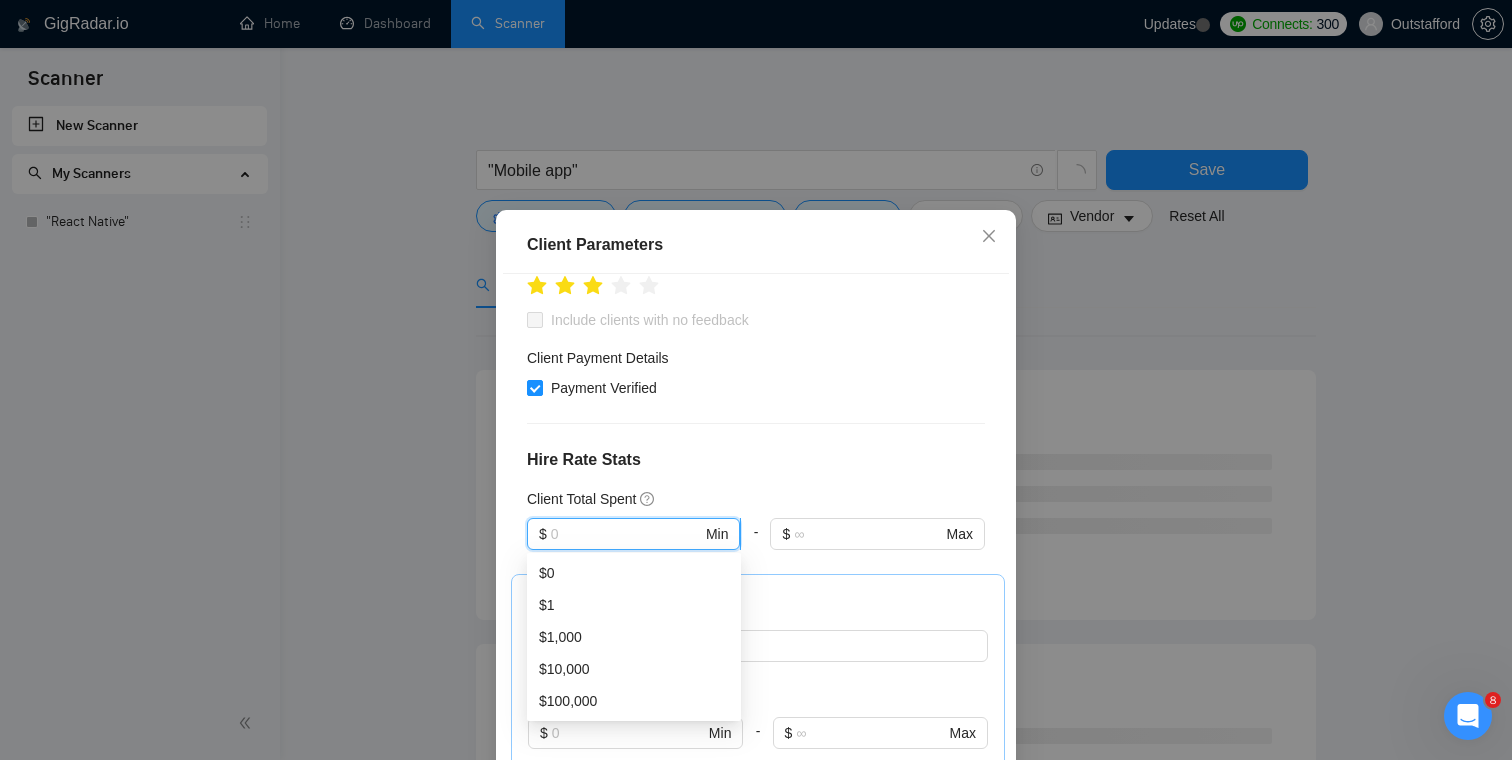 click at bounding box center [626, 534] 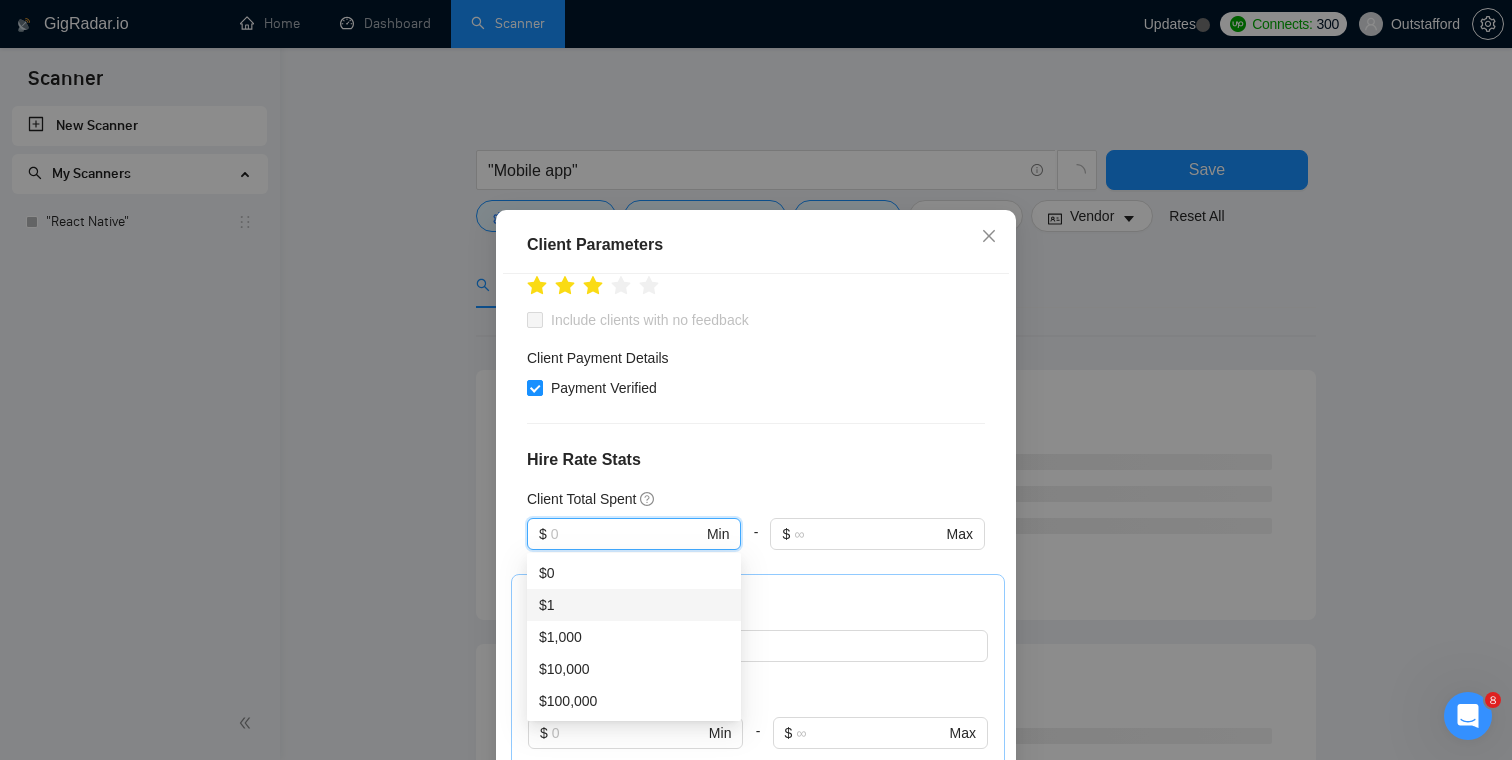 click on "$1" at bounding box center [634, 605] 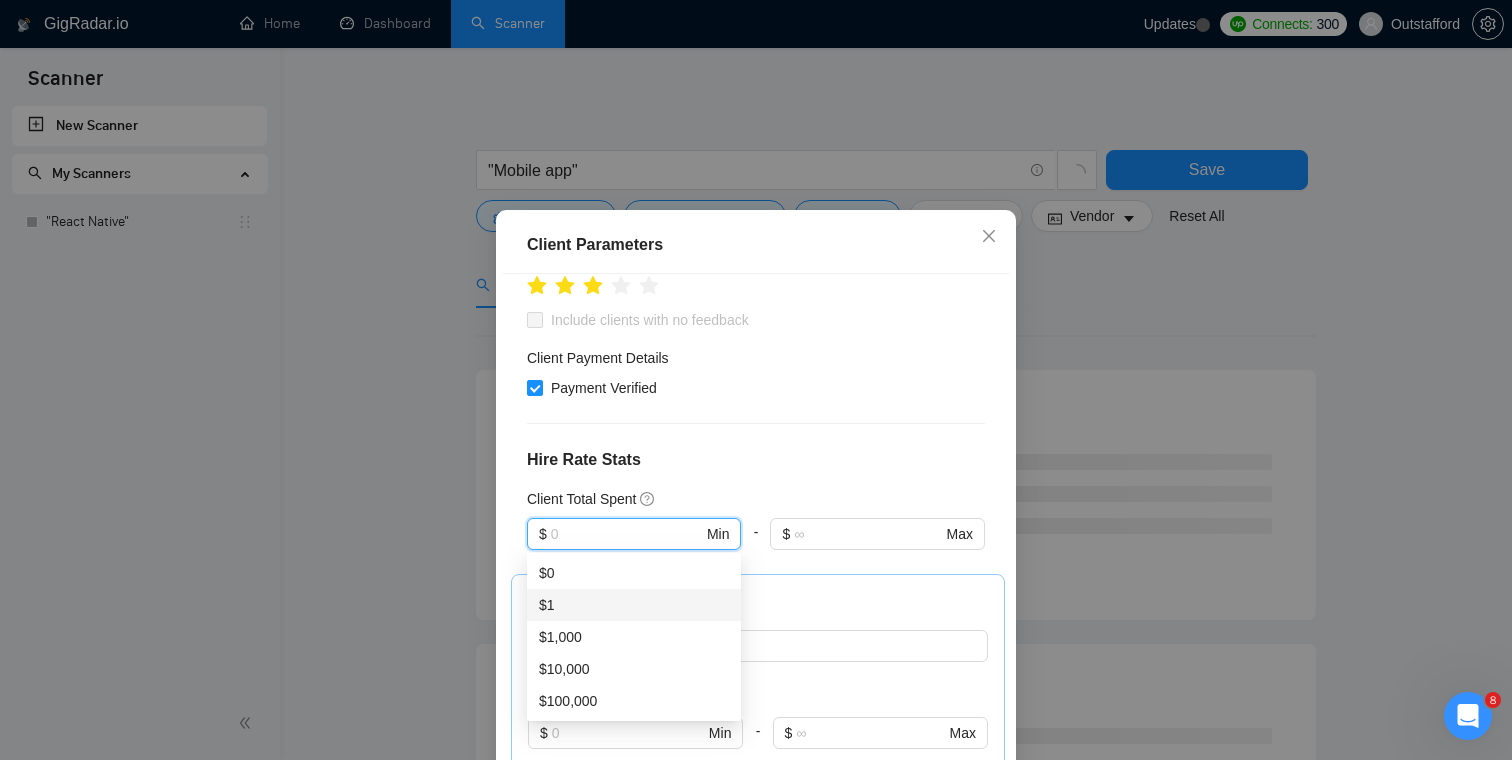 type on "1" 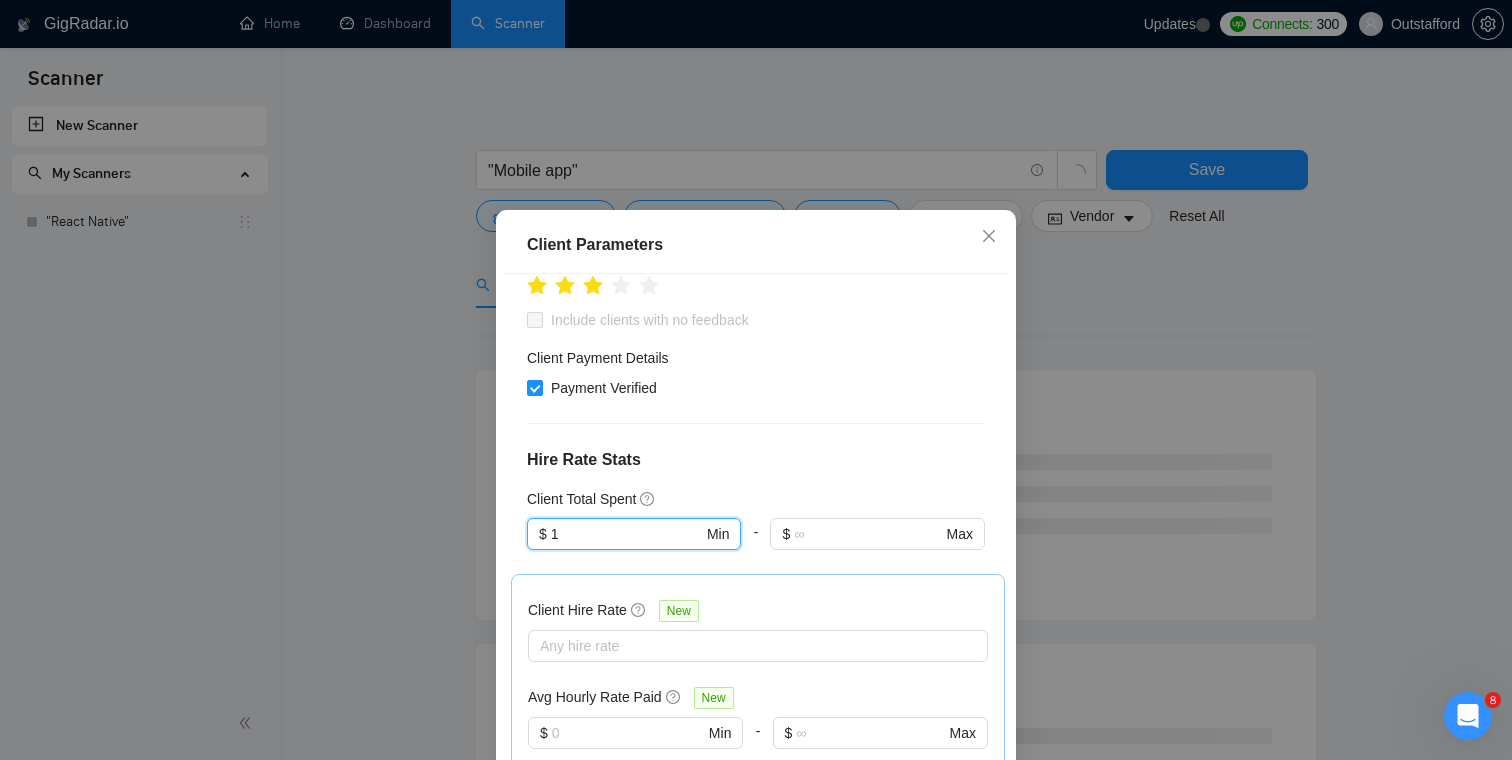 click on "Hire Rate Stats" at bounding box center (756, 460) 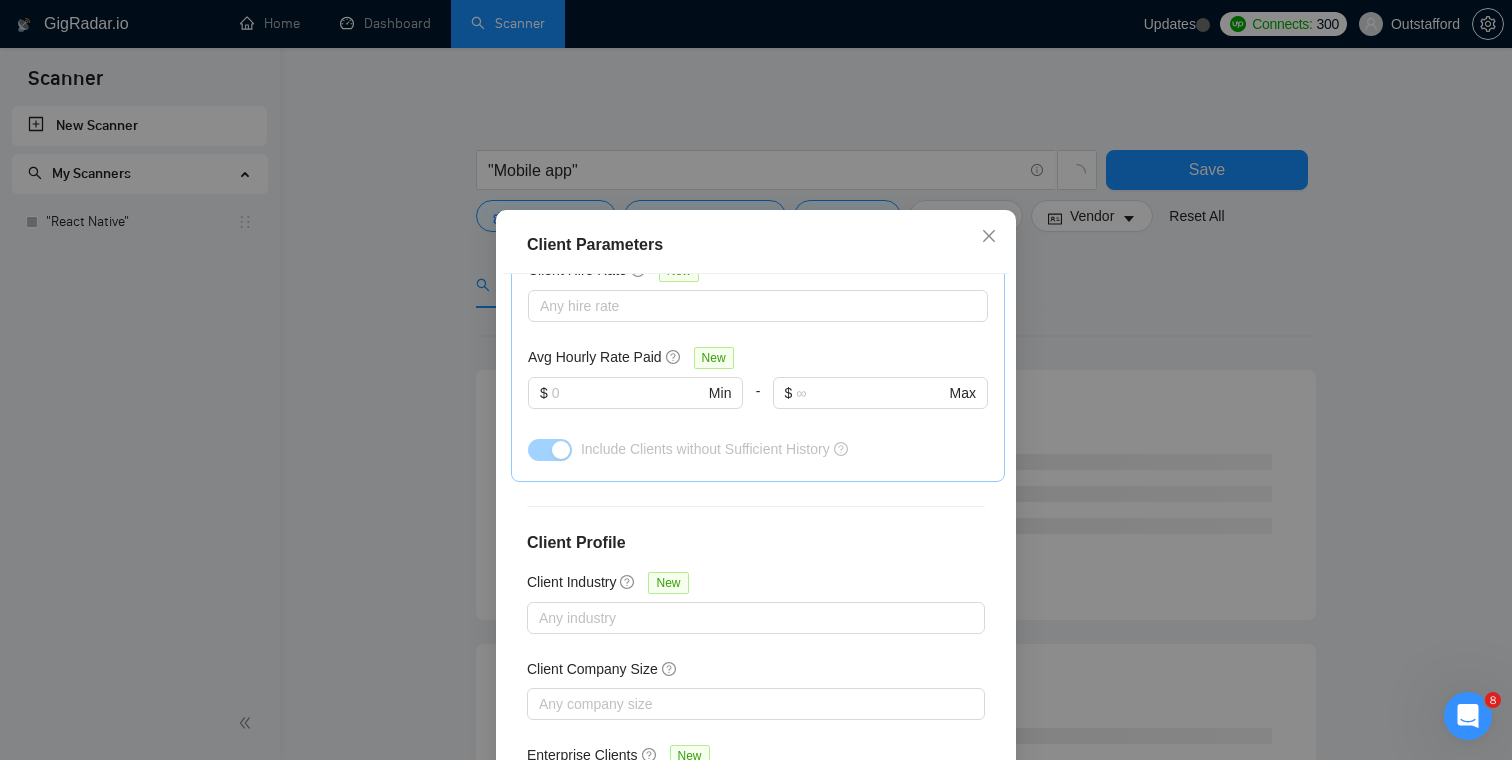 scroll, scrollTop: 714, scrollLeft: 0, axis: vertical 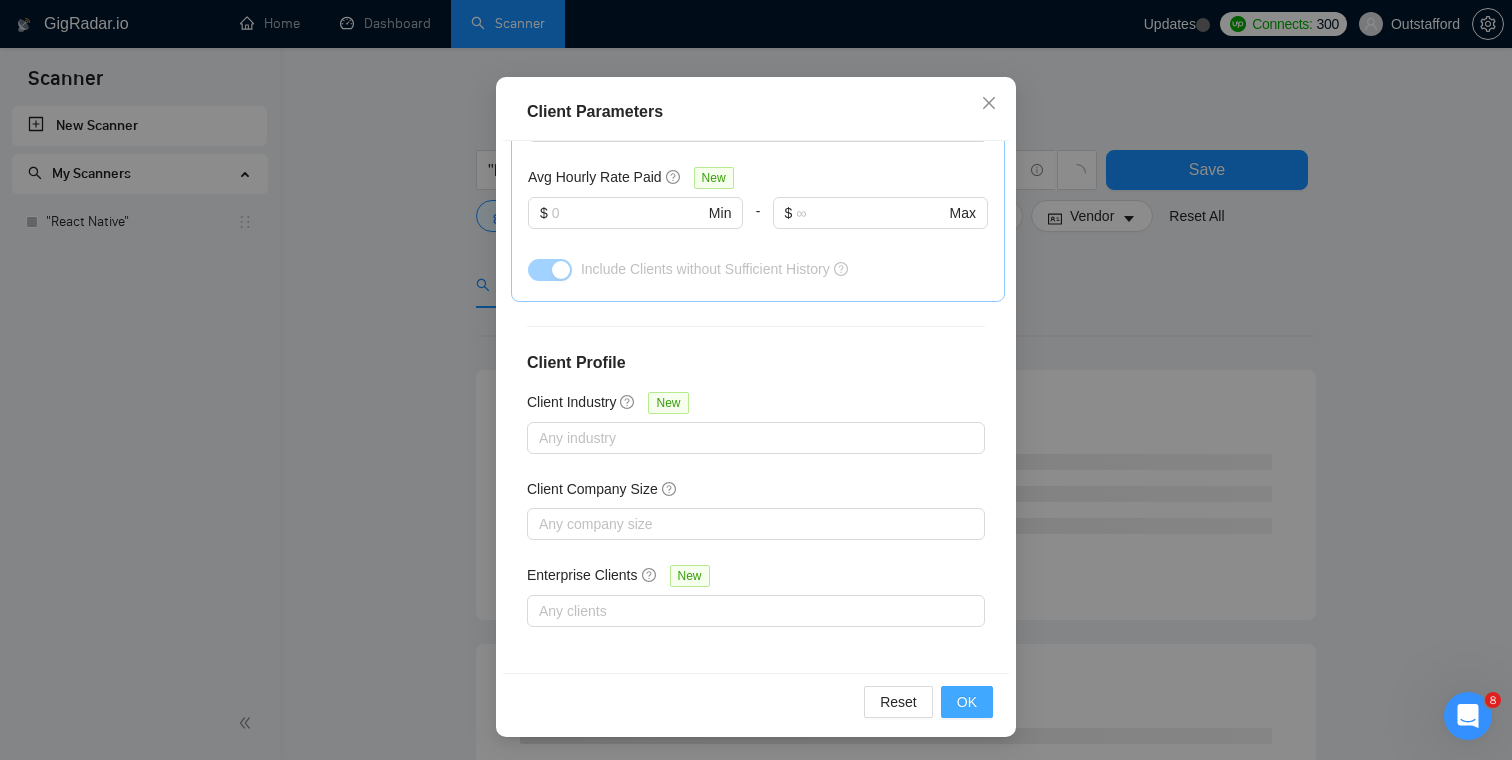 click on "OK" at bounding box center [967, 702] 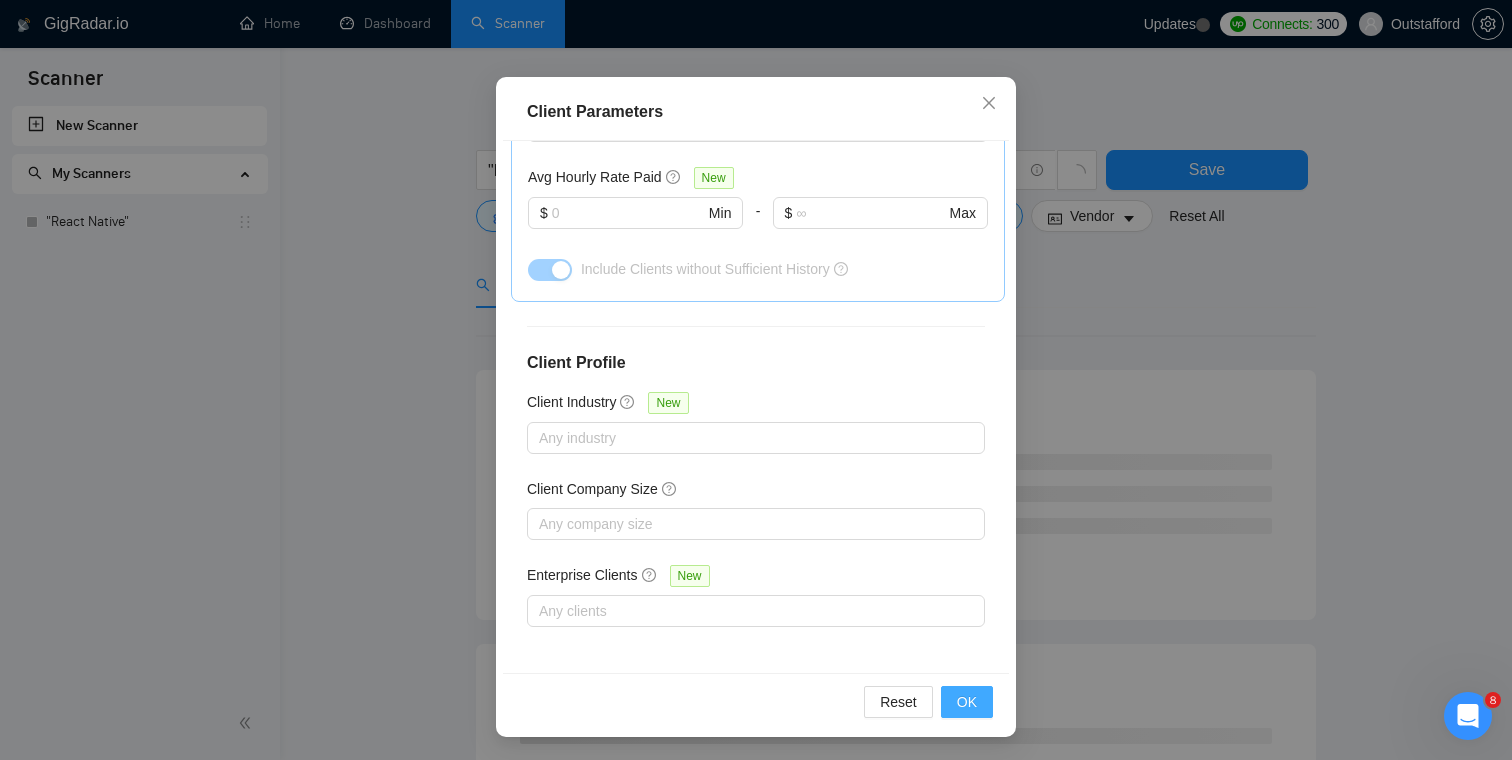 scroll, scrollTop: 44, scrollLeft: 0, axis: vertical 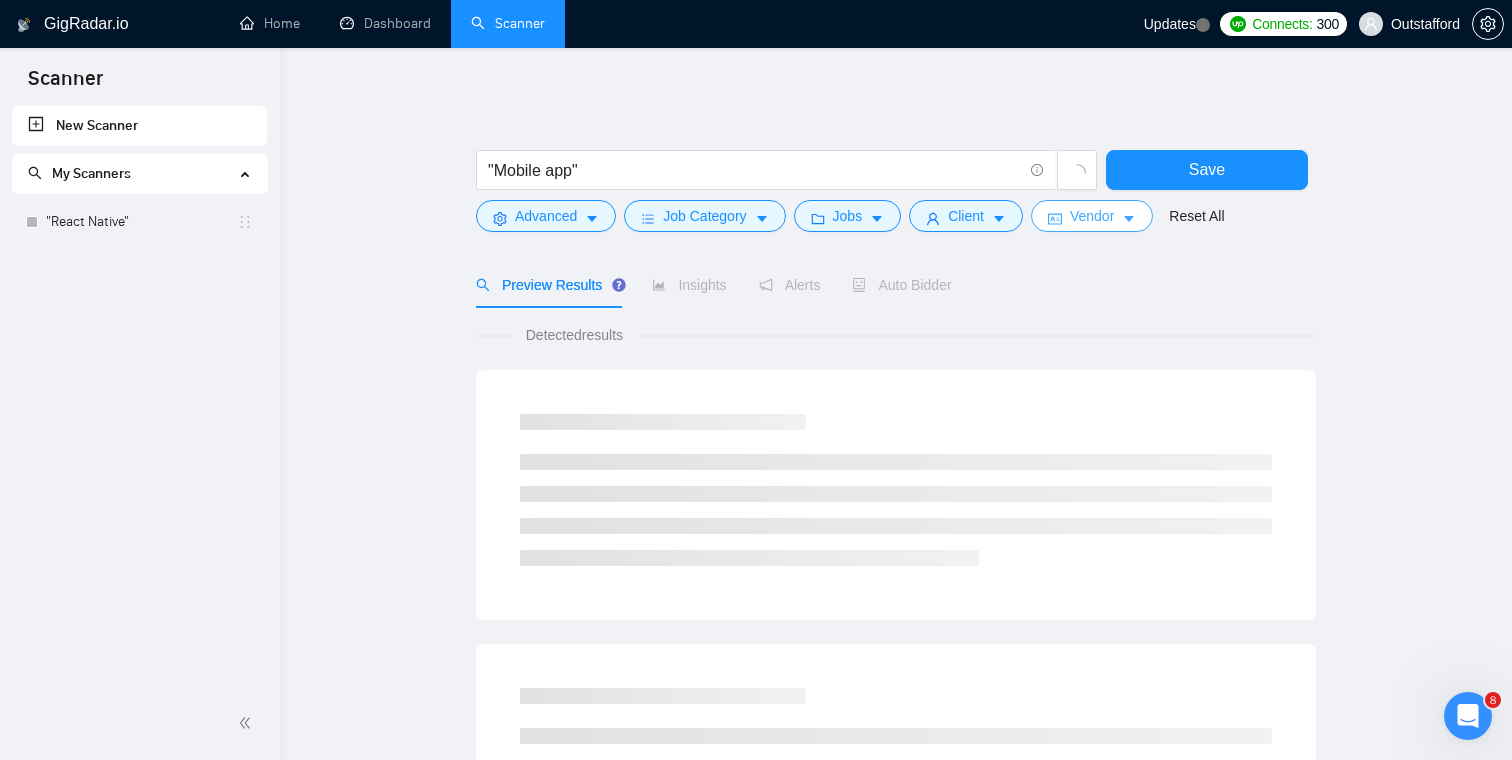 click 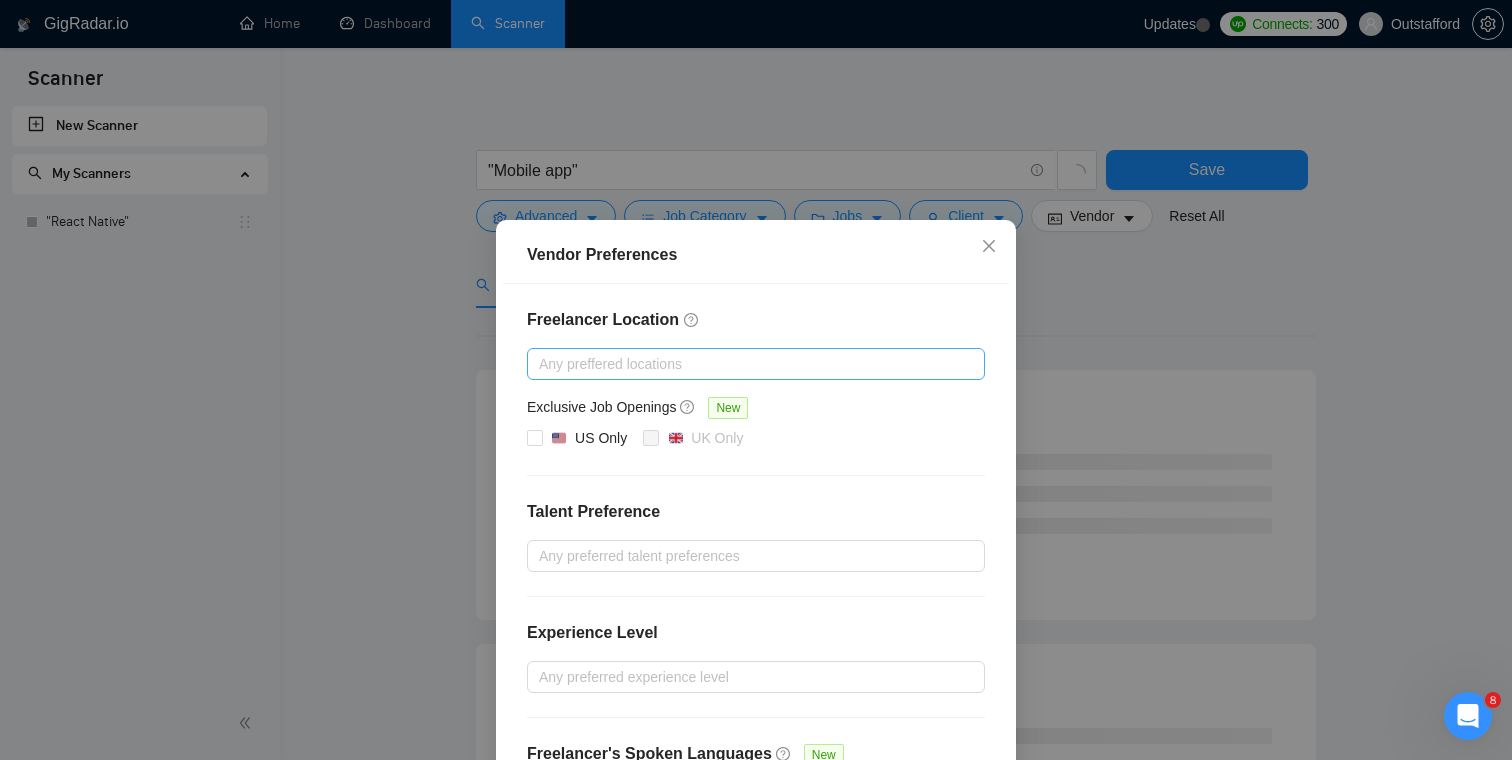 click at bounding box center (746, 364) 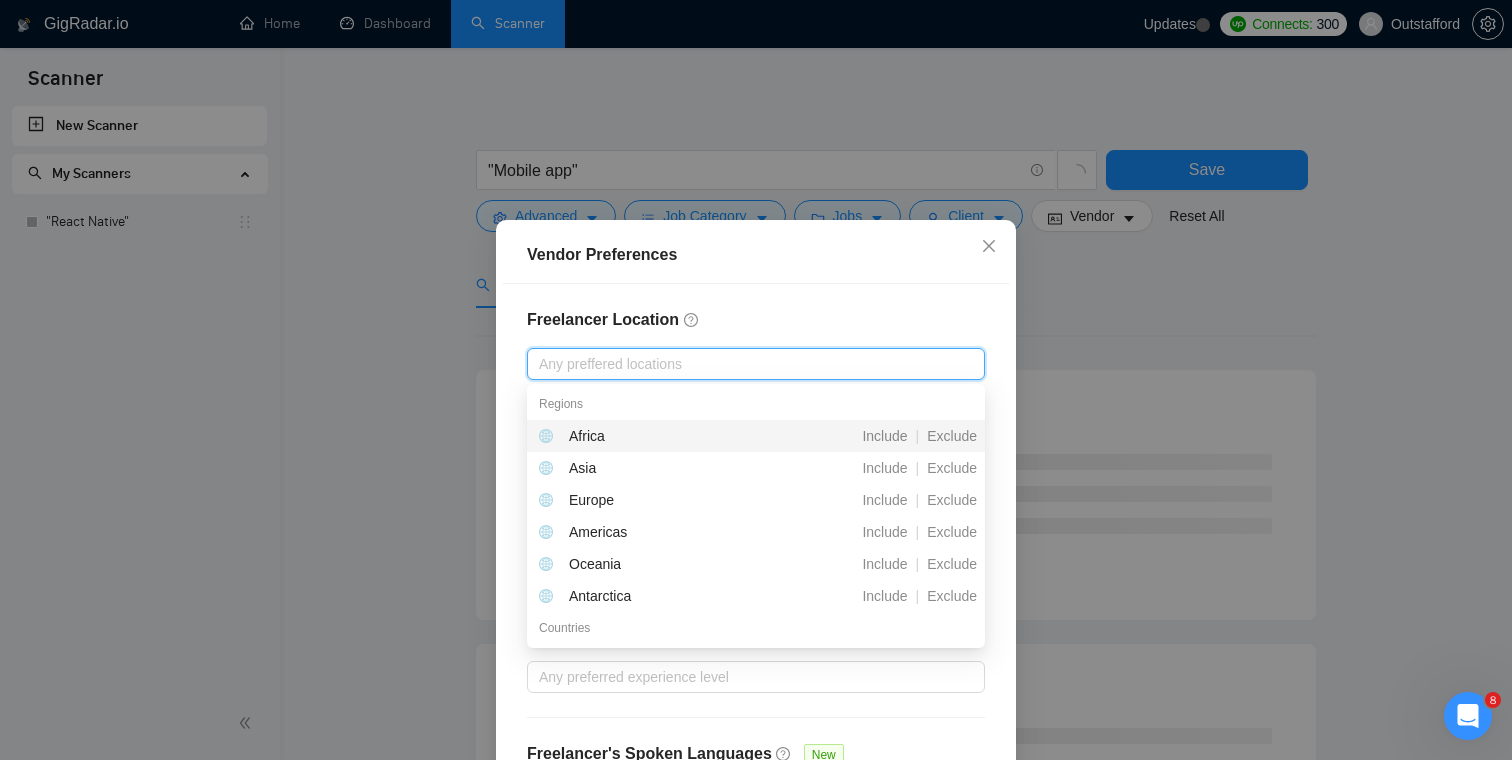 click on "Freelancer Location     Any preffered locations Exclusive Job Openings New US Only UK Only Talent Preference   Any preferred talent preferences Experience Level   Any preferred experience level Freelancer's Spoken Languages New   Any preffered languages" at bounding box center [756, 561] 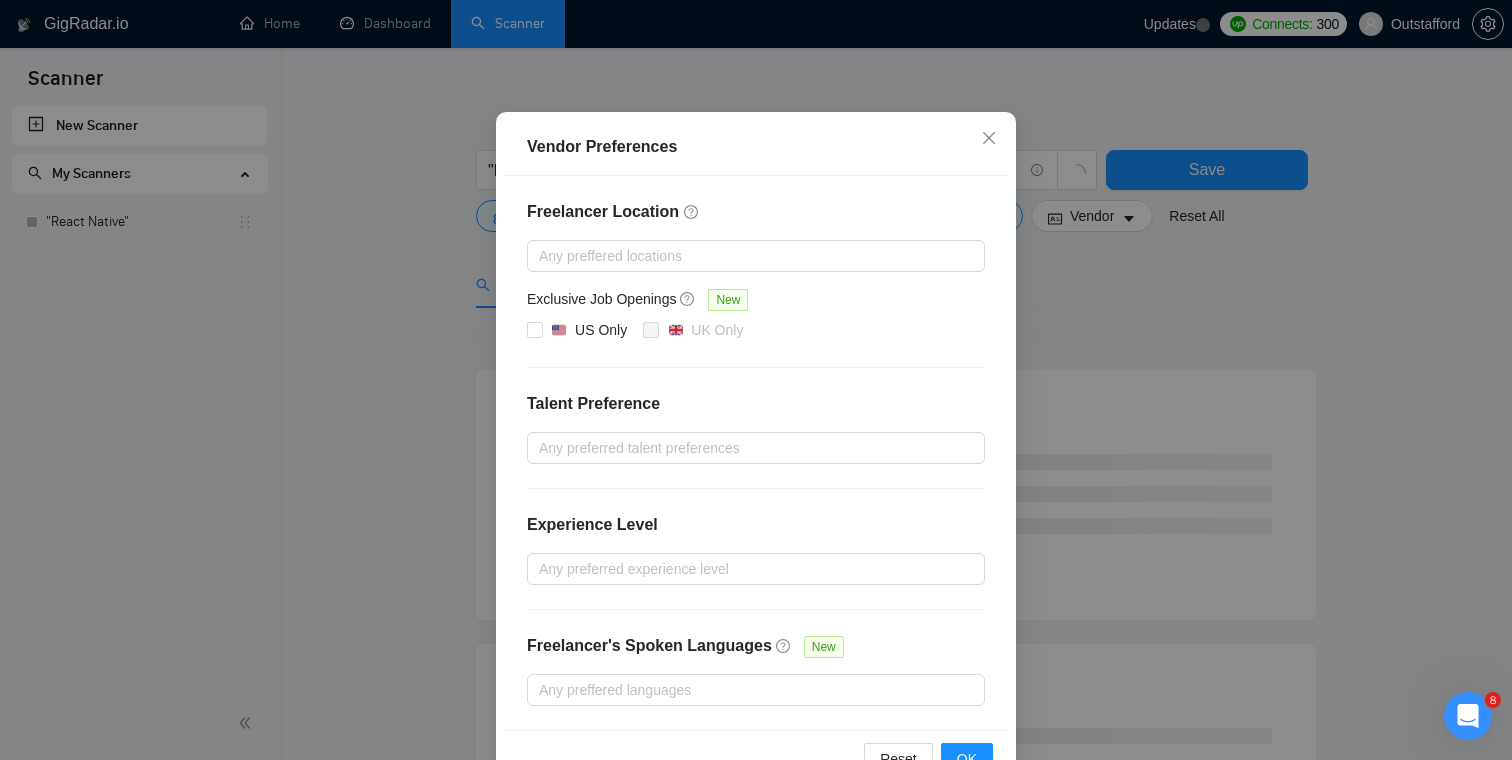 scroll, scrollTop: 165, scrollLeft: 0, axis: vertical 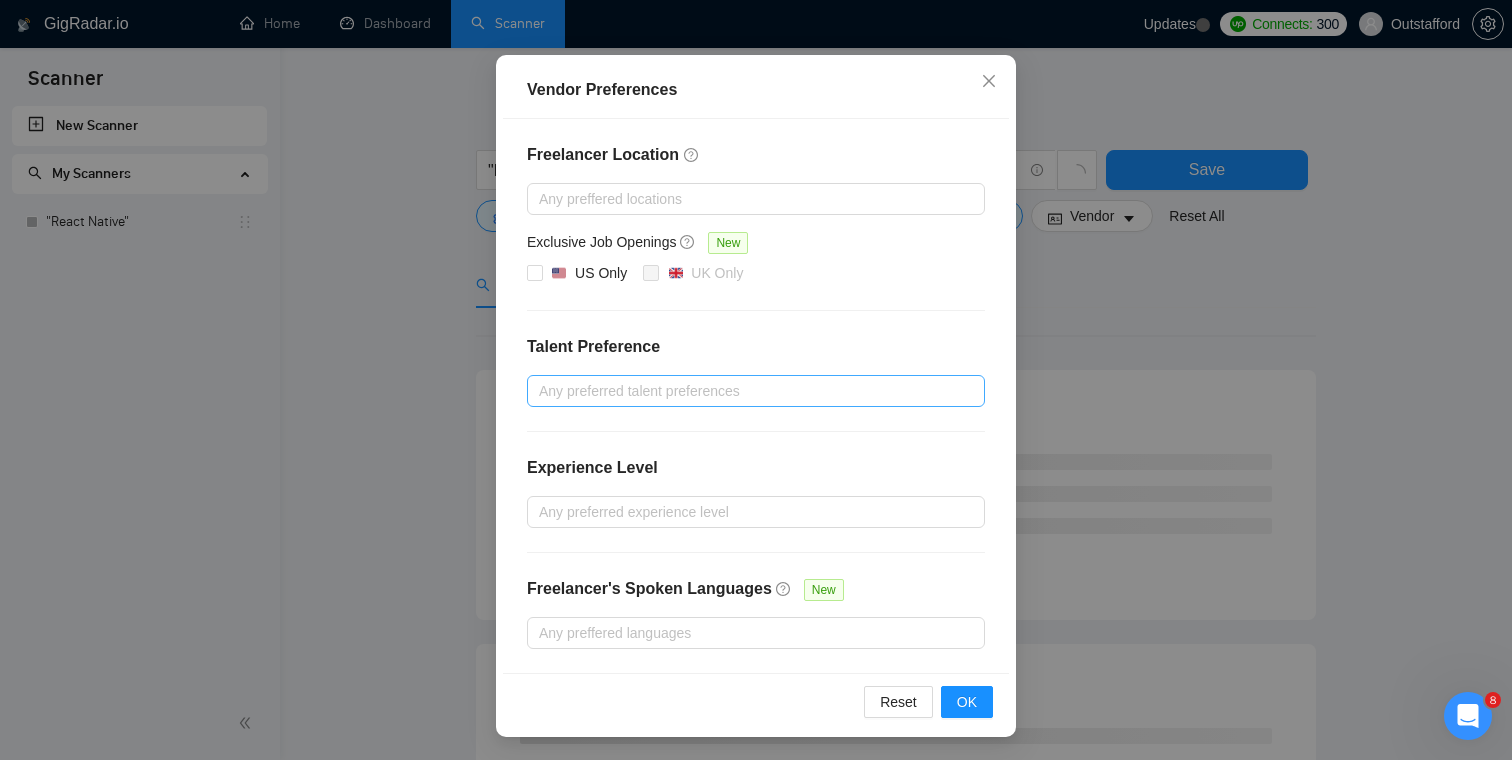 click at bounding box center [746, 391] 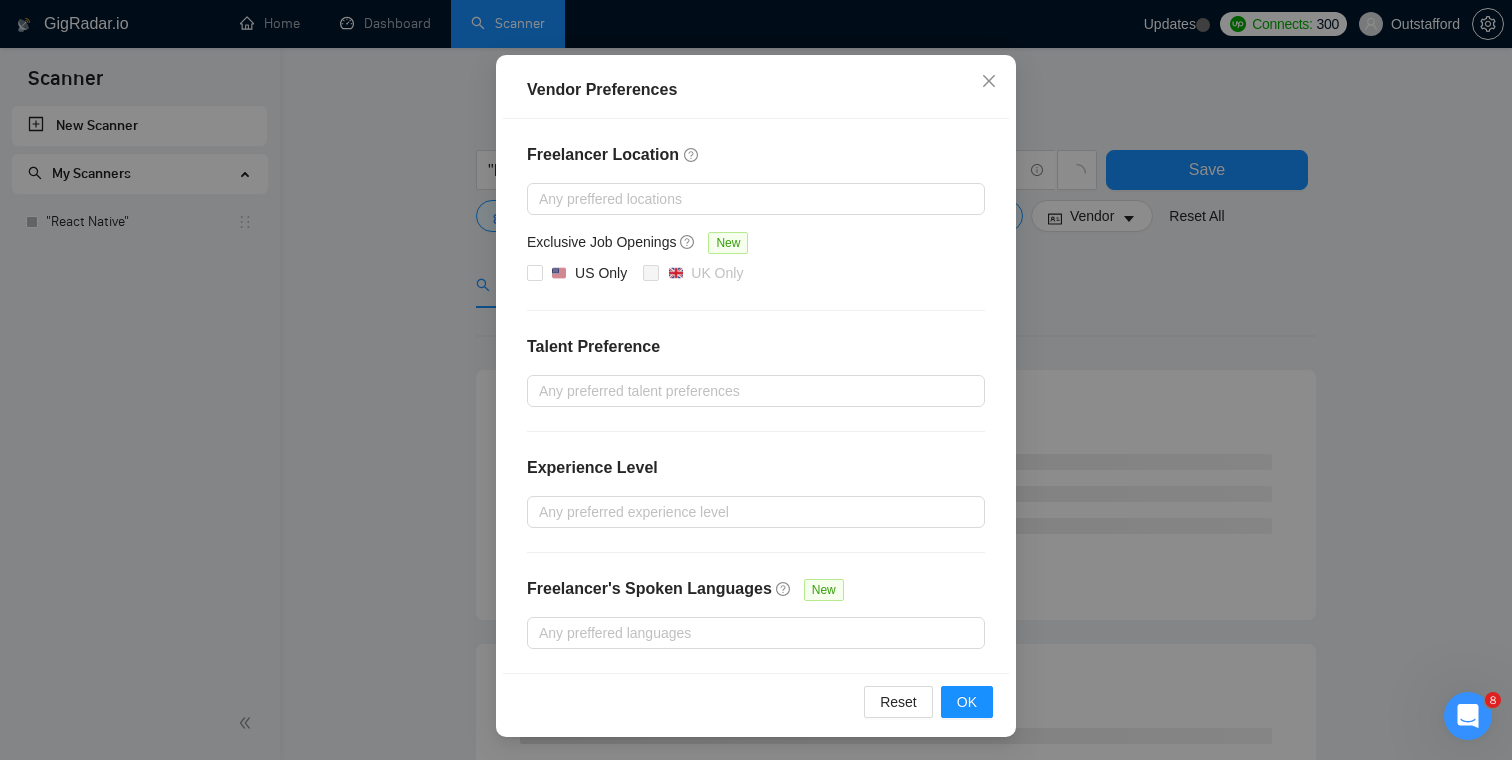 click on "Freelancer Location     Any preffered locations Exclusive Job Openings New US Only UK Only Talent Preference   Any preferred talent preferences Experience Level   Any preferred experience level Freelancer's Spoken Languages New   Any preffered languages" at bounding box center [756, 396] 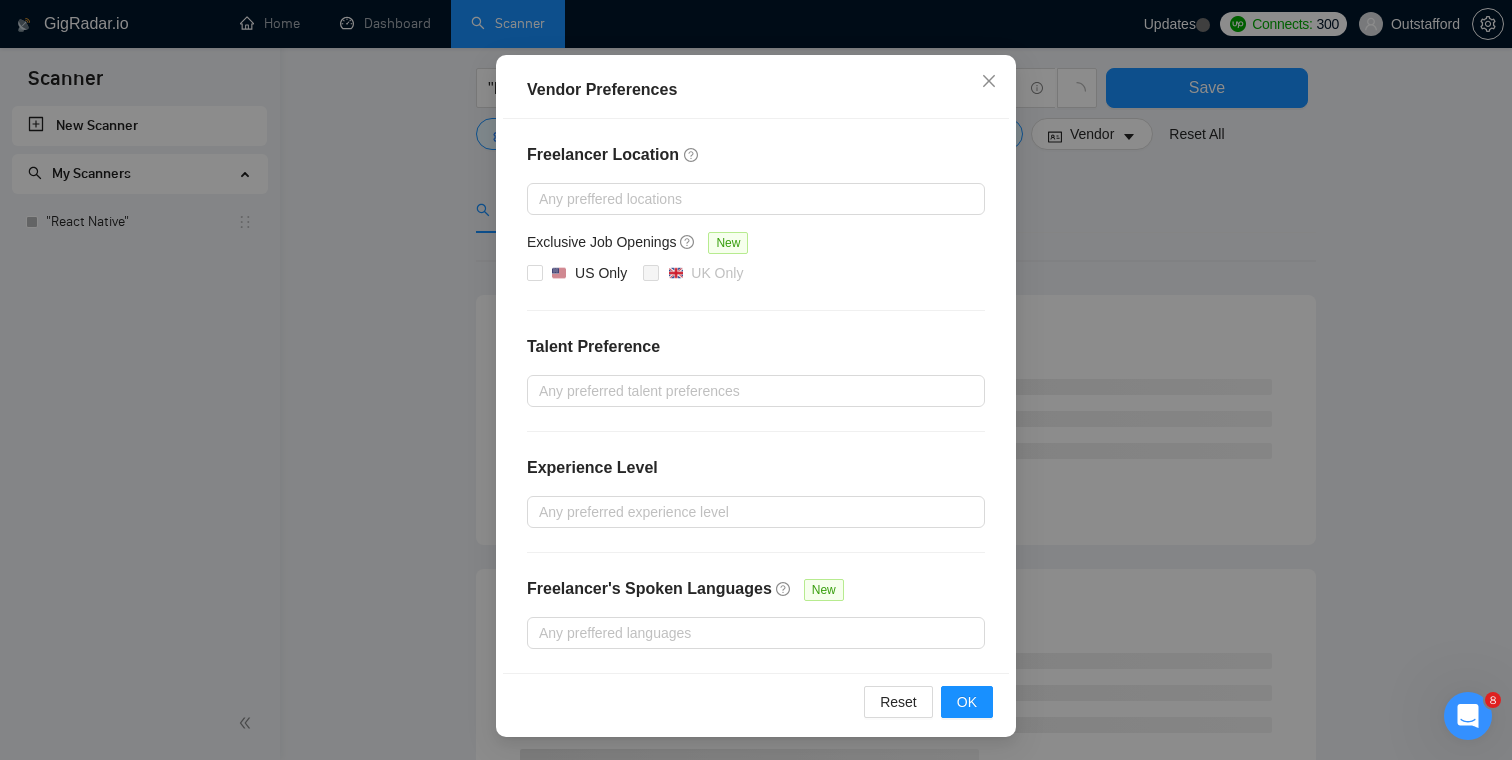 scroll, scrollTop: 108, scrollLeft: 0, axis: vertical 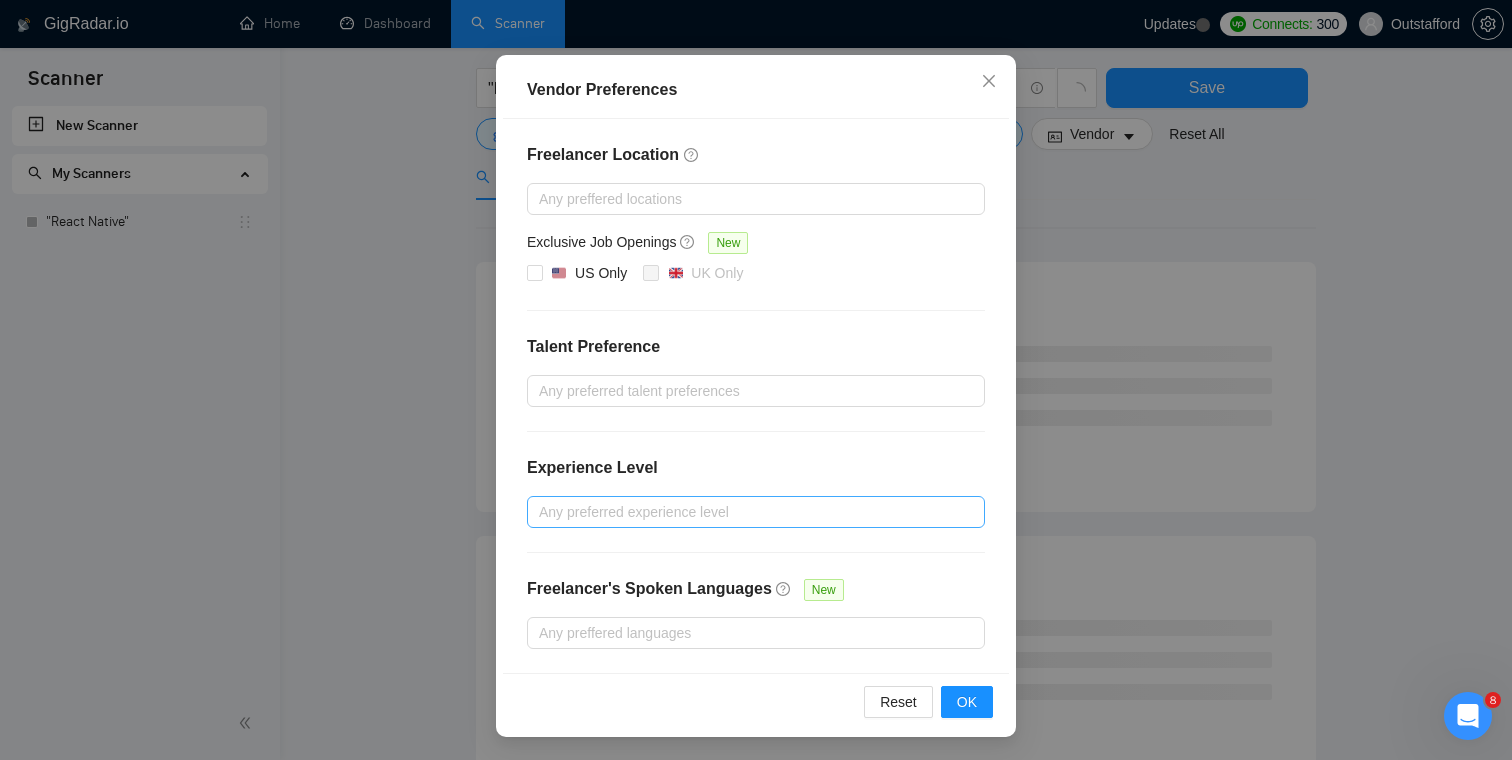 click at bounding box center (746, 512) 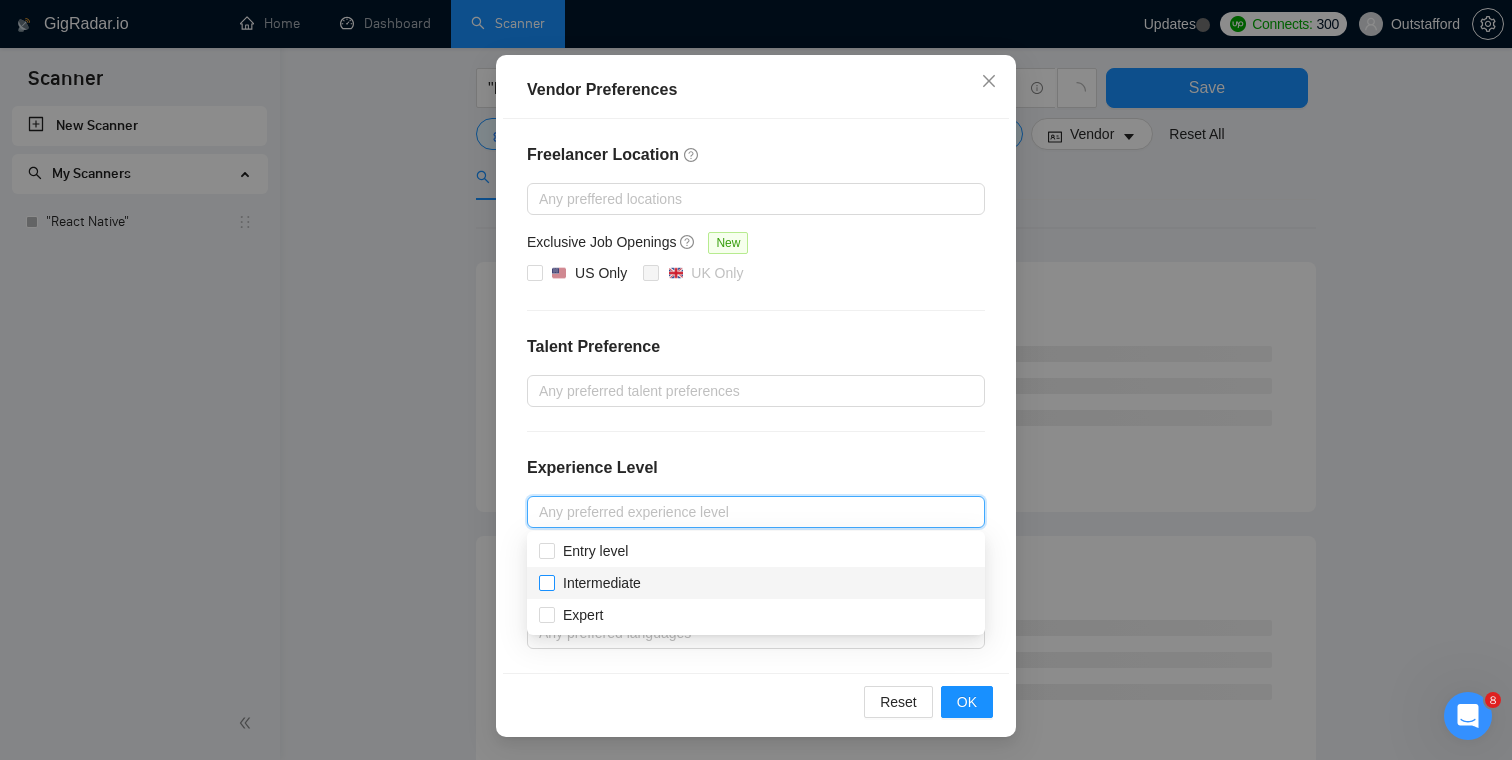 click on "Intermediate" at bounding box center (602, 583) 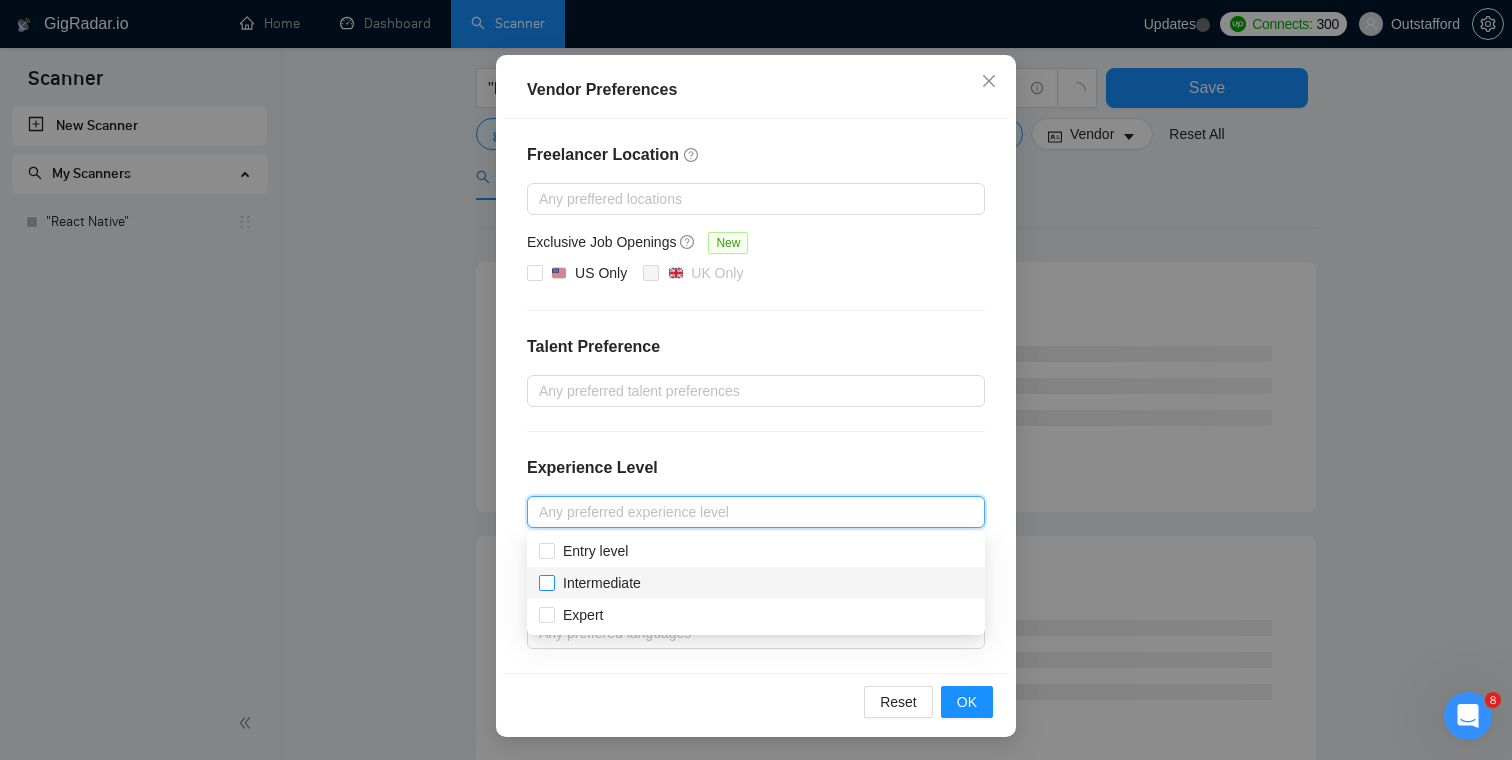 click on "Intermediate" at bounding box center [546, 582] 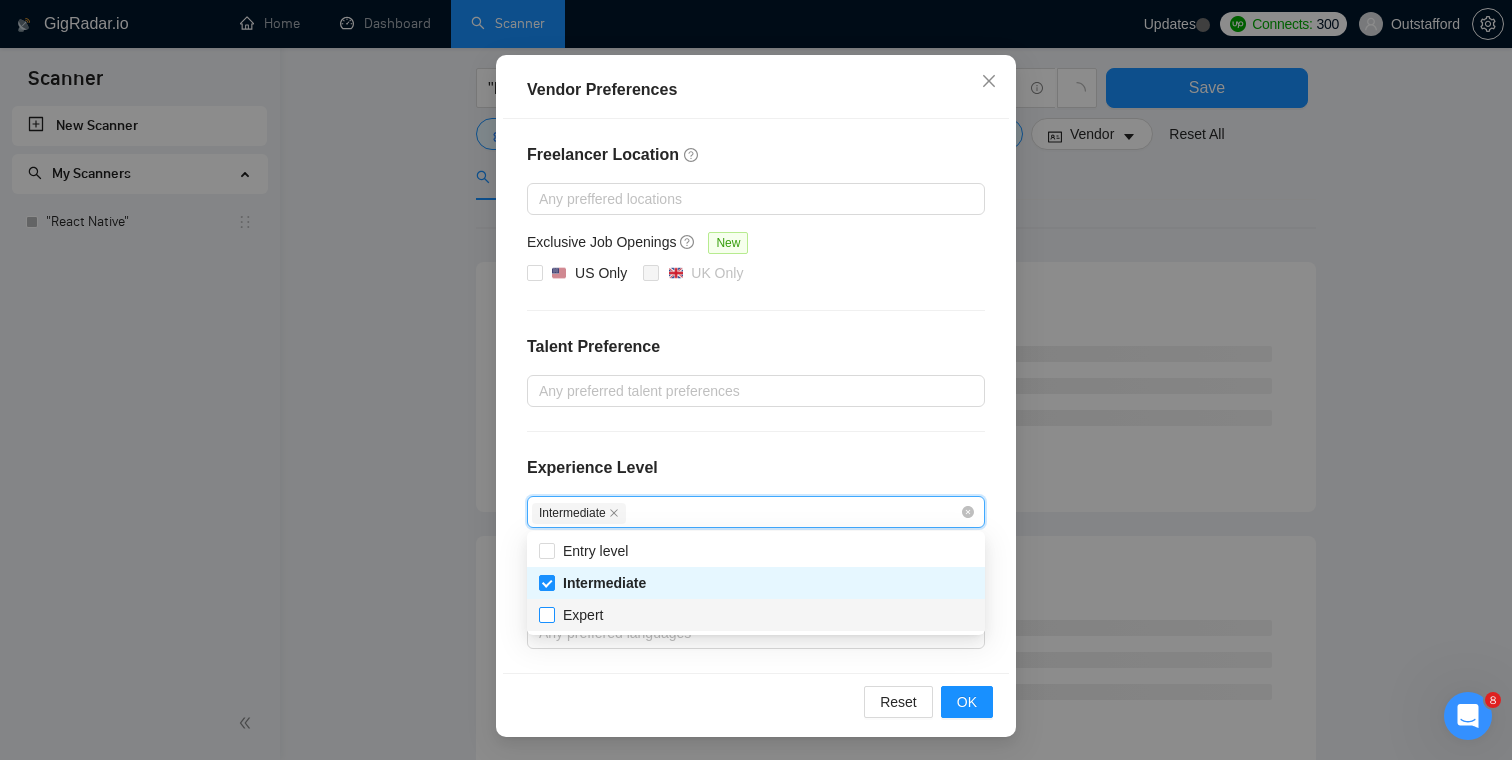 click on "Expert" at bounding box center (583, 615) 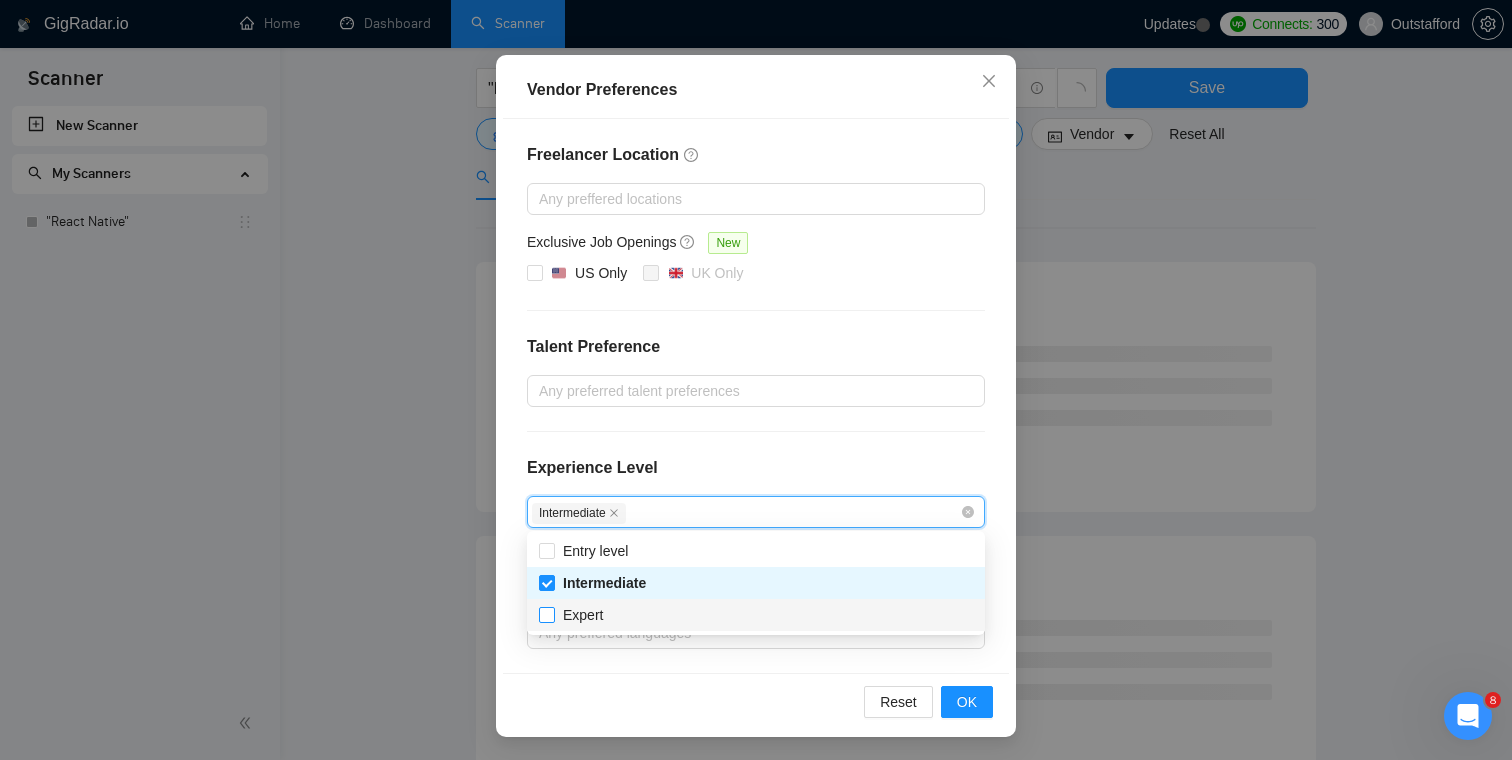 click on "Expert" at bounding box center [546, 614] 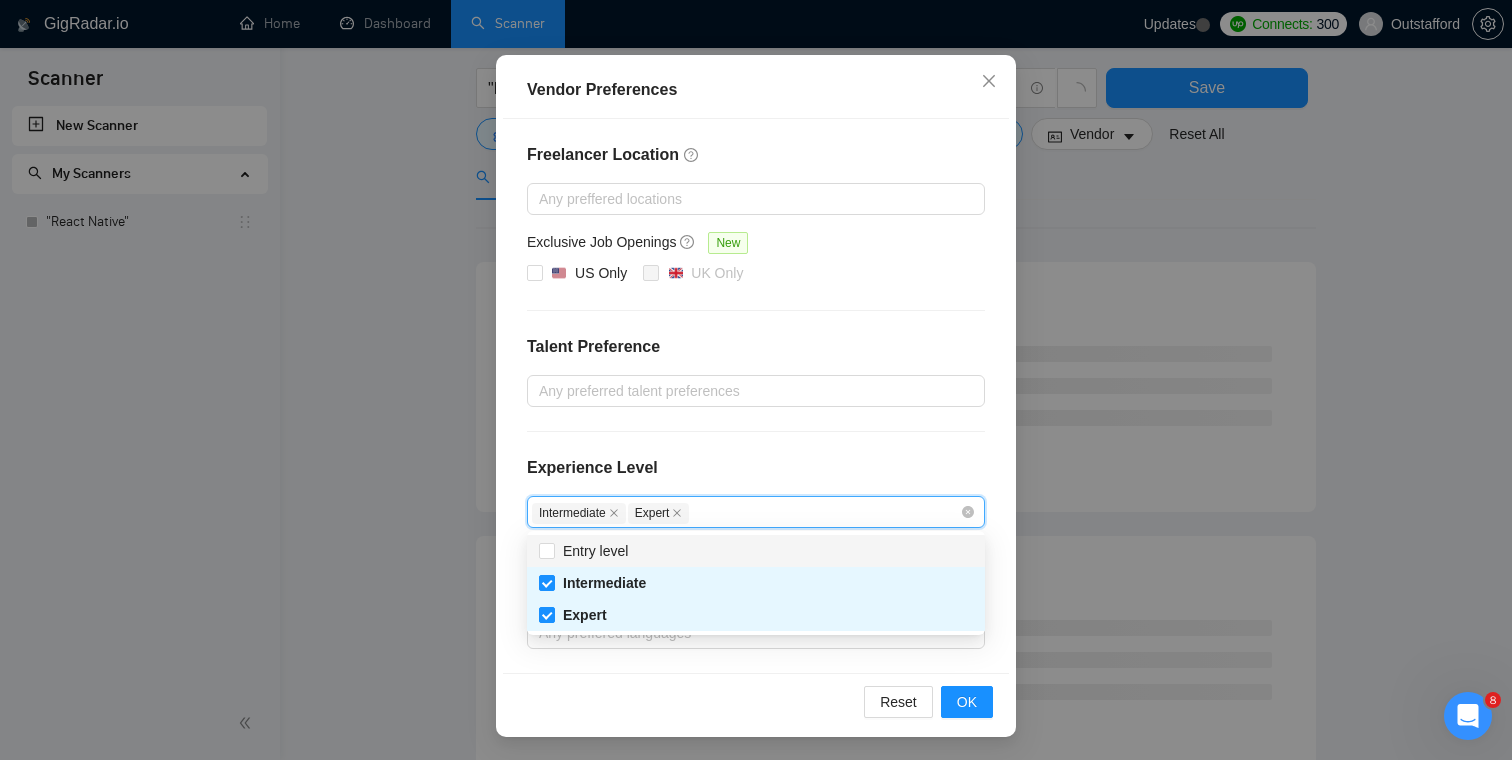 click on "Freelancer Location     Any preffered locations Exclusive Job Openings New US Only UK Only Talent Preference   Any preferred talent preferences Experience Level Intermediate Expert   Freelancer's Spoken Languages New   Any preffered languages" at bounding box center (756, 396) 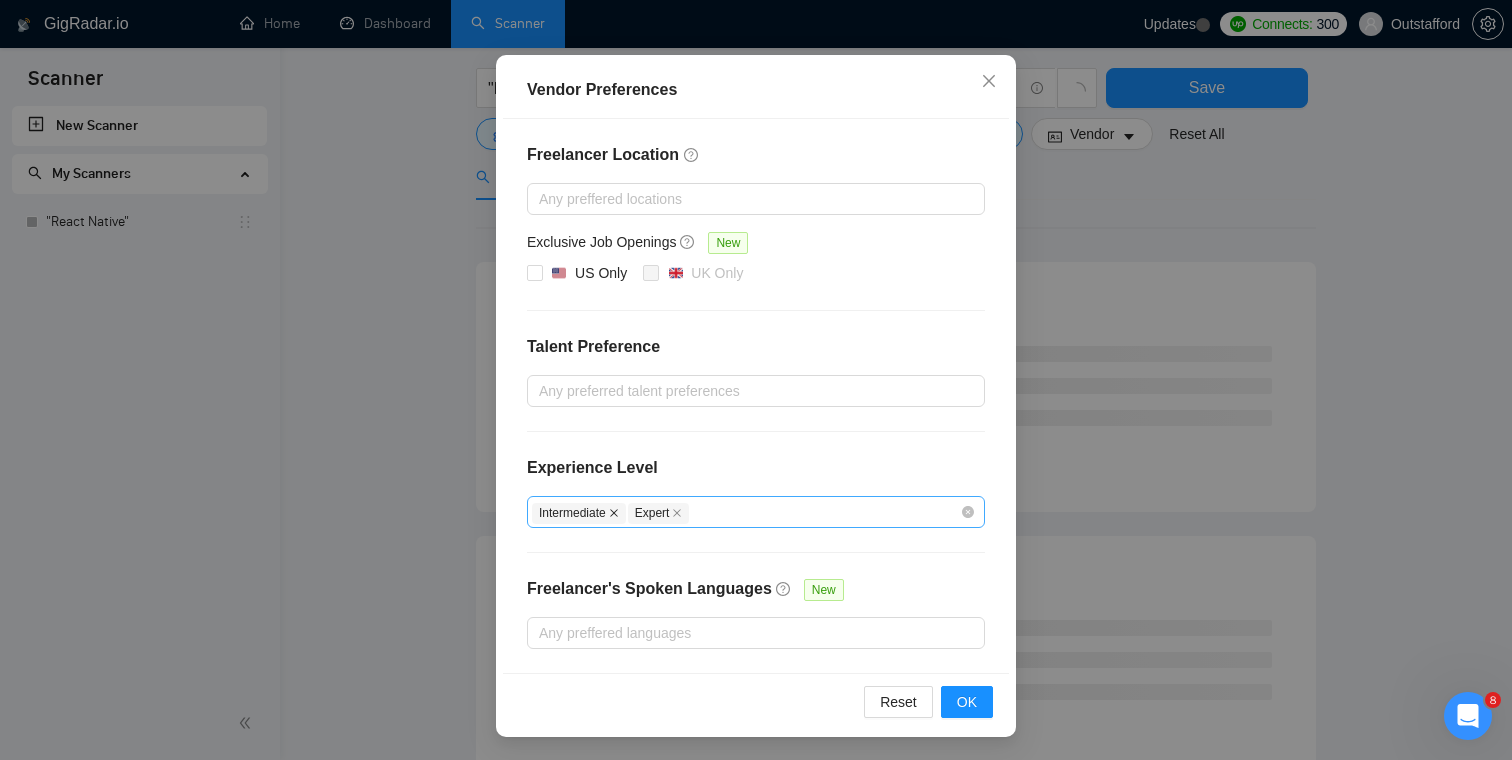 click 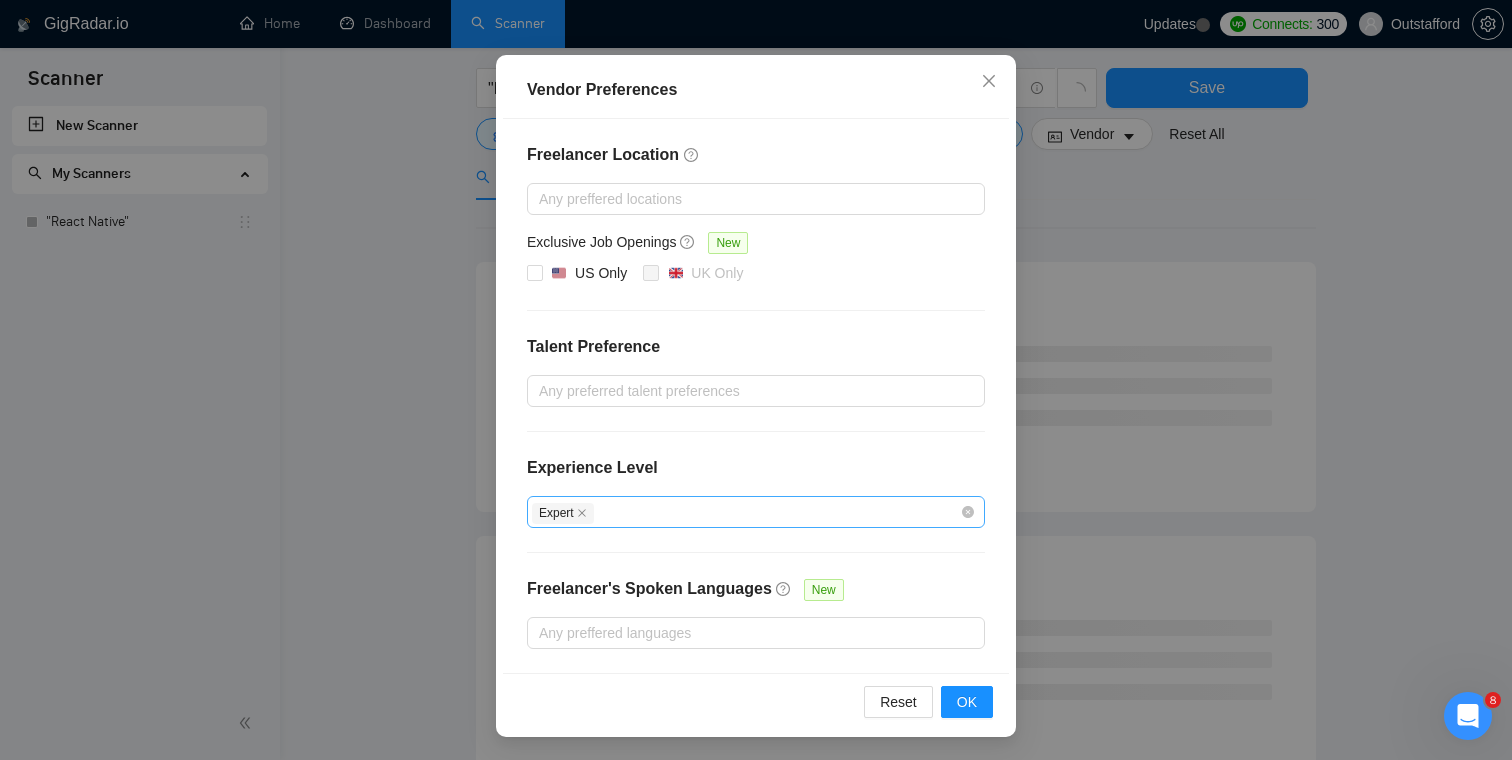 click on "Reset OK" at bounding box center (756, 701) 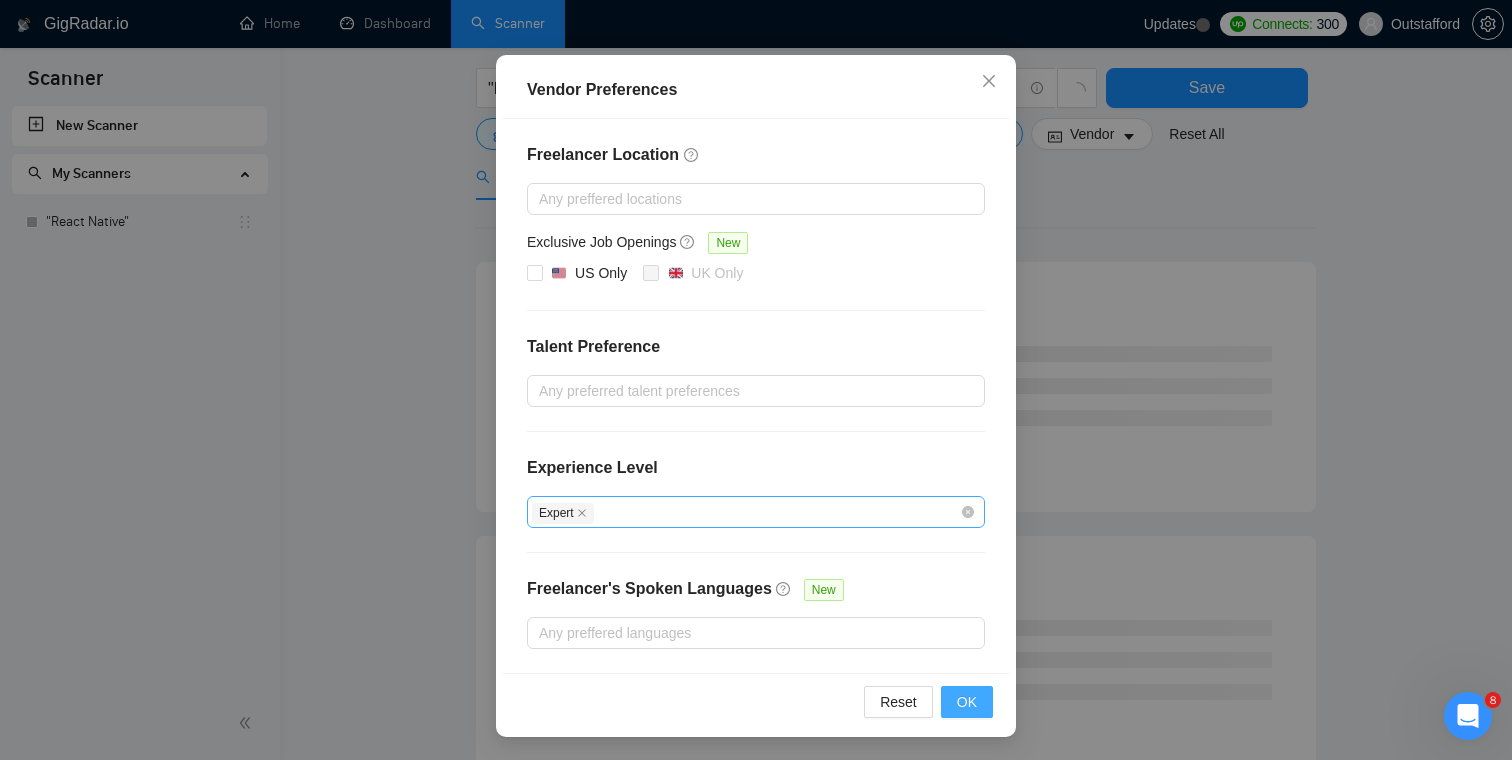 click on "OK" at bounding box center [967, 702] 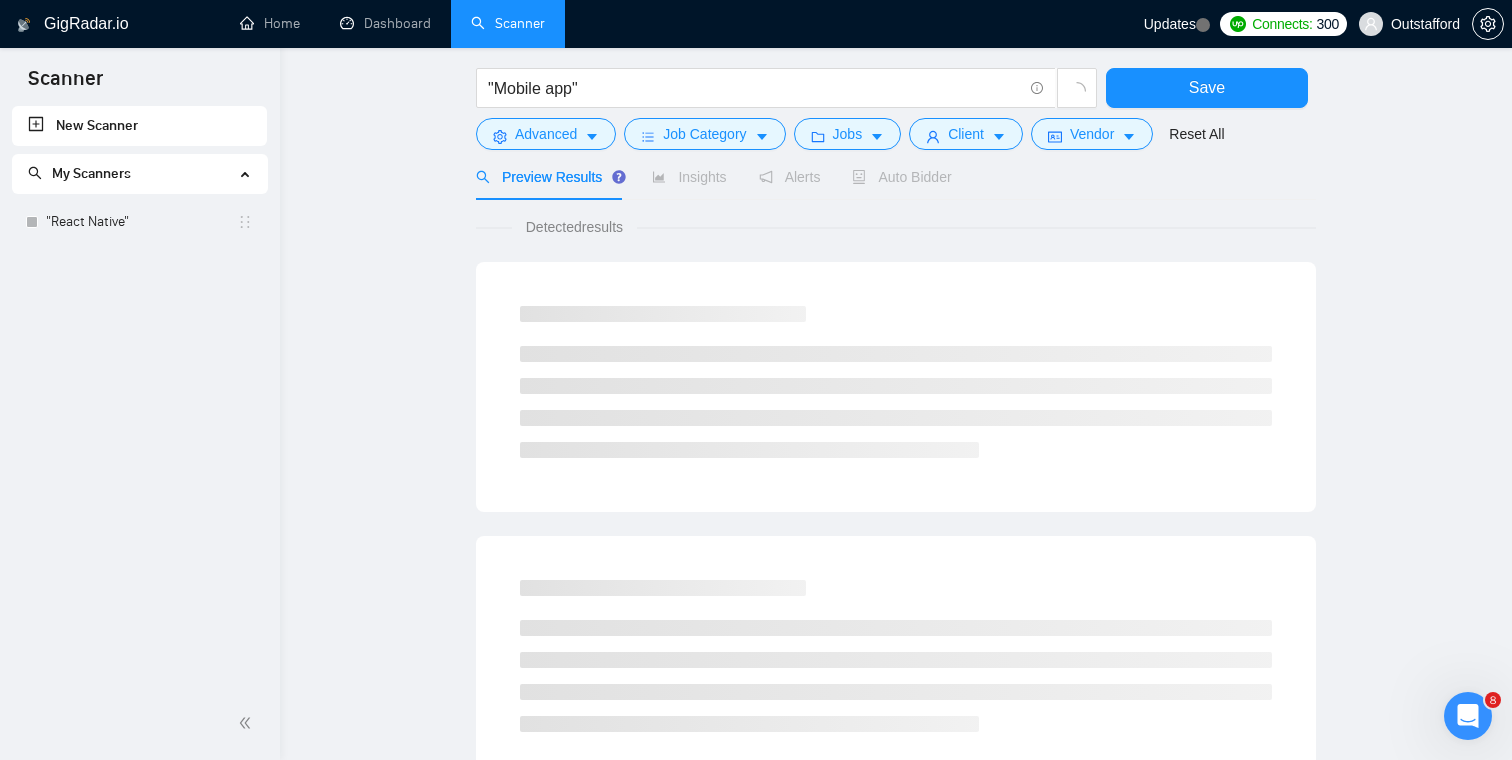 scroll, scrollTop: 65, scrollLeft: 0, axis: vertical 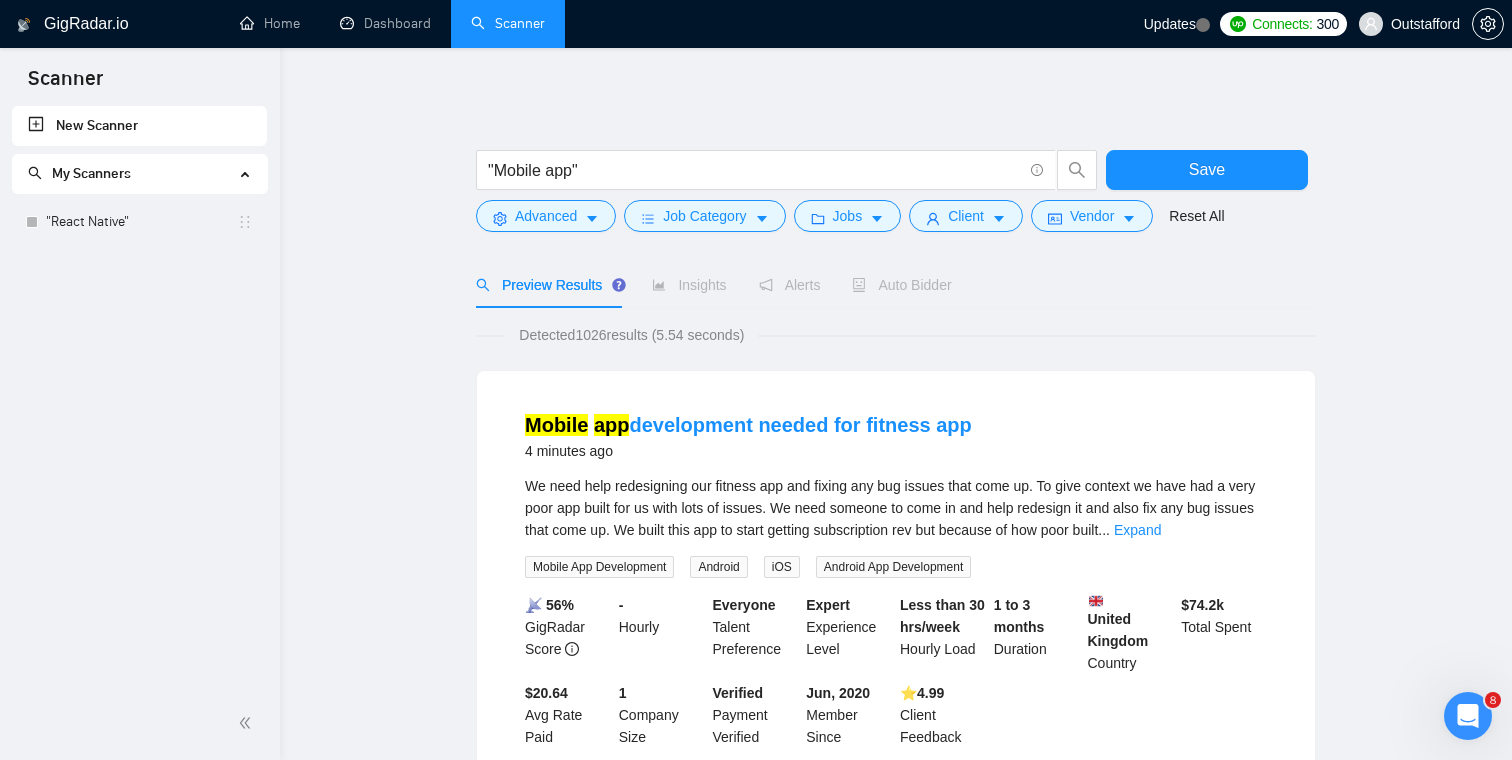 click on "Auto Bidder" at bounding box center [901, 285] 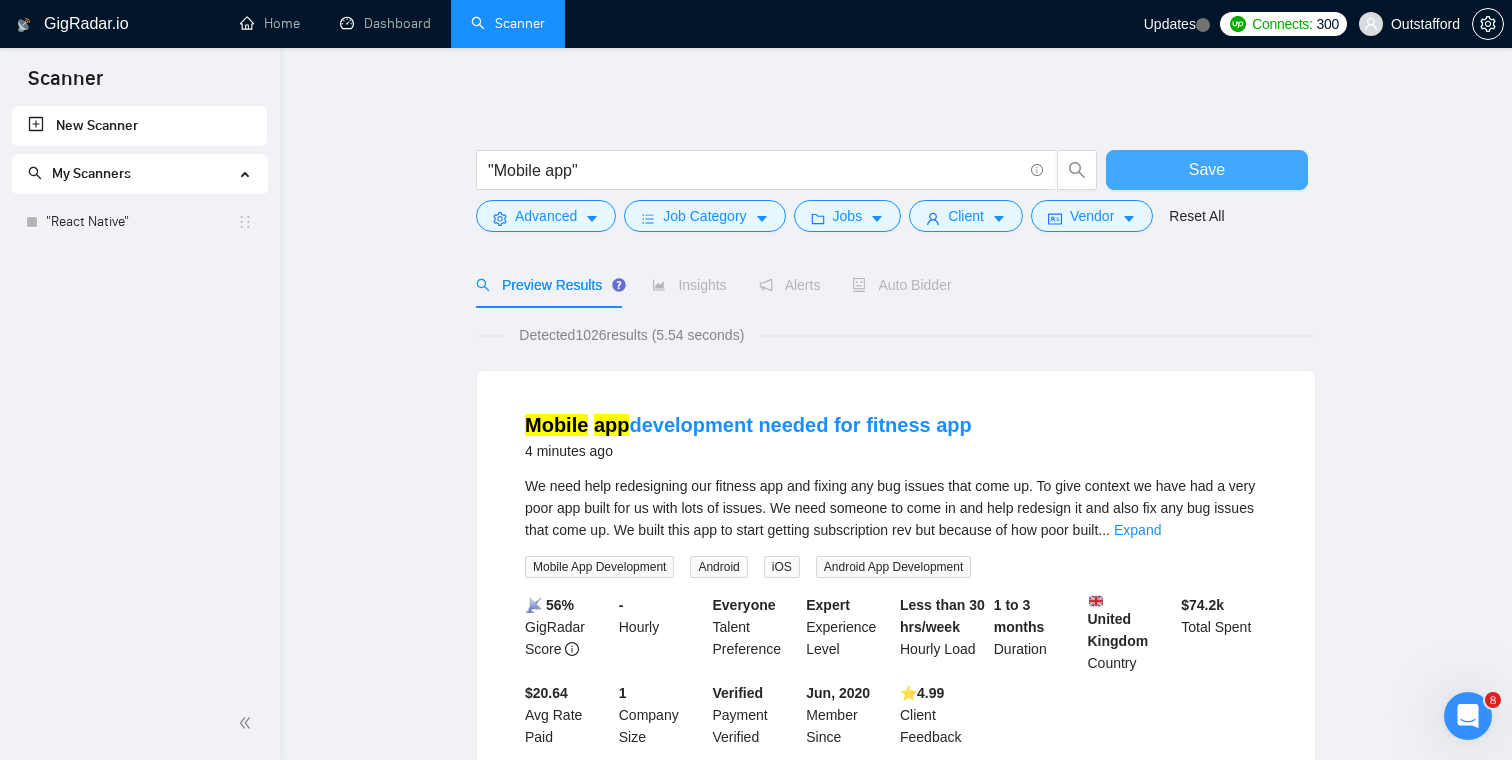 click on "Save" at bounding box center (1207, 169) 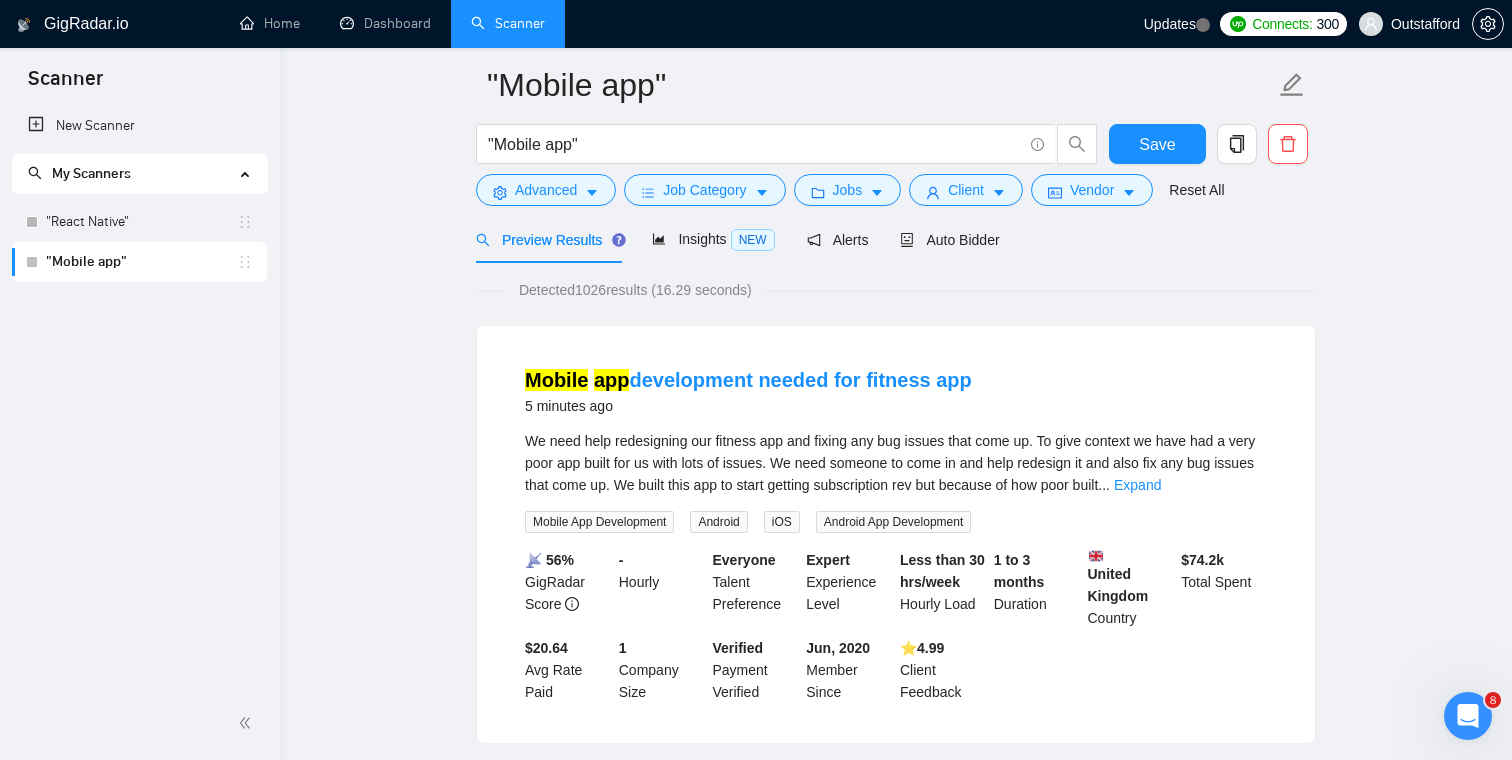 scroll, scrollTop: 0, scrollLeft: 0, axis: both 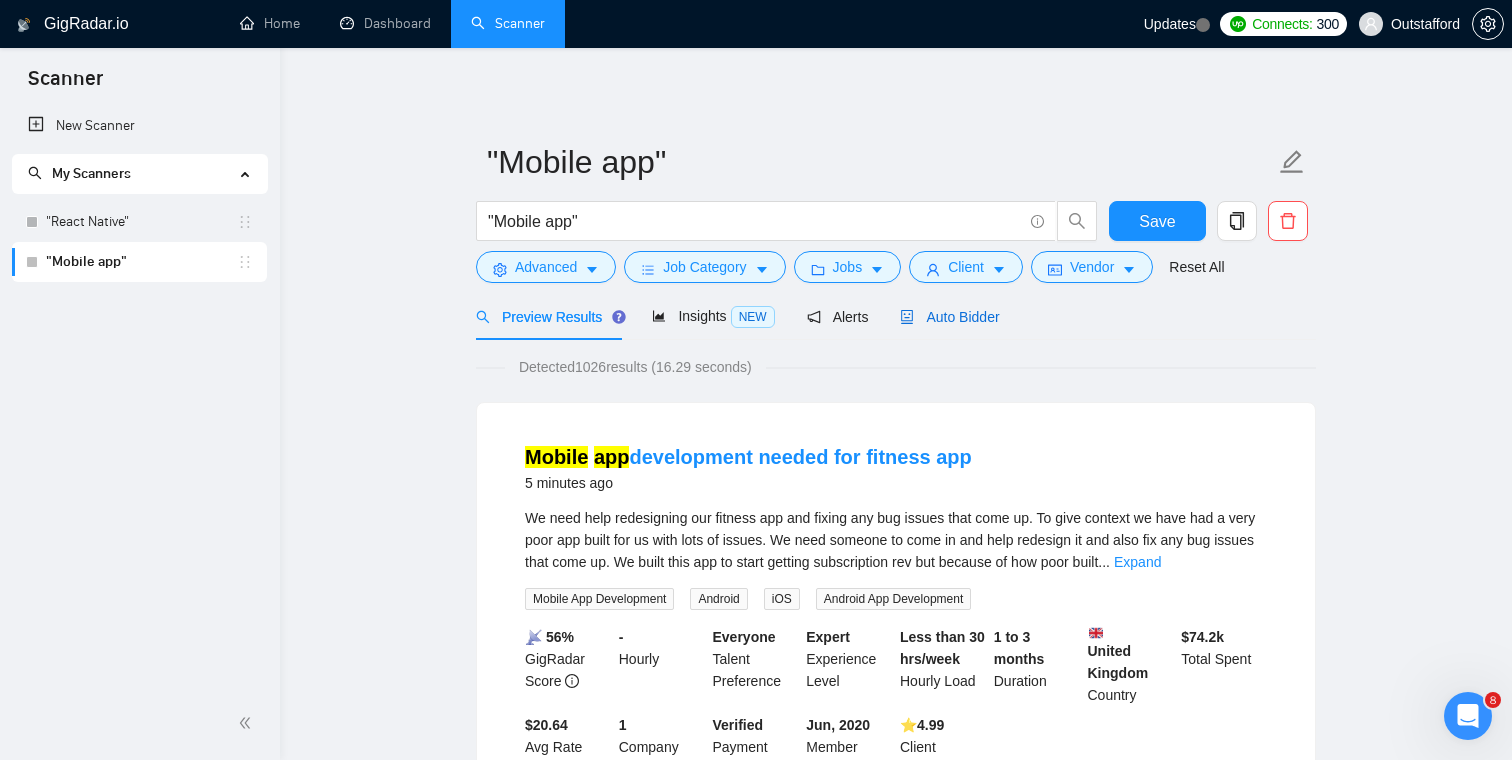 click on "Auto Bidder" at bounding box center [949, 317] 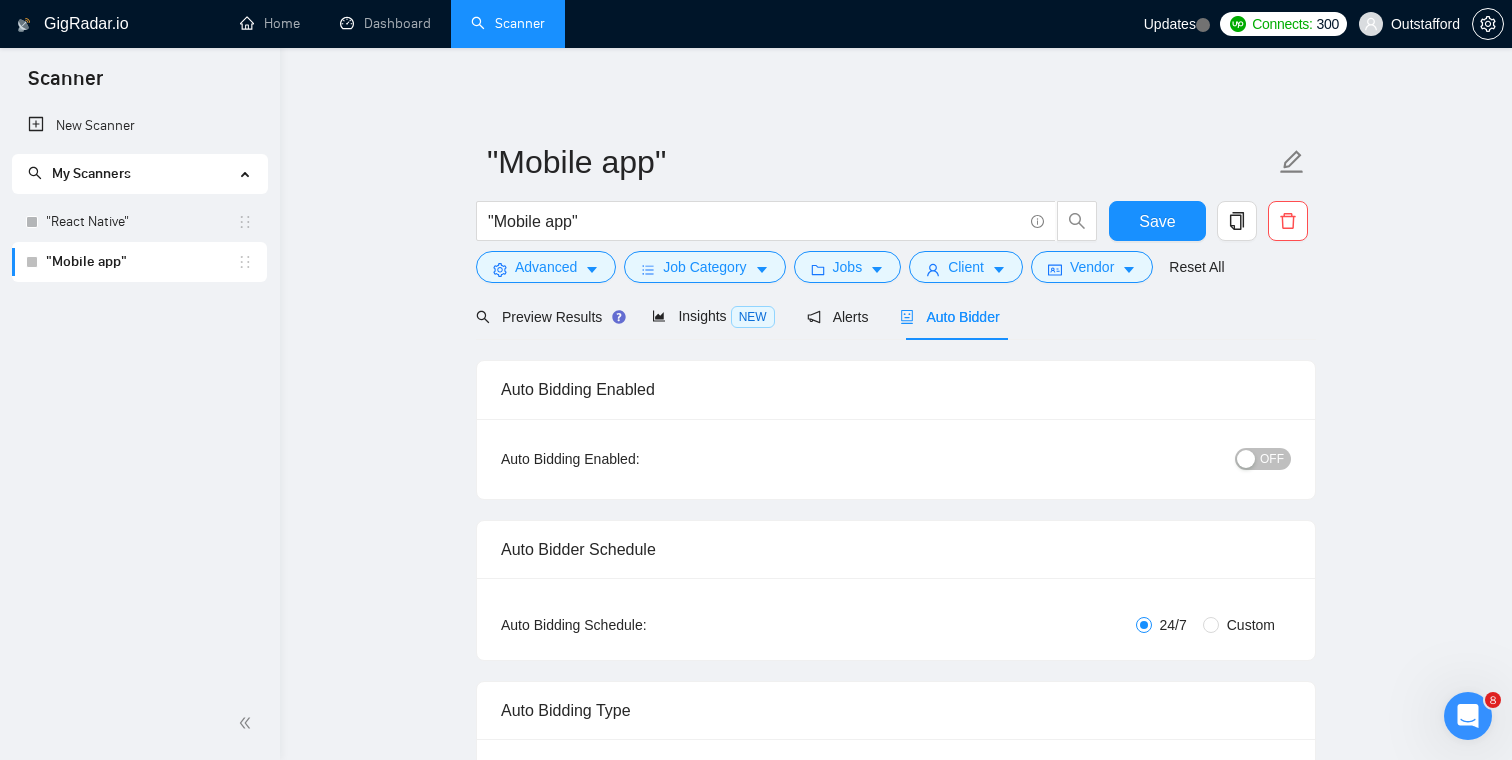 type 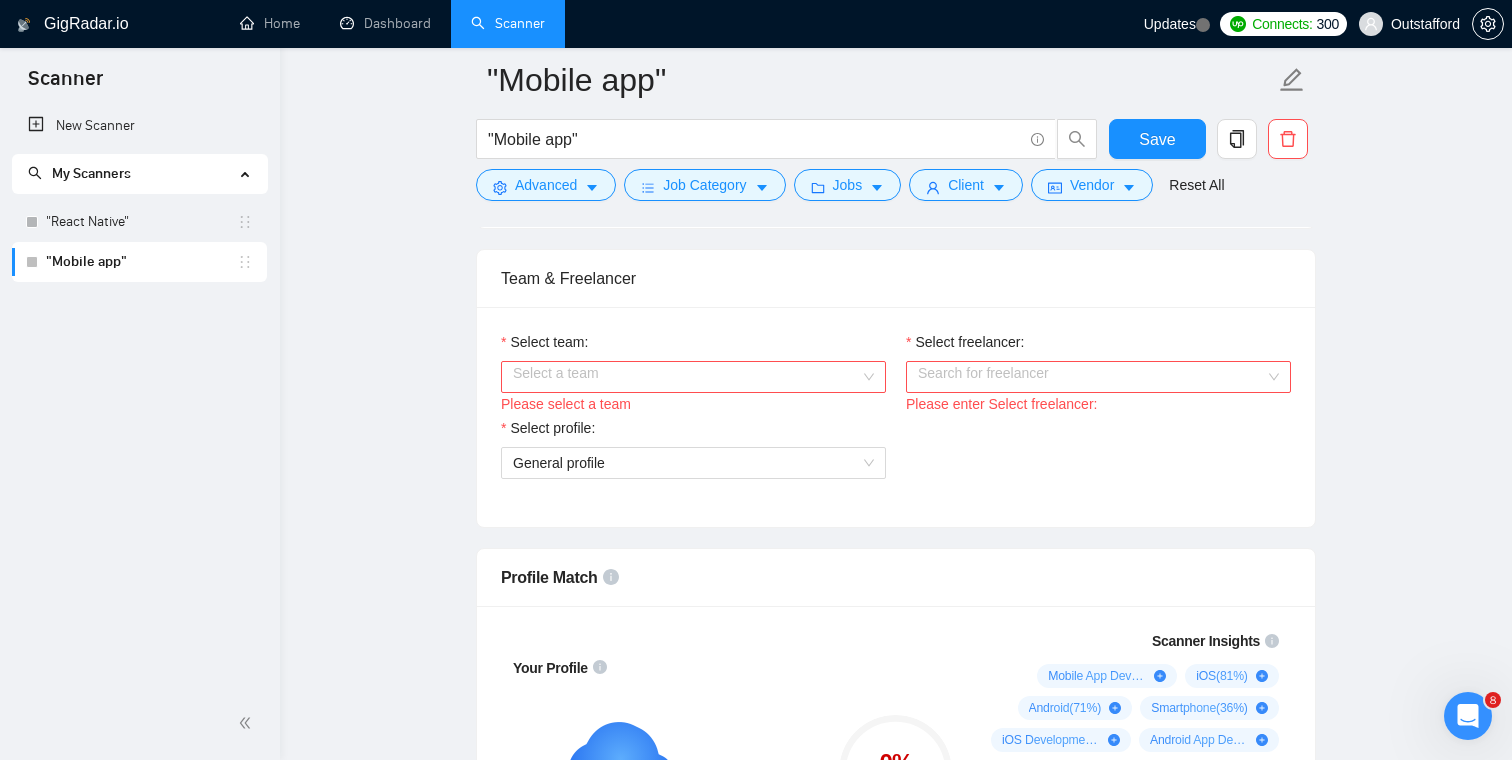 scroll, scrollTop: 982, scrollLeft: 0, axis: vertical 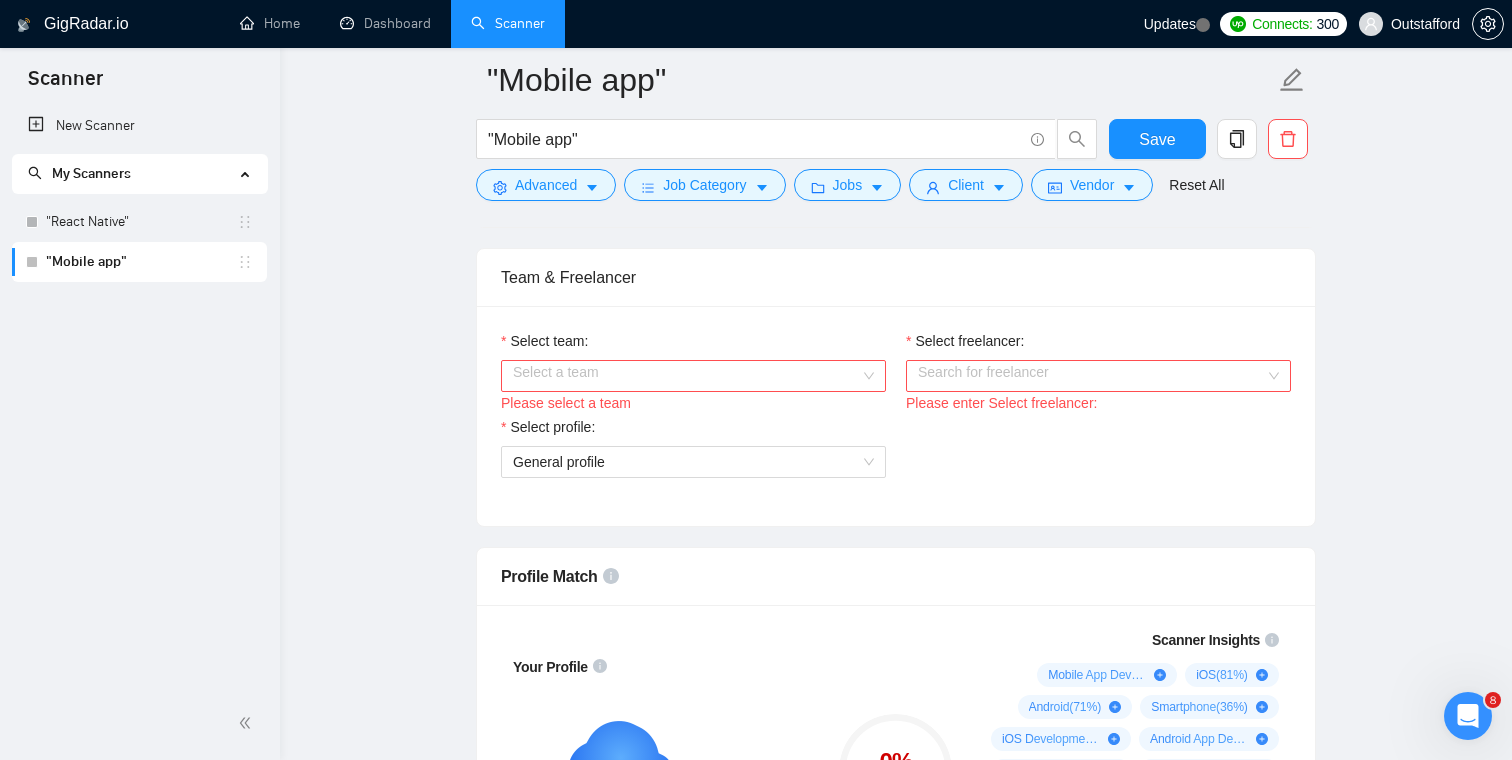 click on "Select team:" at bounding box center (686, 376) 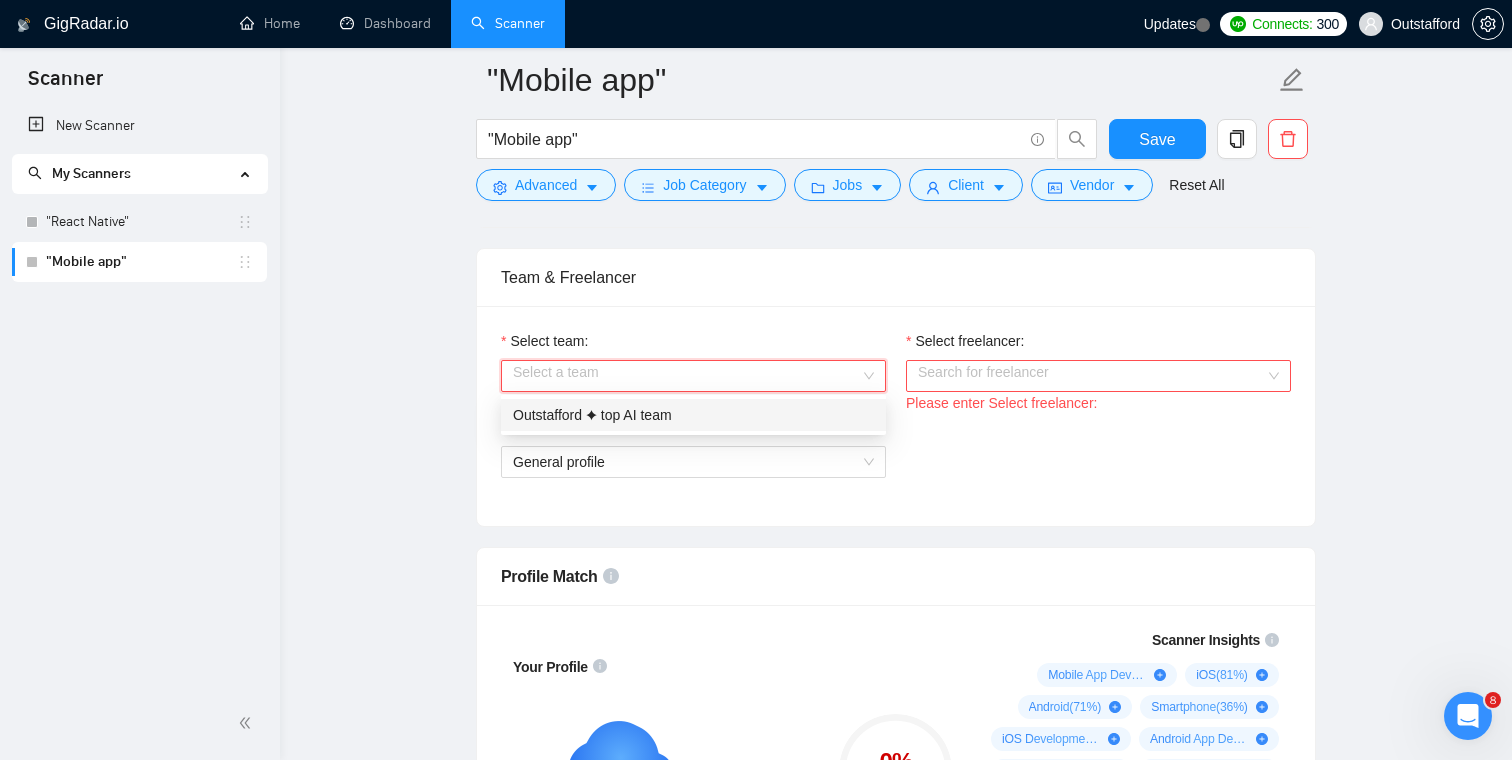 click on "Outstafford ✦ top AI team" at bounding box center [693, 415] 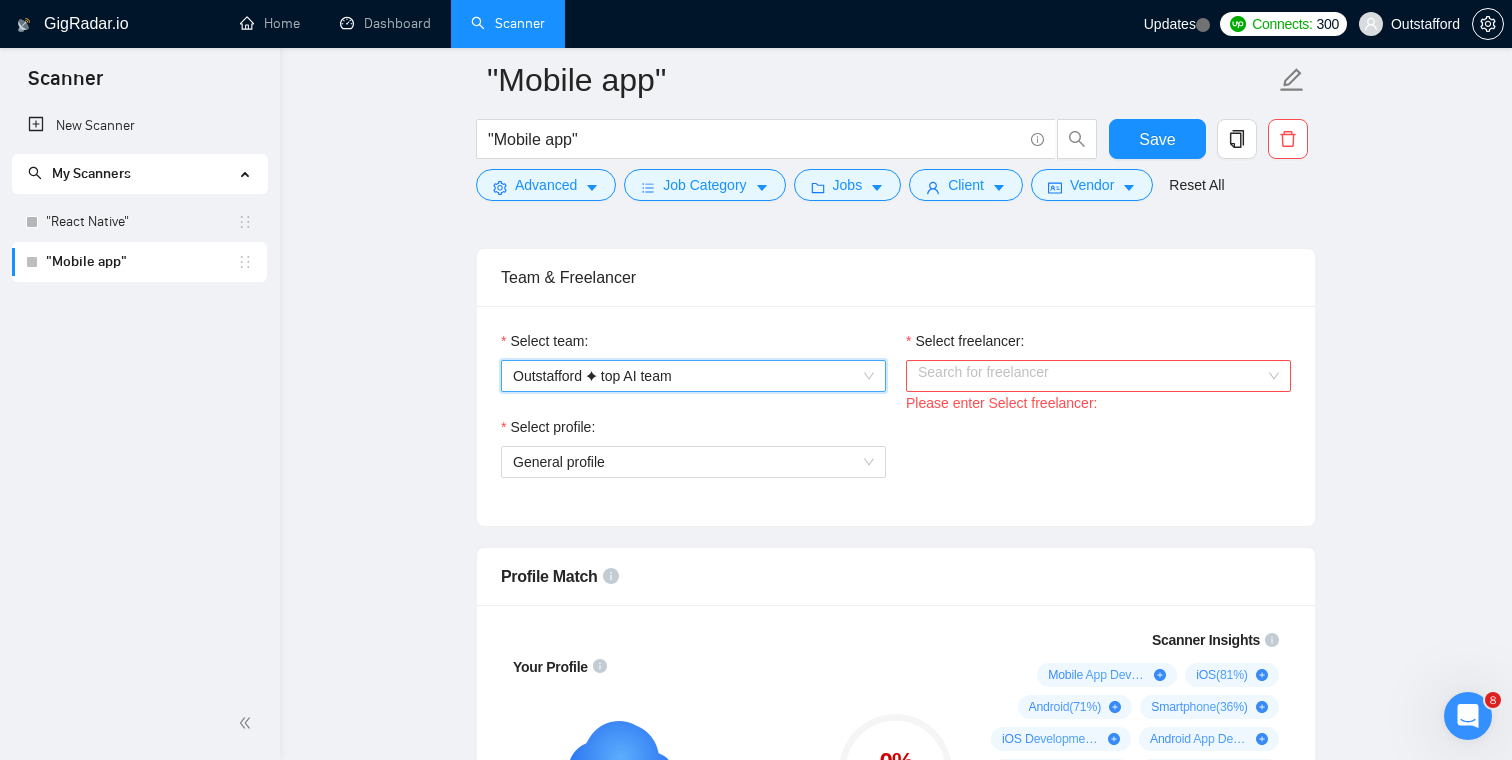 click on "Select freelancer:" at bounding box center (1091, 376) 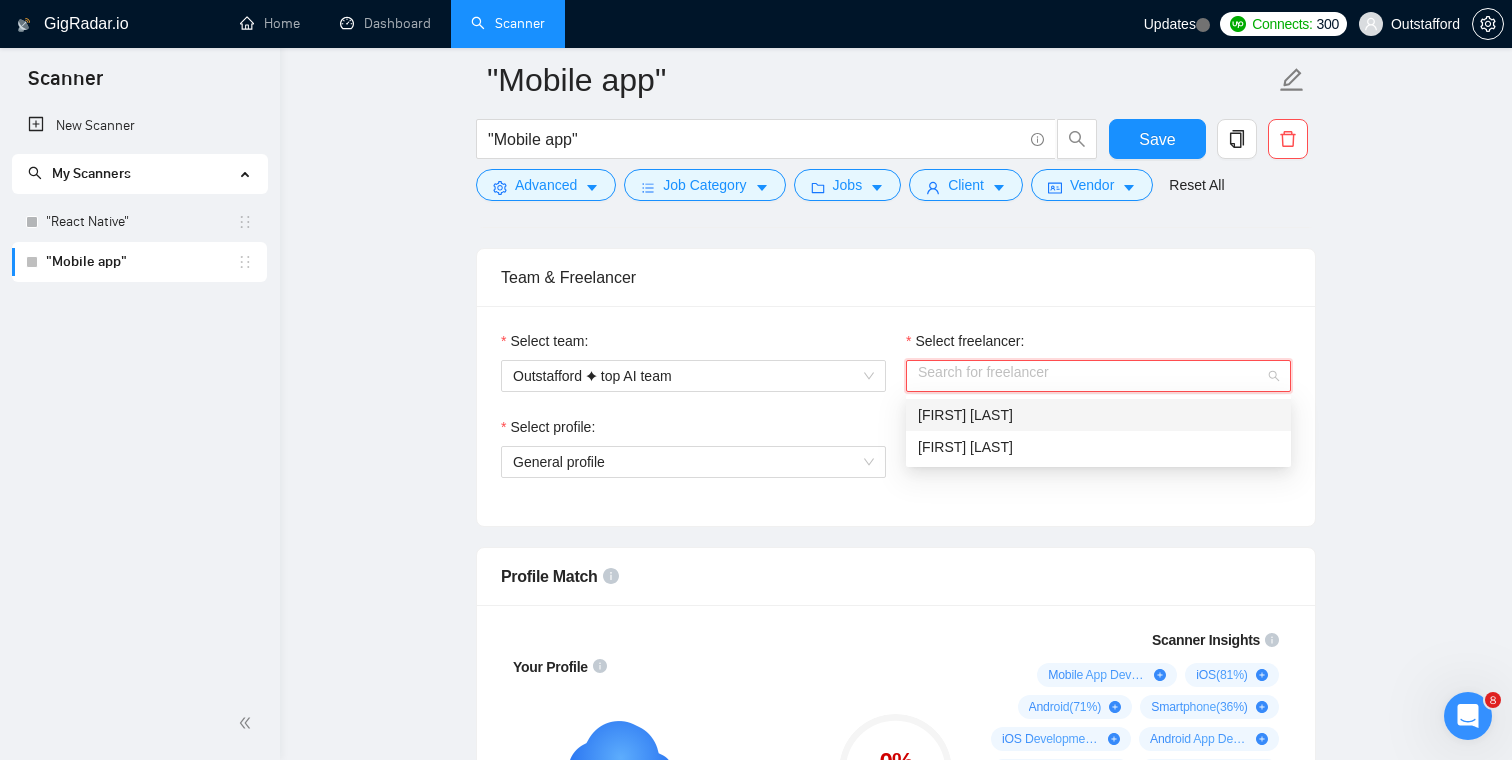 click on "[FIRST] [LAST]" at bounding box center (1098, 415) 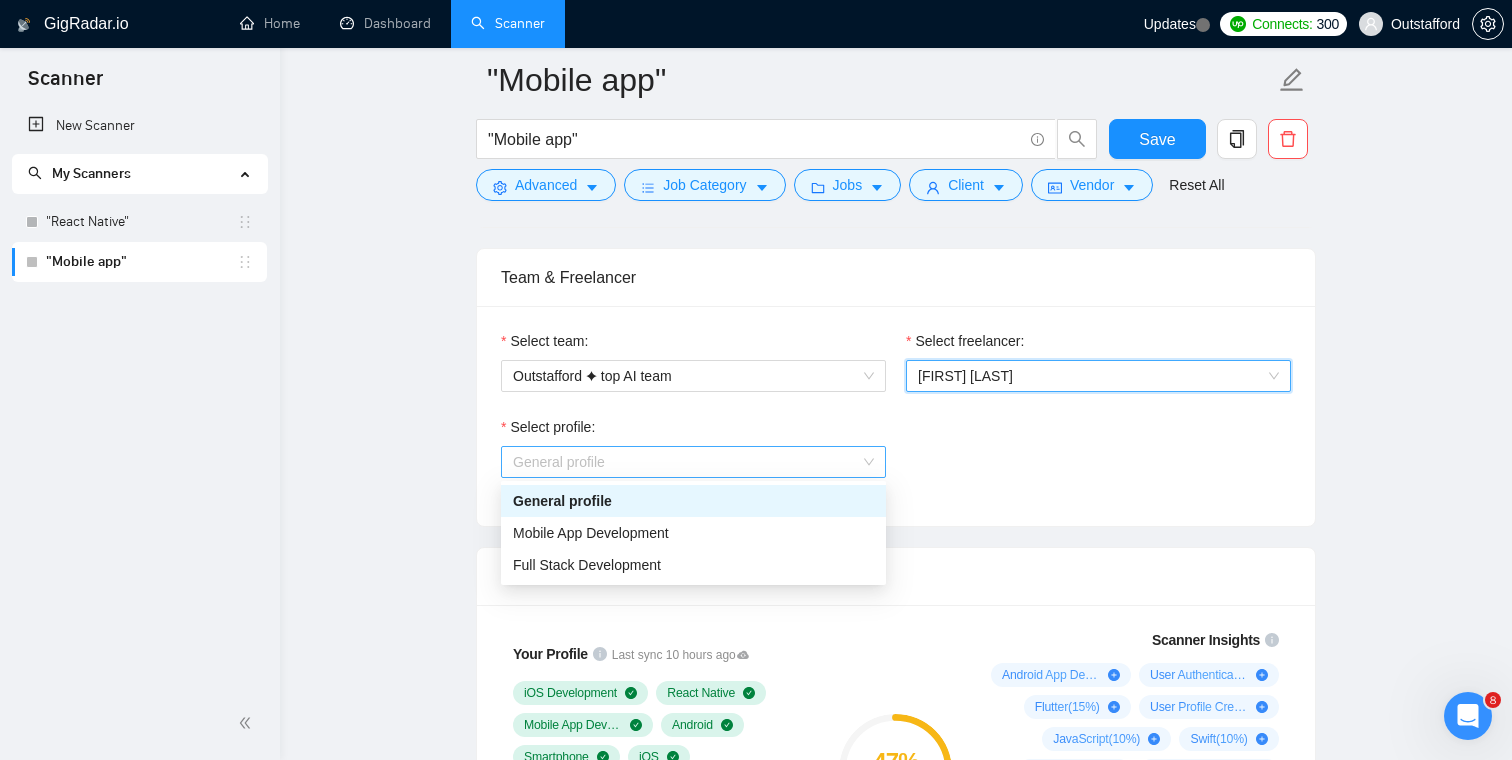 click on "General profile" at bounding box center (693, 462) 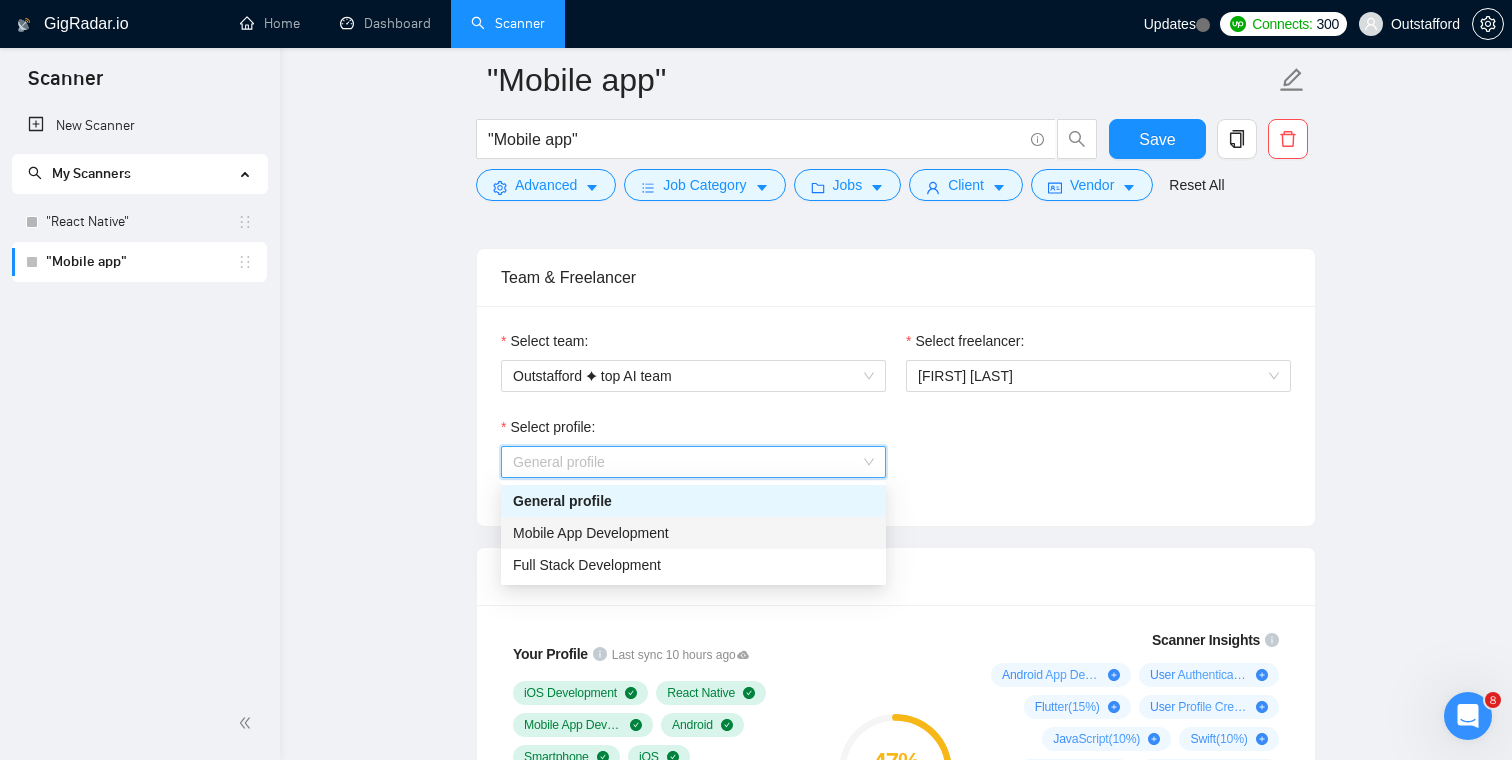 click on "Mobile App Development" at bounding box center (591, 533) 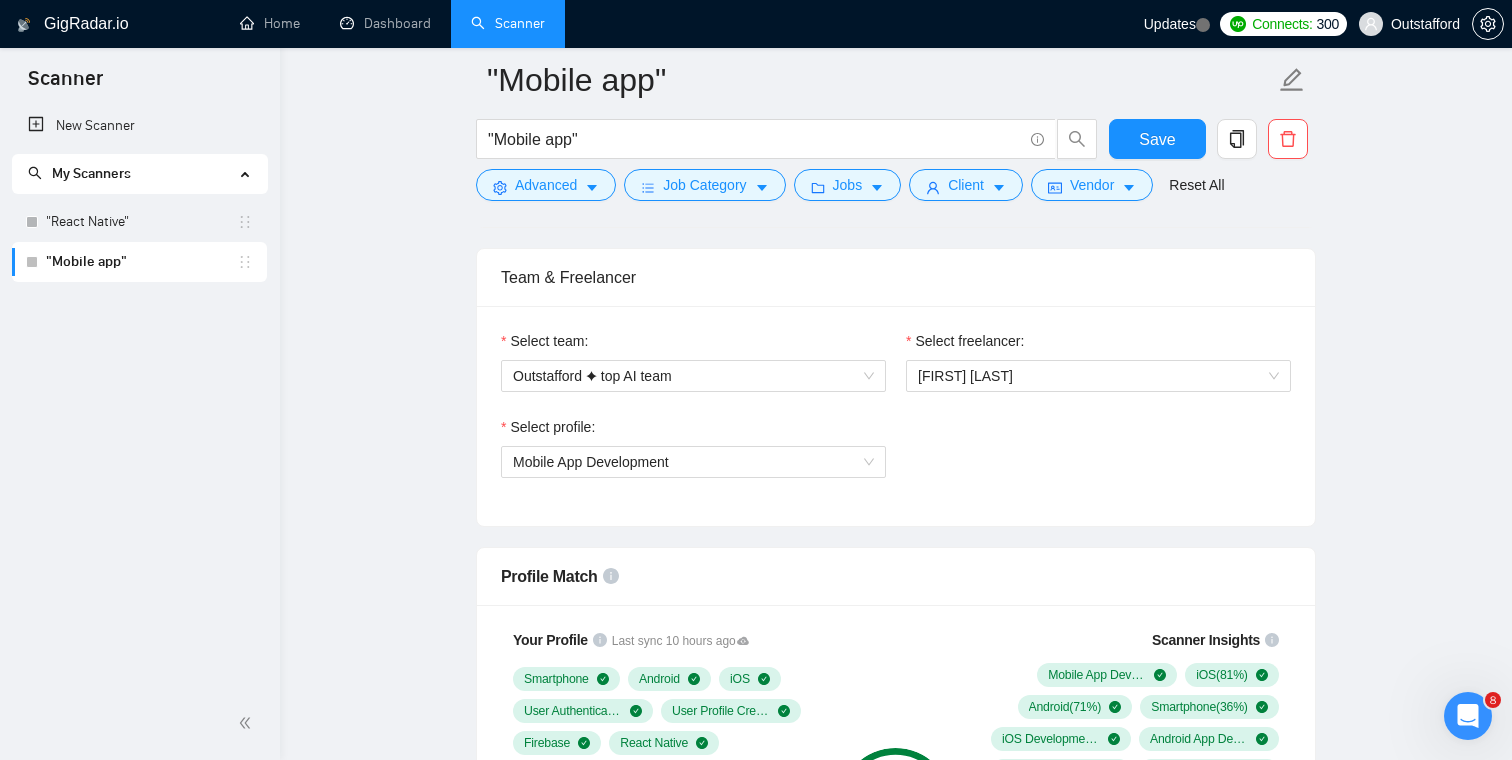 click on ""Mobile app" "Mobile app" Save Advanced   Job Category   Jobs   Client   Vendor   Reset All Preview Results Insights NEW Alerts Auto Bidder Auto Bidding Enabled Auto Bidding Enabled: OFF Auto Bidder Schedule Auto Bidding Type: Automated (recommended) Semi-automated Auto Bidding Schedule: 24/7 Custom Custom Auto Bidder Schedule Repeat every week on Monday Tuesday Wednesday Thursday Friday Saturday Sunday Active Hours ( America/Los_Angeles ): From: To: ( 24  hours) America/Los_Angeles Auto Bidding Type Select your bidding algorithm: Choose the algorithm for you bidding. The price per proposal does not include your connects expenditure. Template Bidder Works great for narrow segments and short cover letters that don't change. 0.50  credits / proposal Sardor AI 🤖 Personalise your cover letter with ai [placeholders] 1.00  credits / proposal Experimental Laziza AI  👑   NEW   Learn more 2.00  credits / proposal $40.01 savings Team & Freelancer Select team: Outstafford ✦ top AI team Select freelancer: Android" at bounding box center [896, 1861] 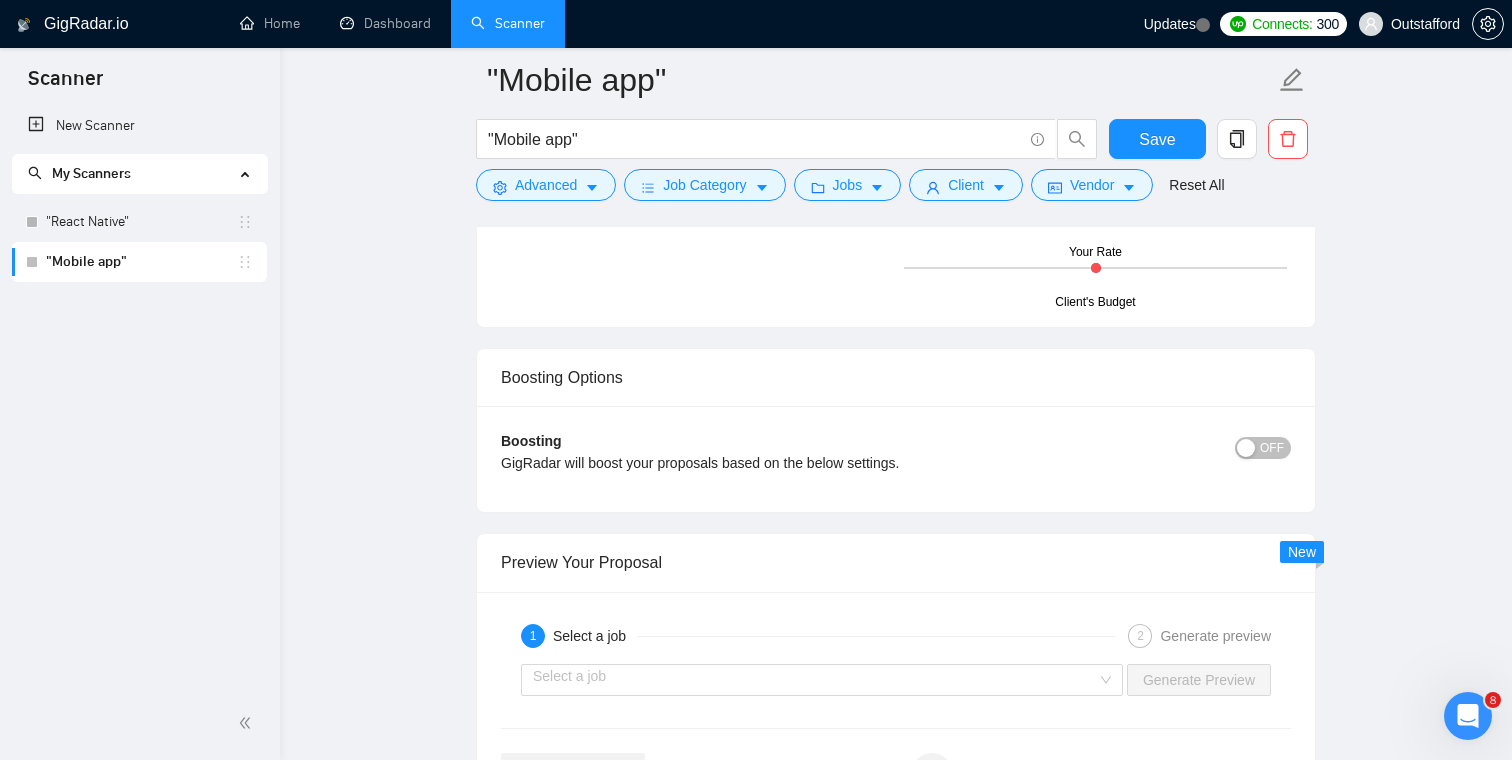 scroll, scrollTop: 3613, scrollLeft: 0, axis: vertical 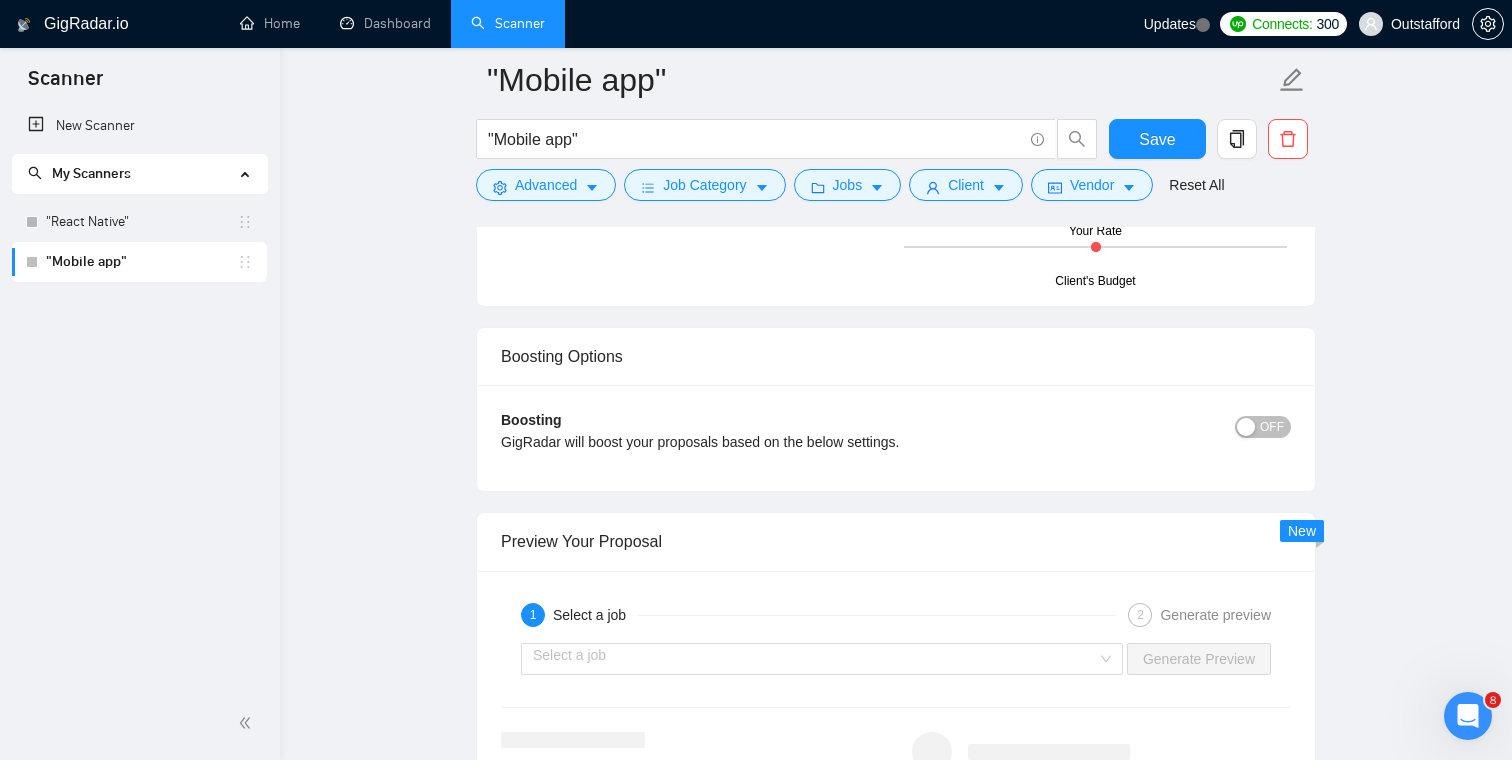 click on "OFF" at bounding box center [1272, 427] 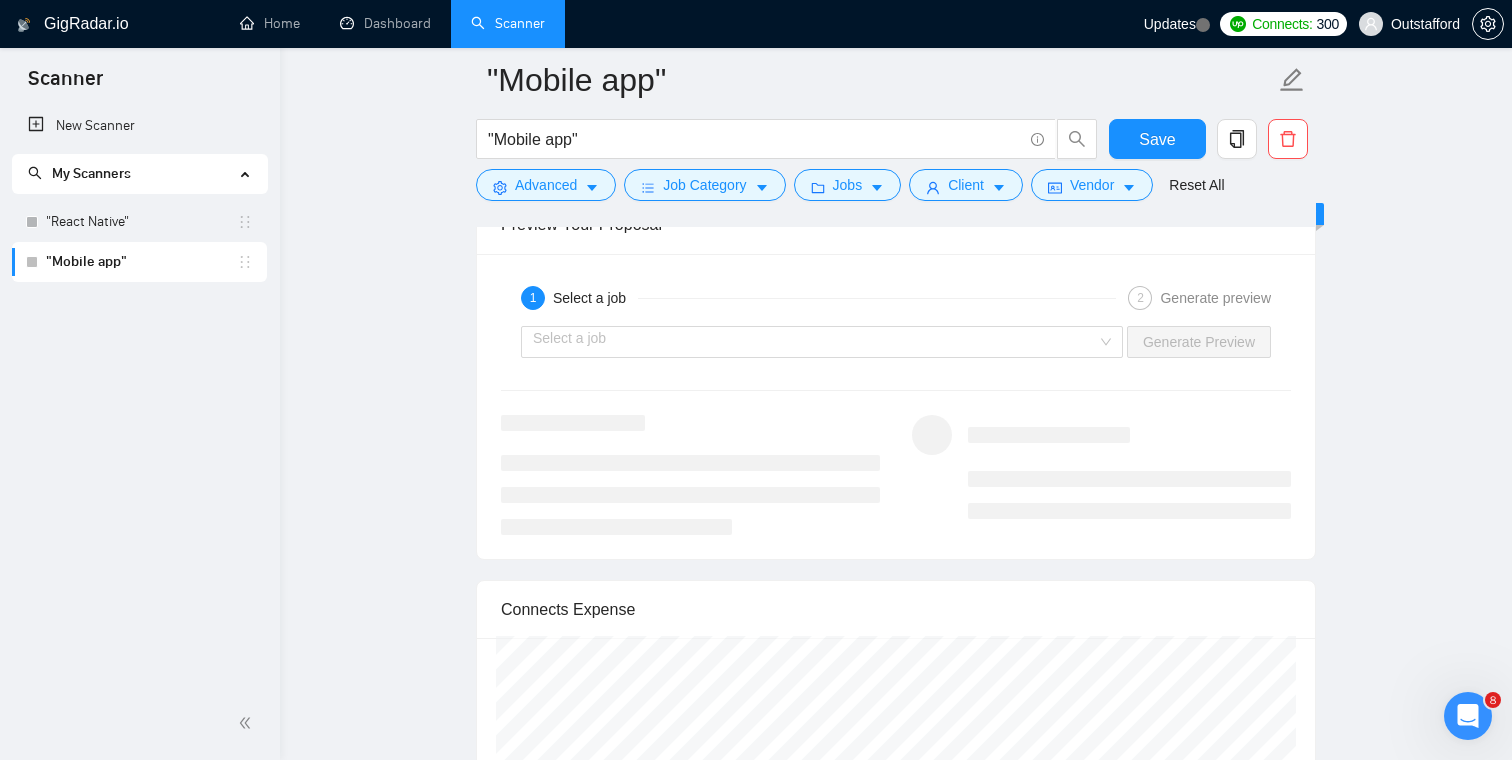 scroll, scrollTop: 4027, scrollLeft: 0, axis: vertical 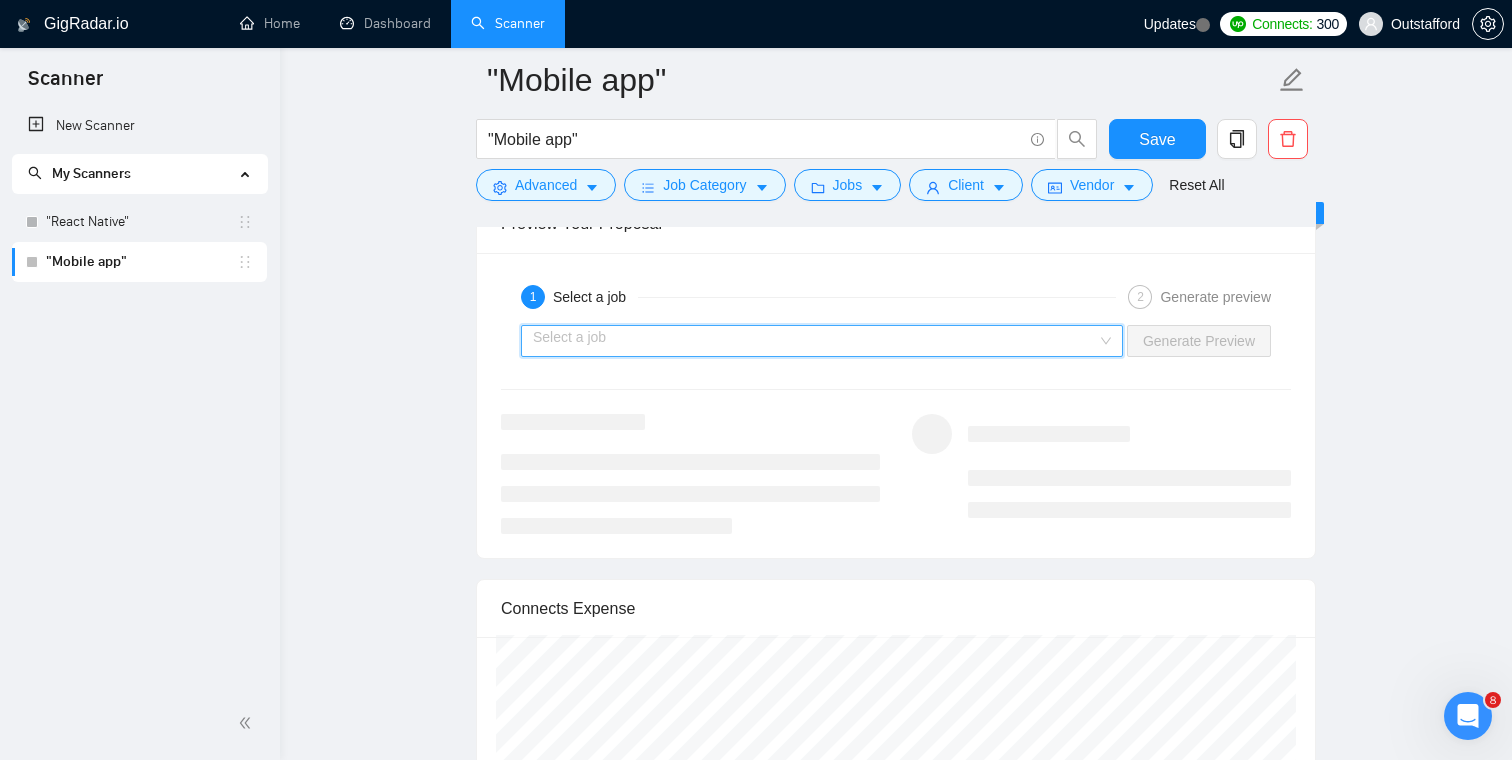 click at bounding box center [815, 341] 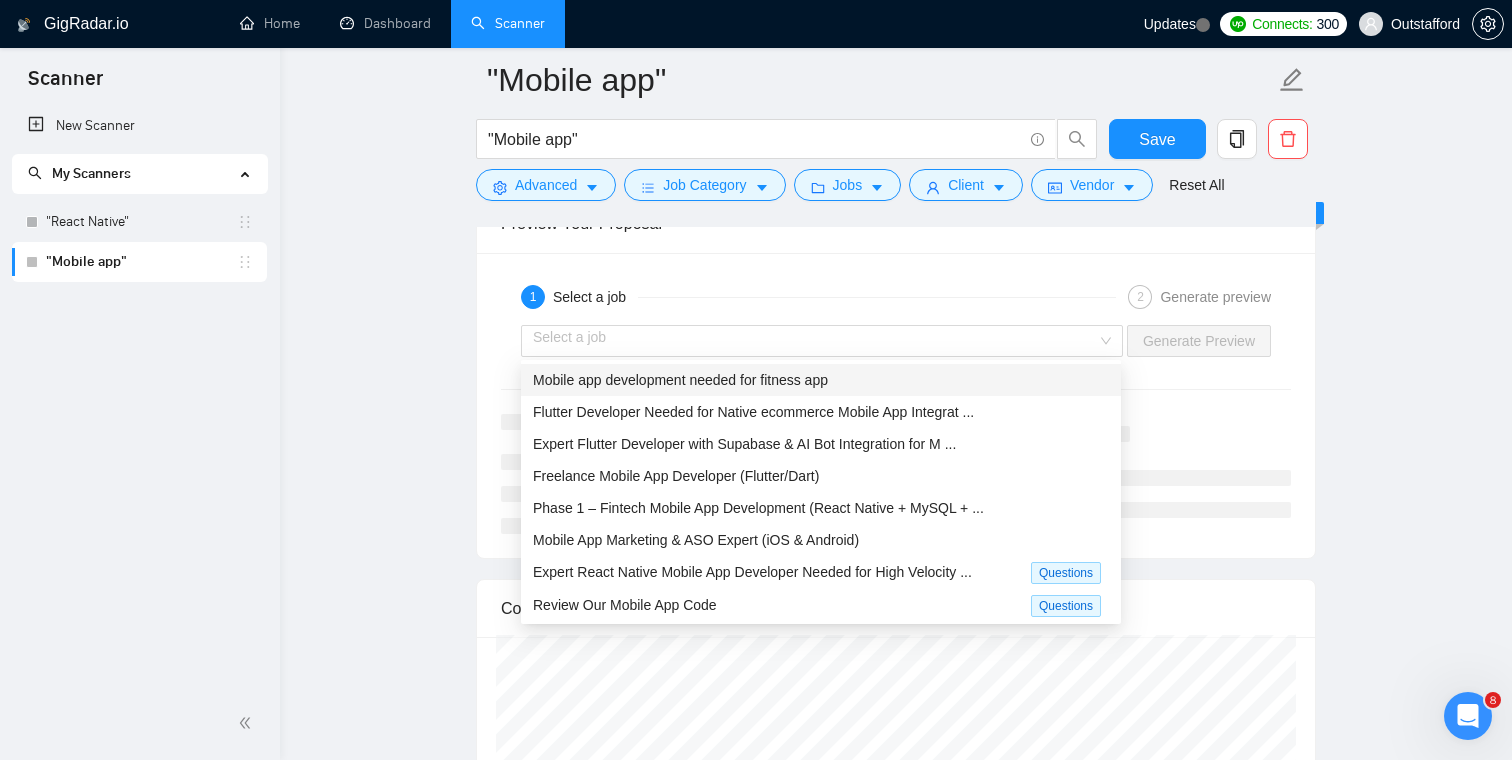 click on ""Mobile app" "Mobile app" Save Advanced   Job Category   Jobs   Client   Vendor   Reset All Preview Results Insights NEW Alerts Auto Bidder Auto Bidding Enabled Auto Bidding Enabled: OFF Auto Bidder Schedule Auto Bidding Type: Automated (recommended) Semi-automated Auto Bidding Schedule: 24/7 Custom Custom Auto Bidder Schedule Repeat every week on Monday Tuesday Wednesday Thursday Friday Saturday Sunday Active Hours ( America/Los_Angeles ): From: To: ( 24  hours) America/Los_Angeles Auto Bidding Type Select your bidding algorithm: Choose the algorithm for you bidding. The price per proposal does not include your connects expenditure. Template Bidder Works great for narrow segments and short cover letters that don't change. 0.50  credits / proposal Sardor AI 🤖 Personalise your cover letter with ai [placeholders] 1.00  credits / proposal Experimental Laziza AI  👑   NEW   Learn more 2.00  credits / proposal $40.01 savings Team & Freelancer Select team: Outstafford ✦ top AI team Select freelancer: Android" at bounding box center (896, -1136) 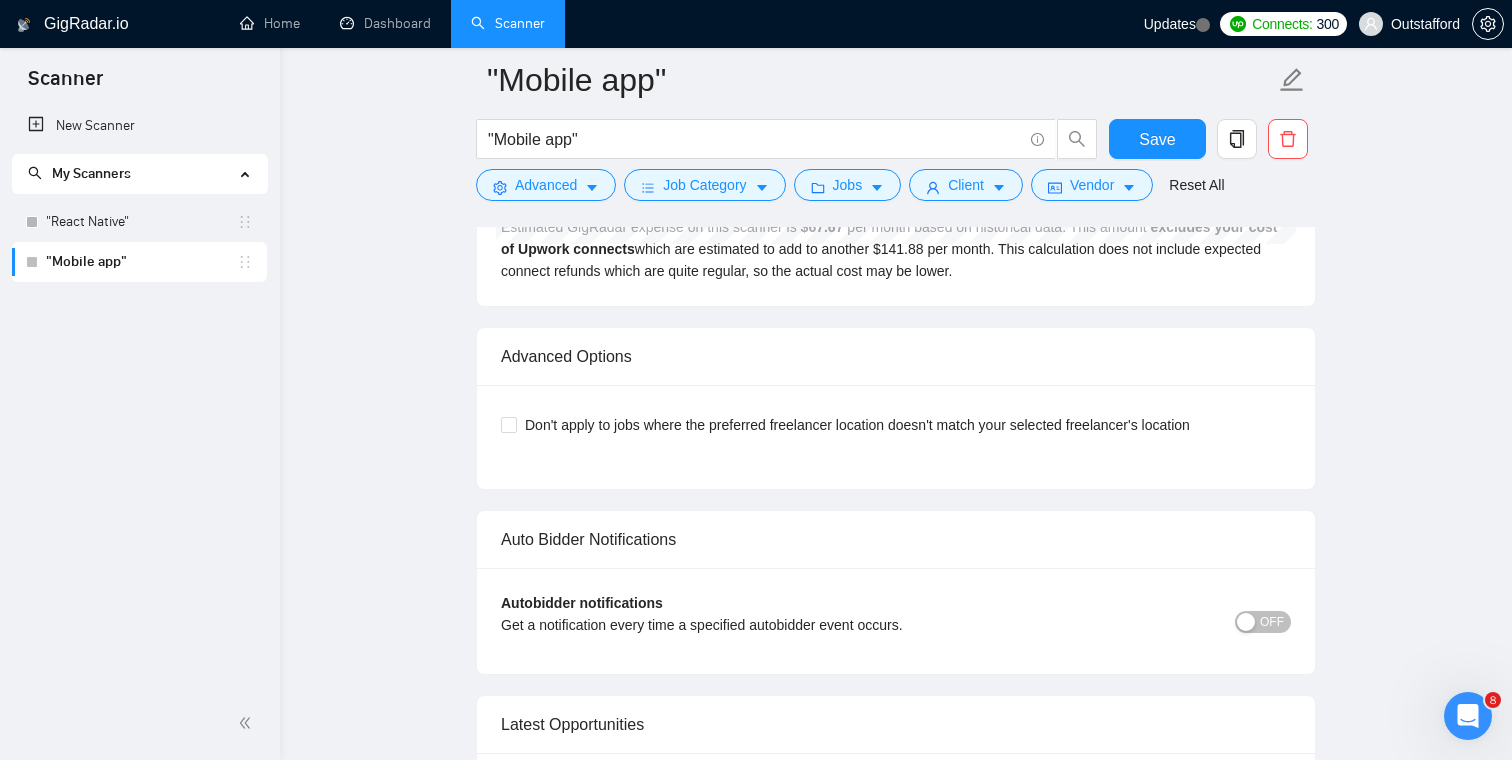 scroll, scrollTop: 4673, scrollLeft: 0, axis: vertical 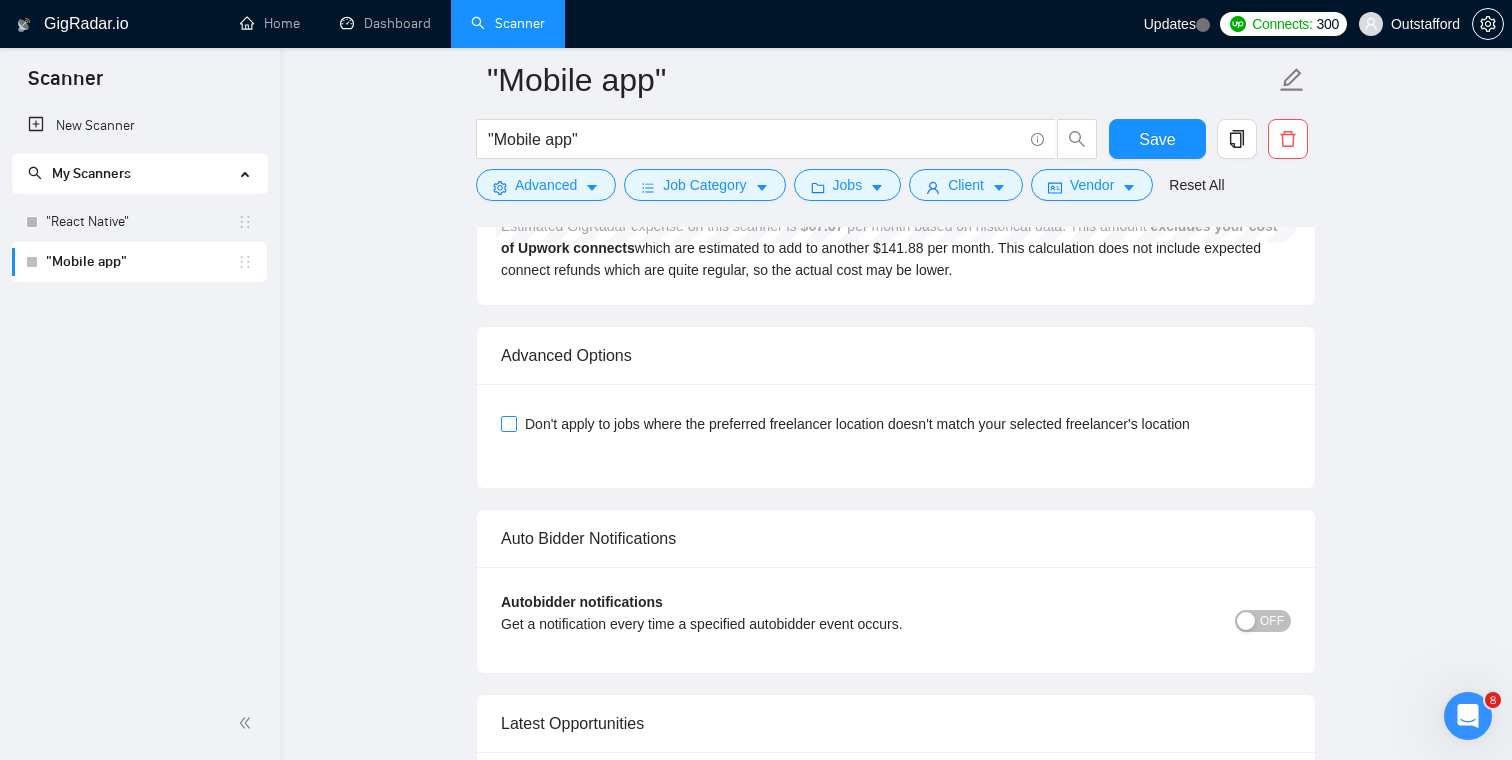 click at bounding box center [509, 424] 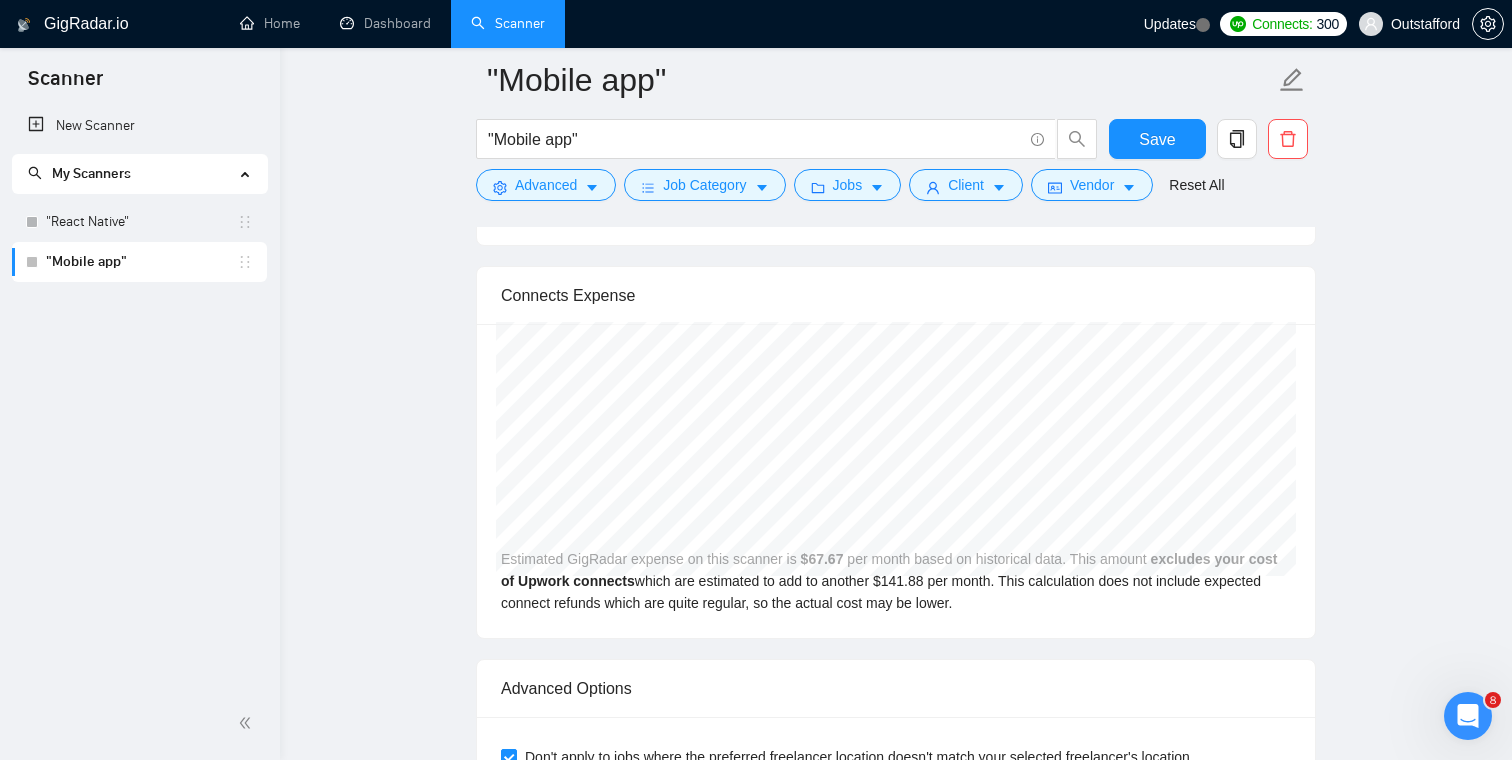 scroll, scrollTop: 4333, scrollLeft: 0, axis: vertical 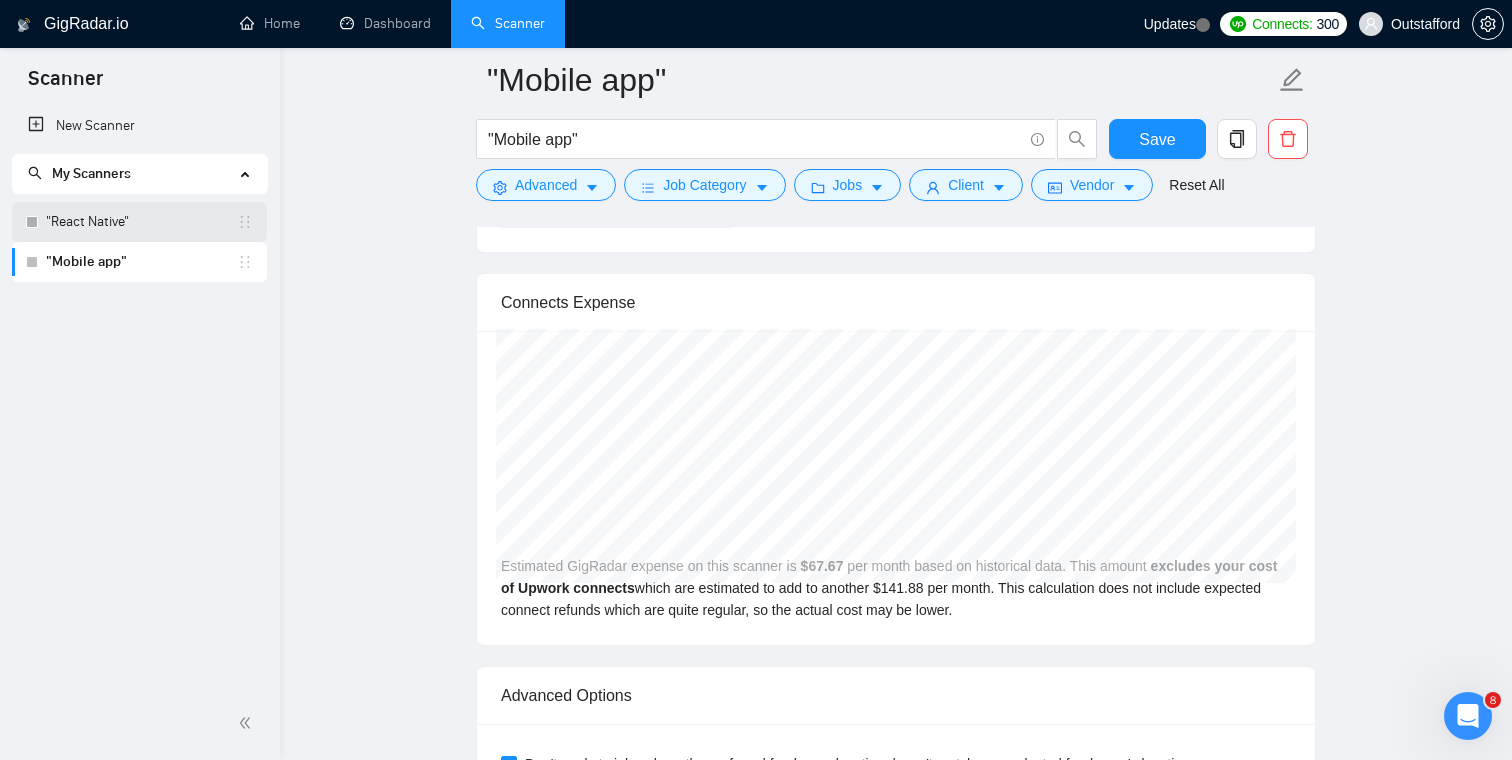 click on ""React Native"" at bounding box center (141, 222) 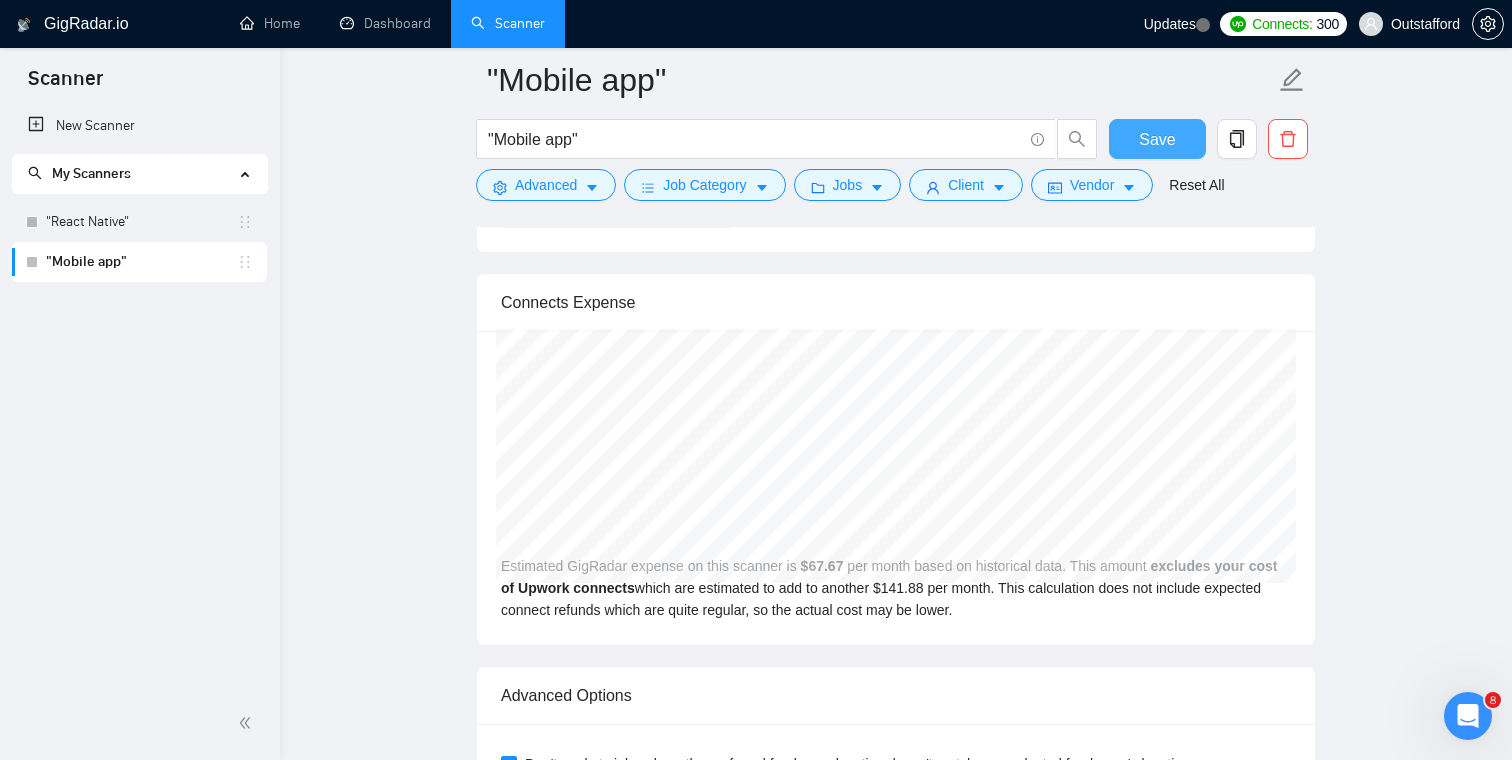 click on "Save" at bounding box center (1157, 139) 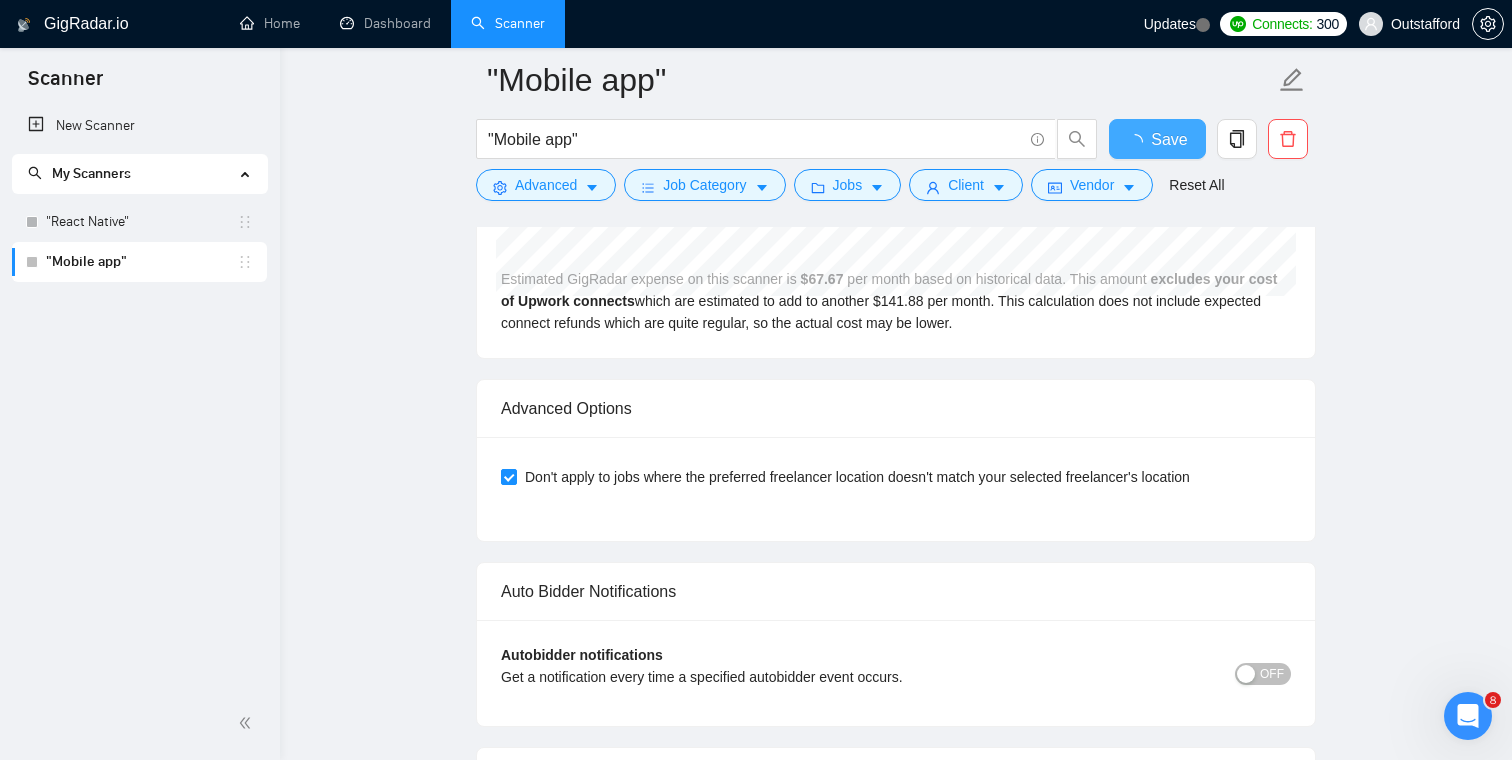 type 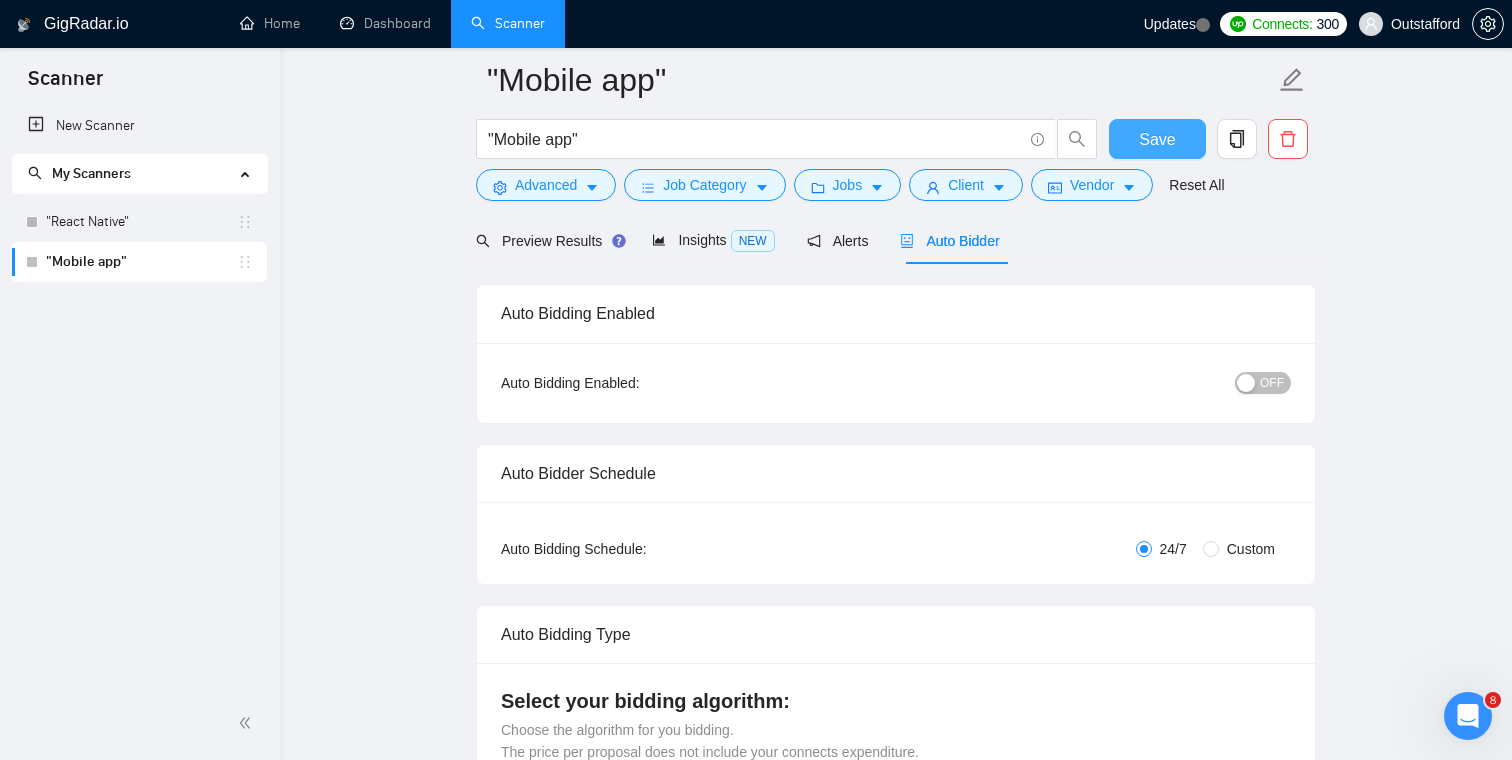 scroll, scrollTop: 22, scrollLeft: 0, axis: vertical 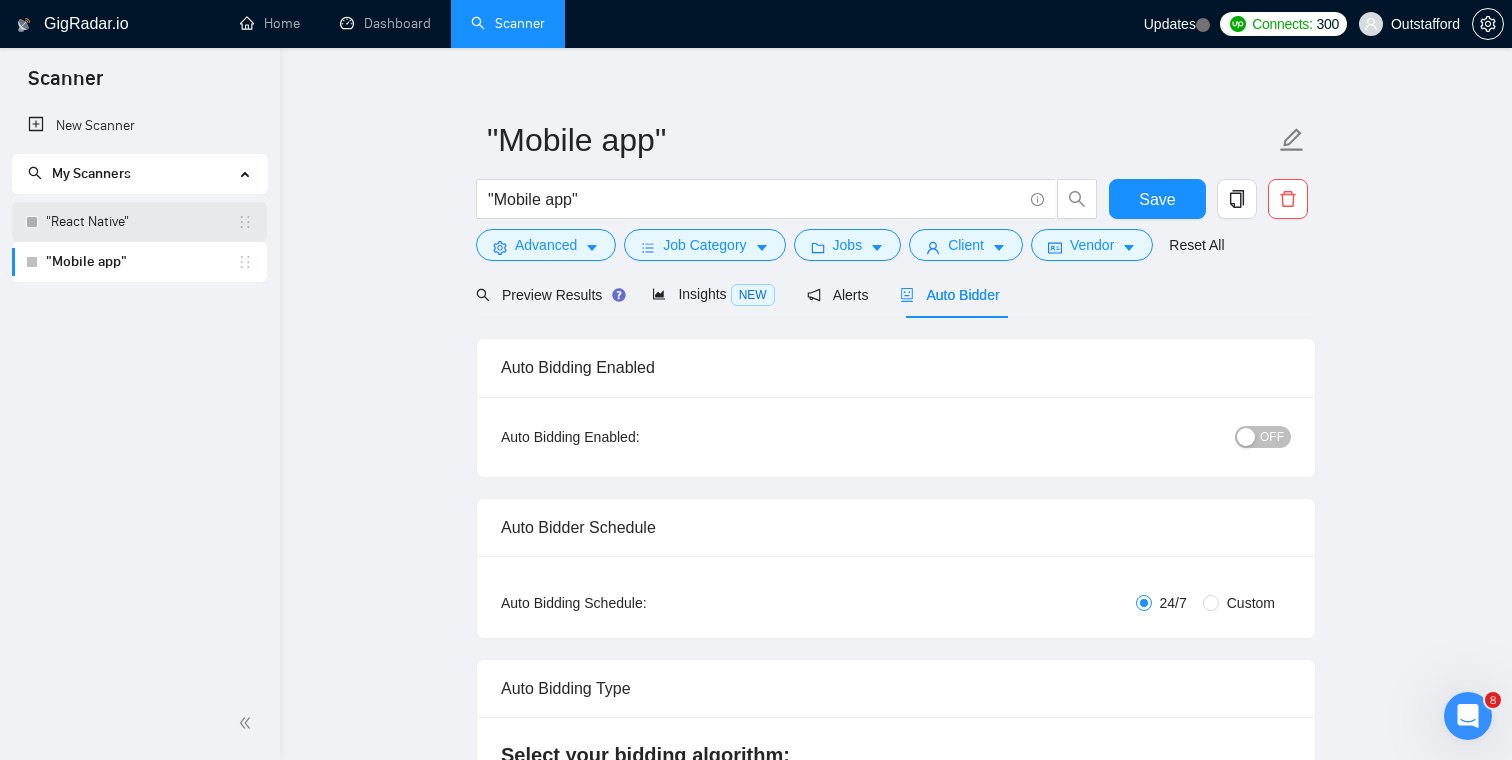 click on ""React Native"" at bounding box center (141, 222) 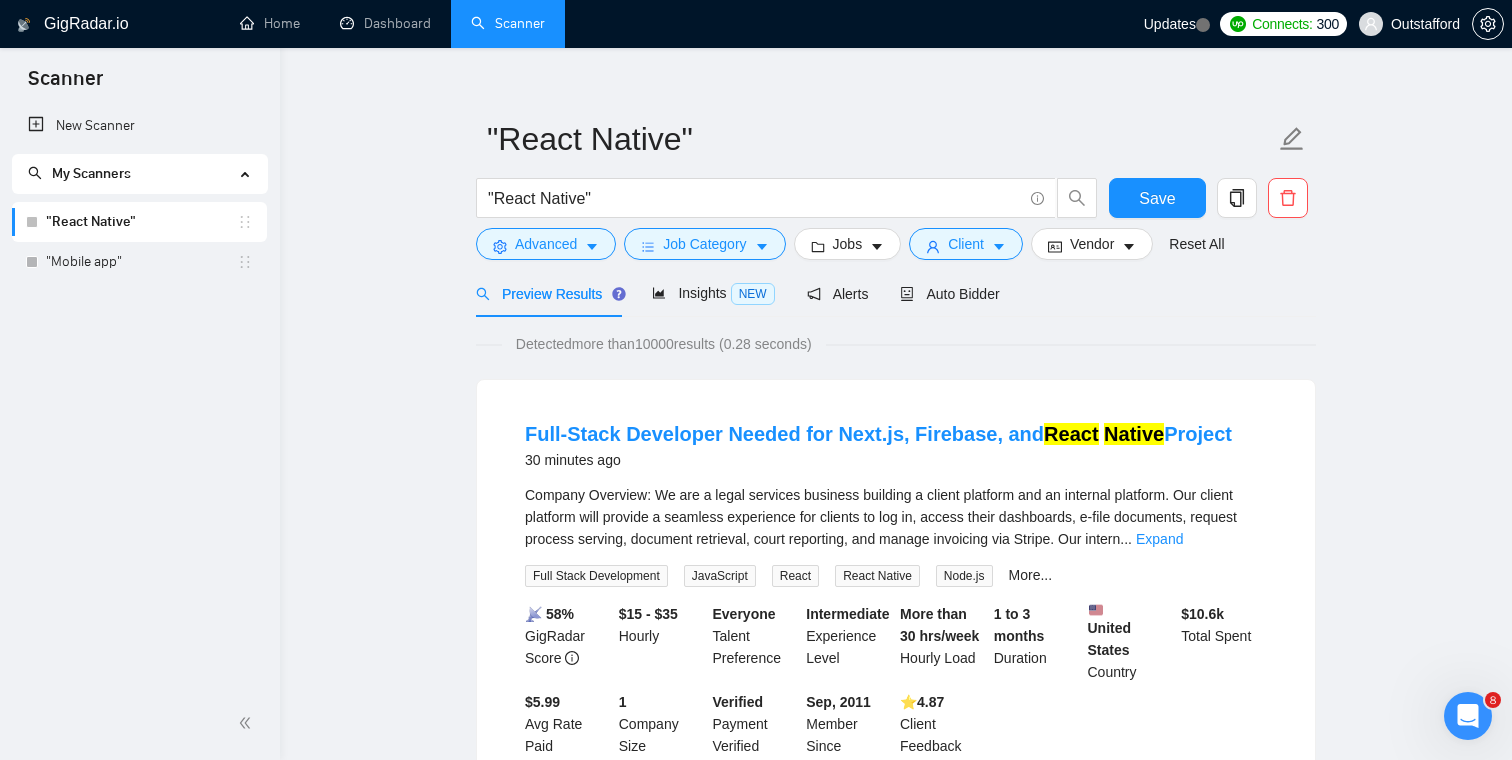 scroll, scrollTop: 0, scrollLeft: 0, axis: both 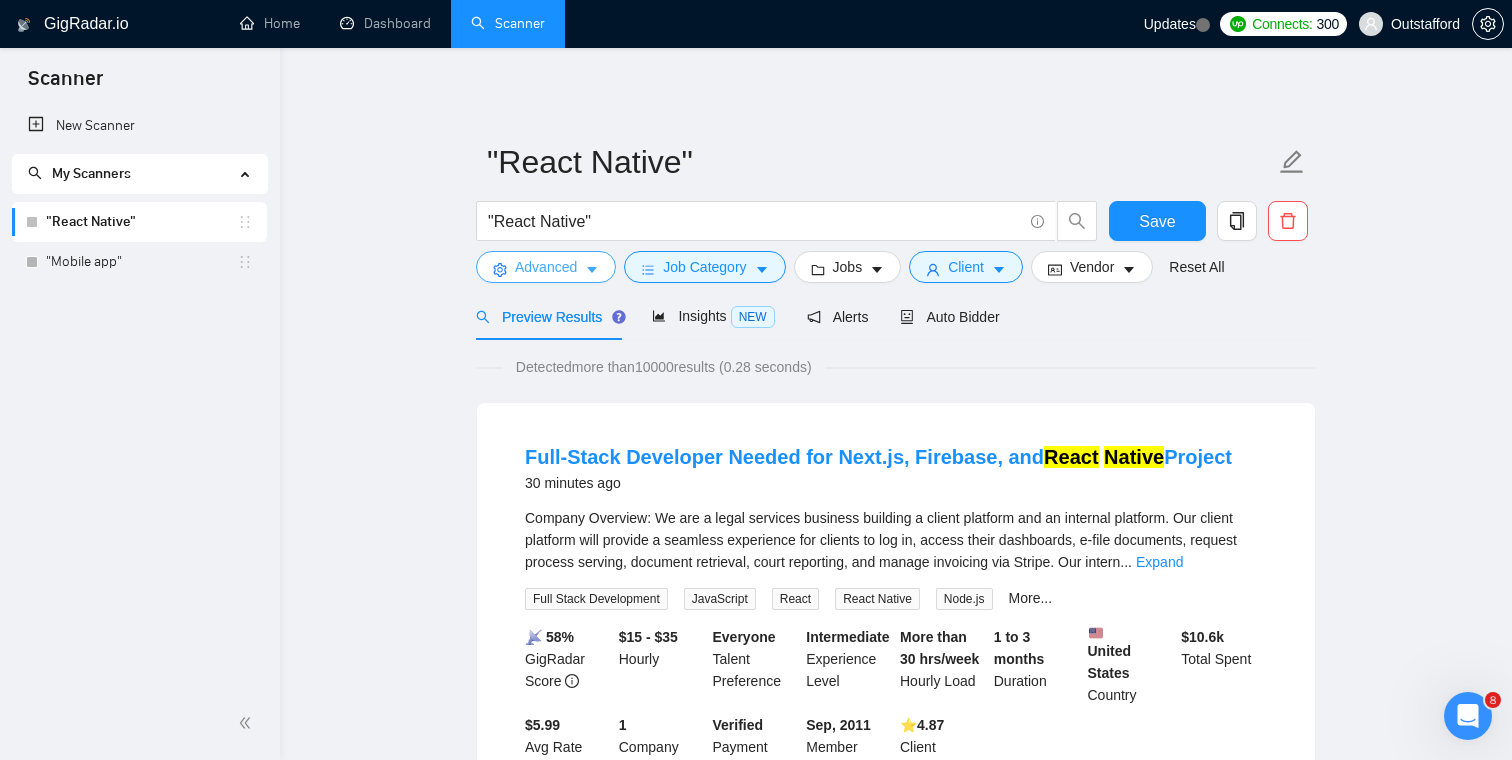 click on "Advanced" at bounding box center [546, 267] 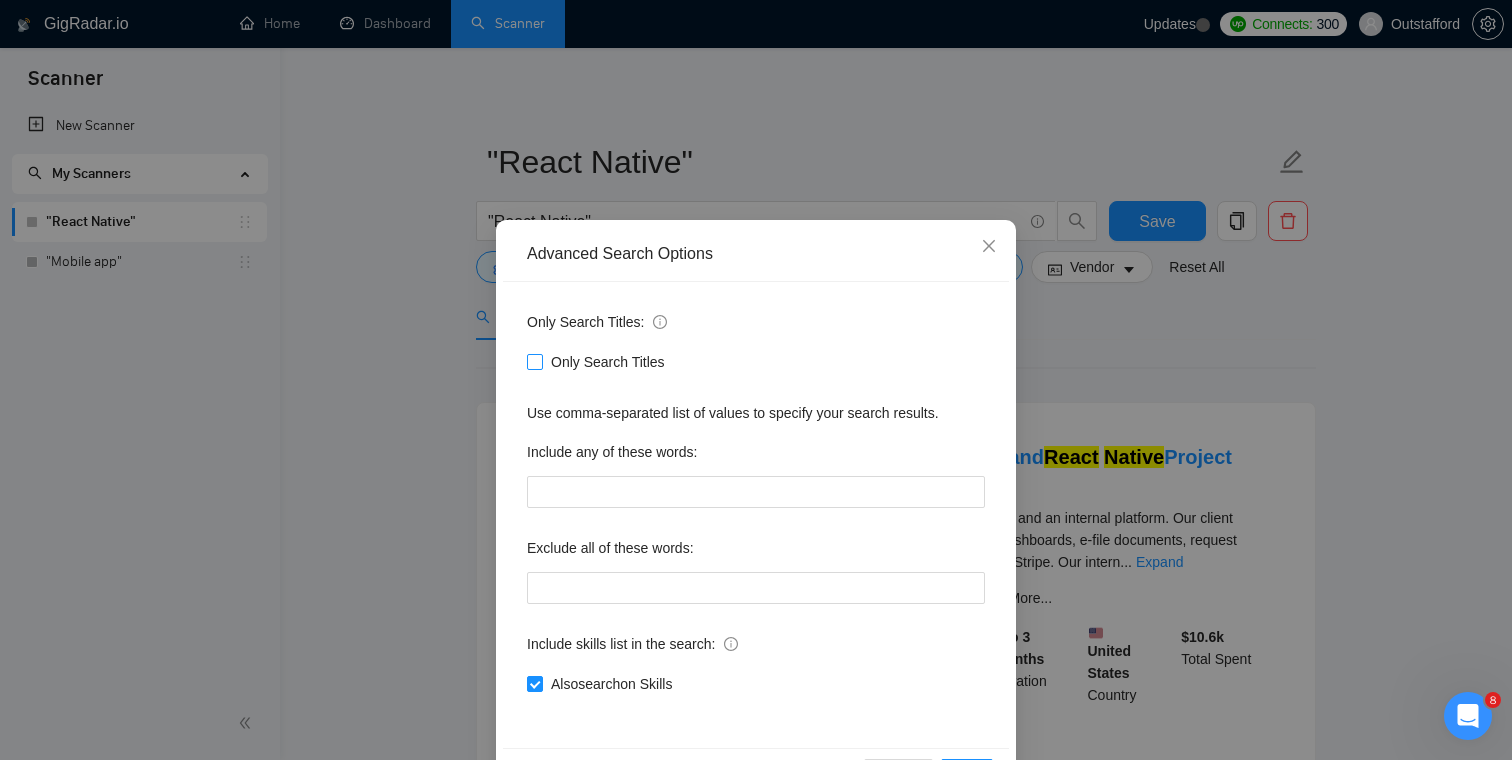 click on "Only Search Titles" at bounding box center (608, 362) 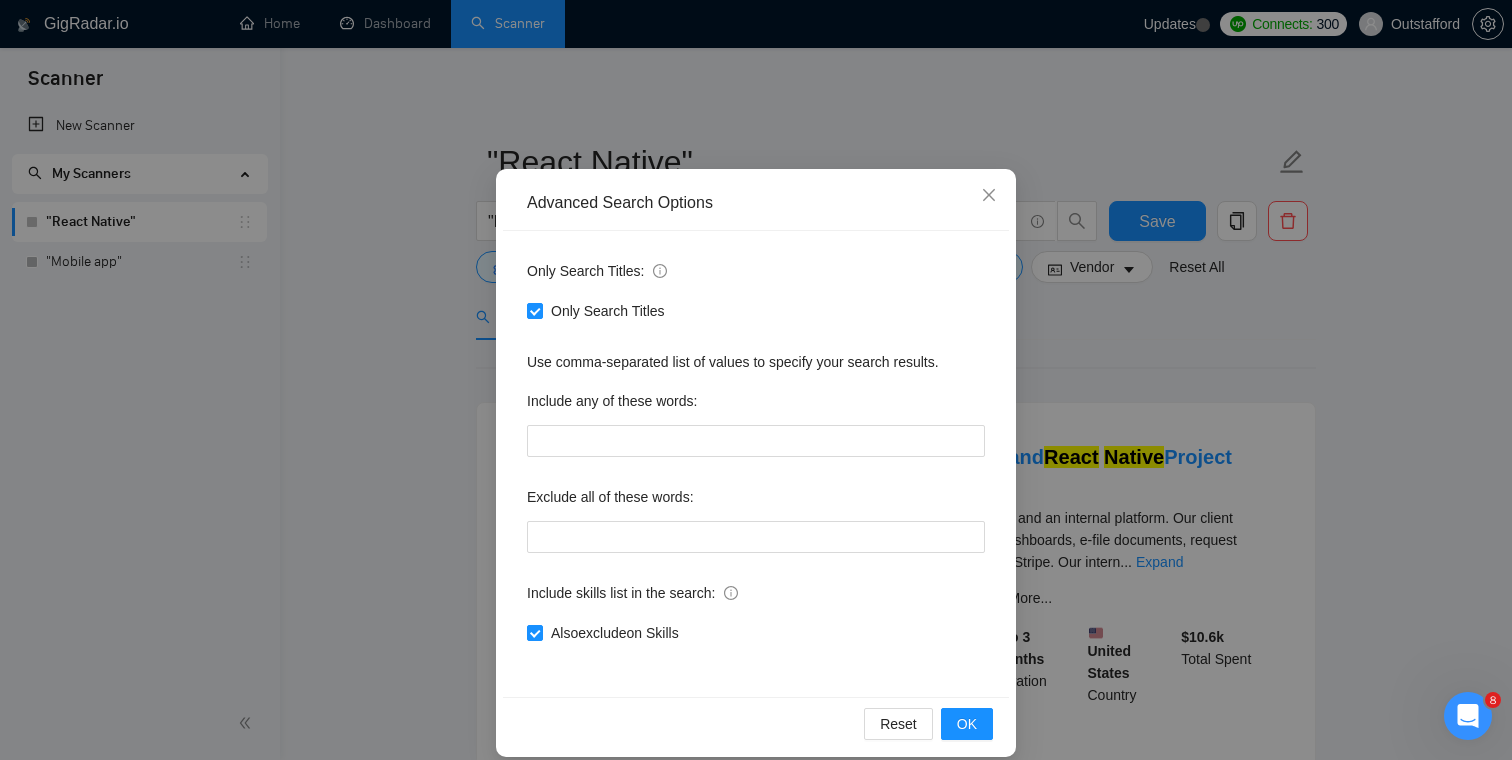 scroll, scrollTop: 72, scrollLeft: 0, axis: vertical 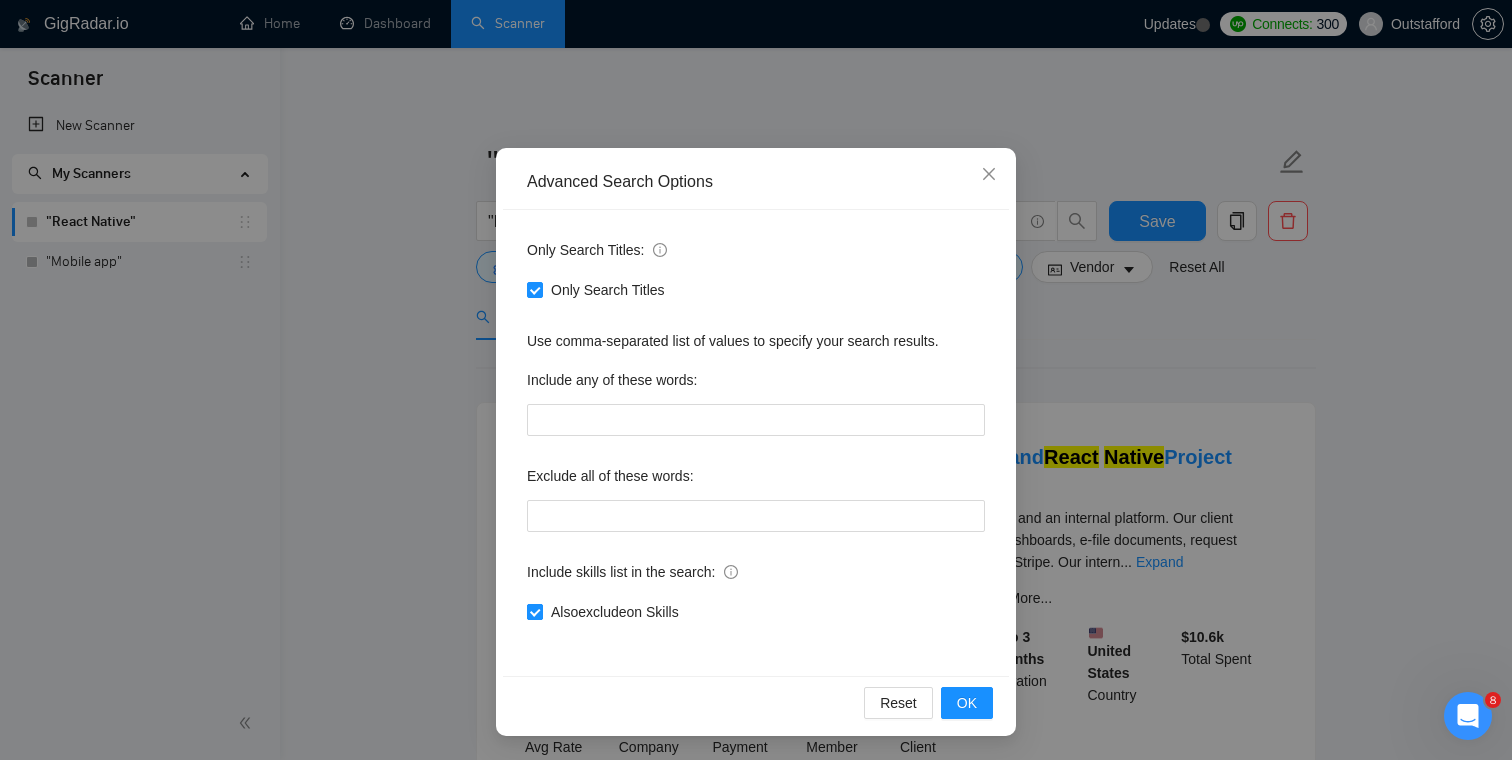 click on "Also  exclude  on Skills" at bounding box center (615, 612) 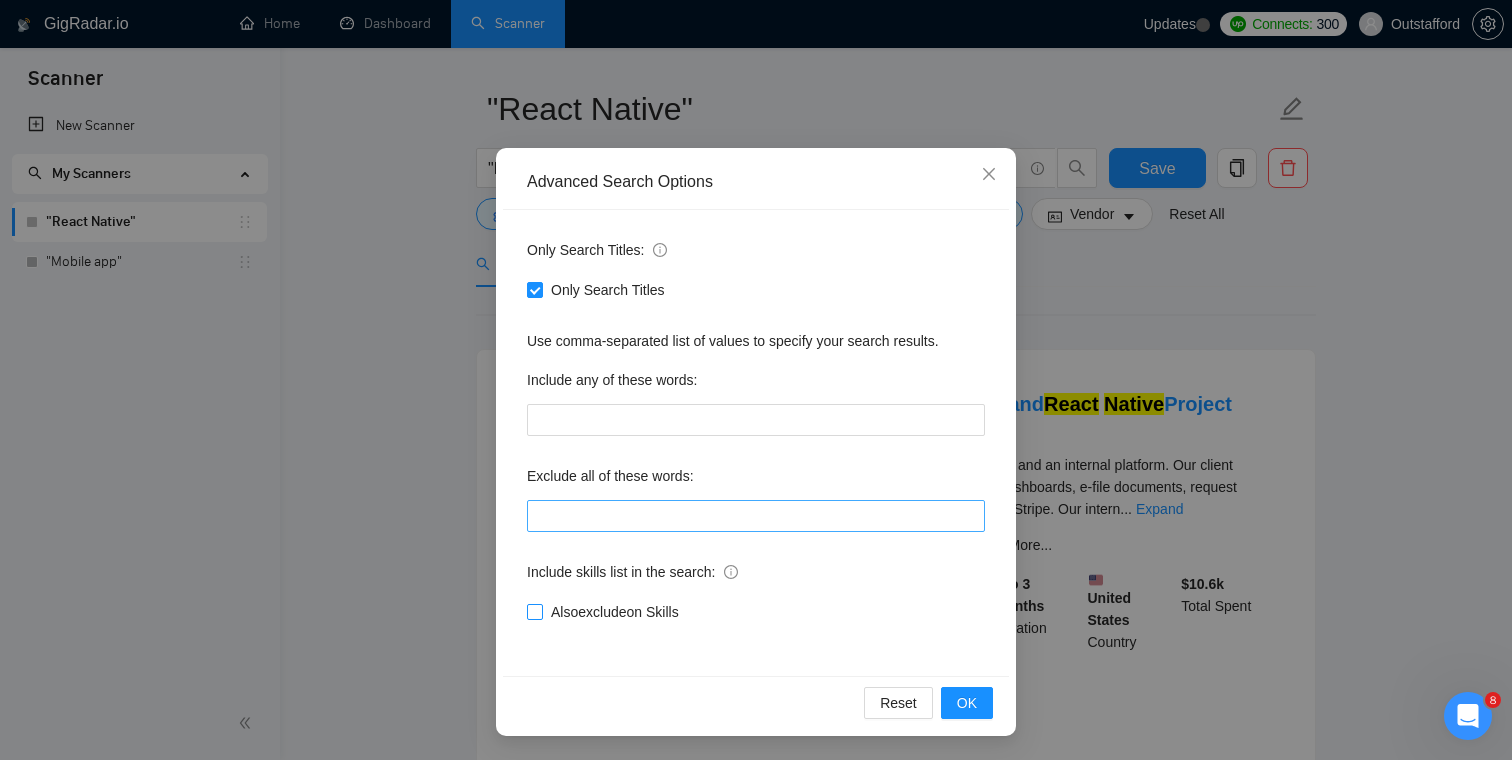 scroll, scrollTop: 140, scrollLeft: 0, axis: vertical 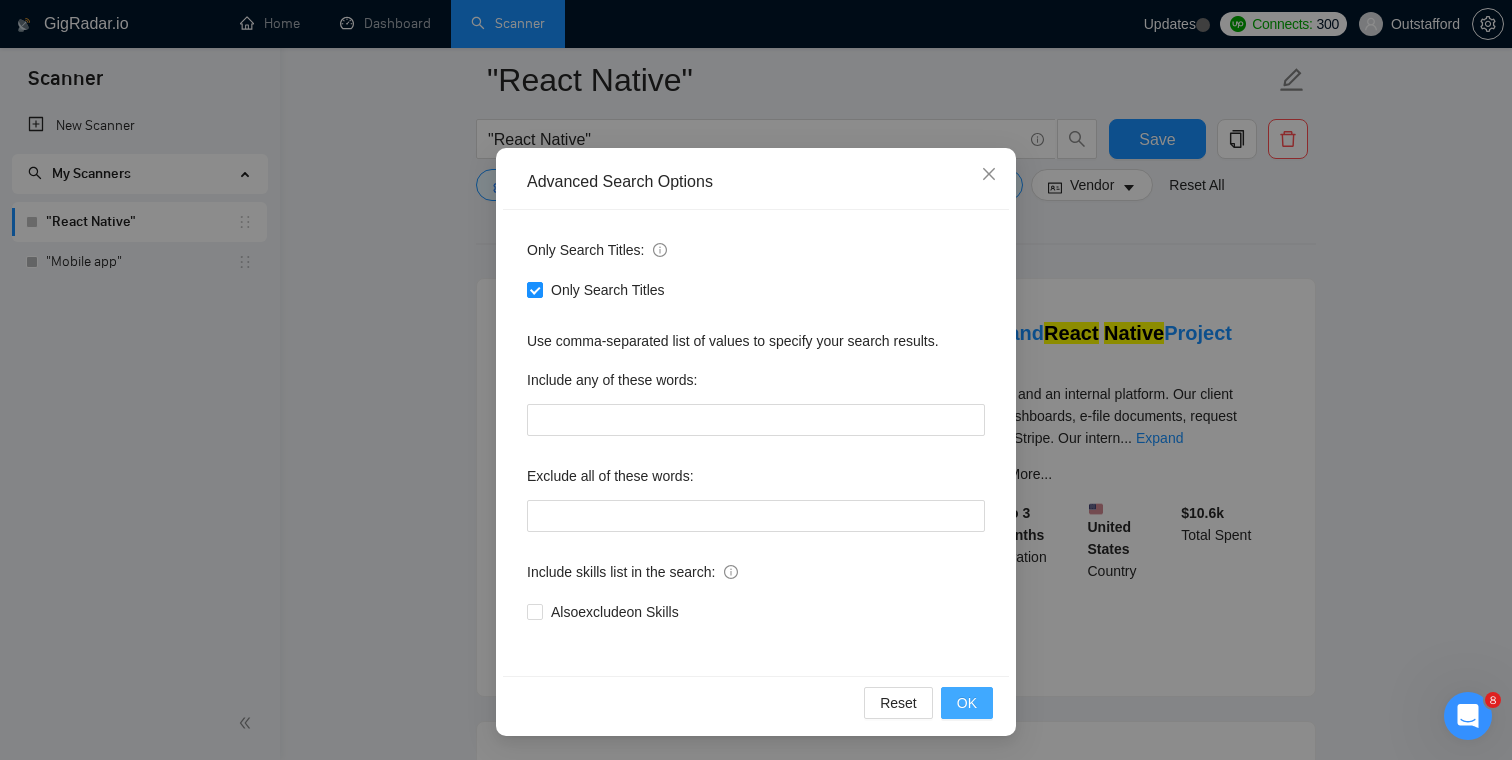 click on "OK" at bounding box center (967, 703) 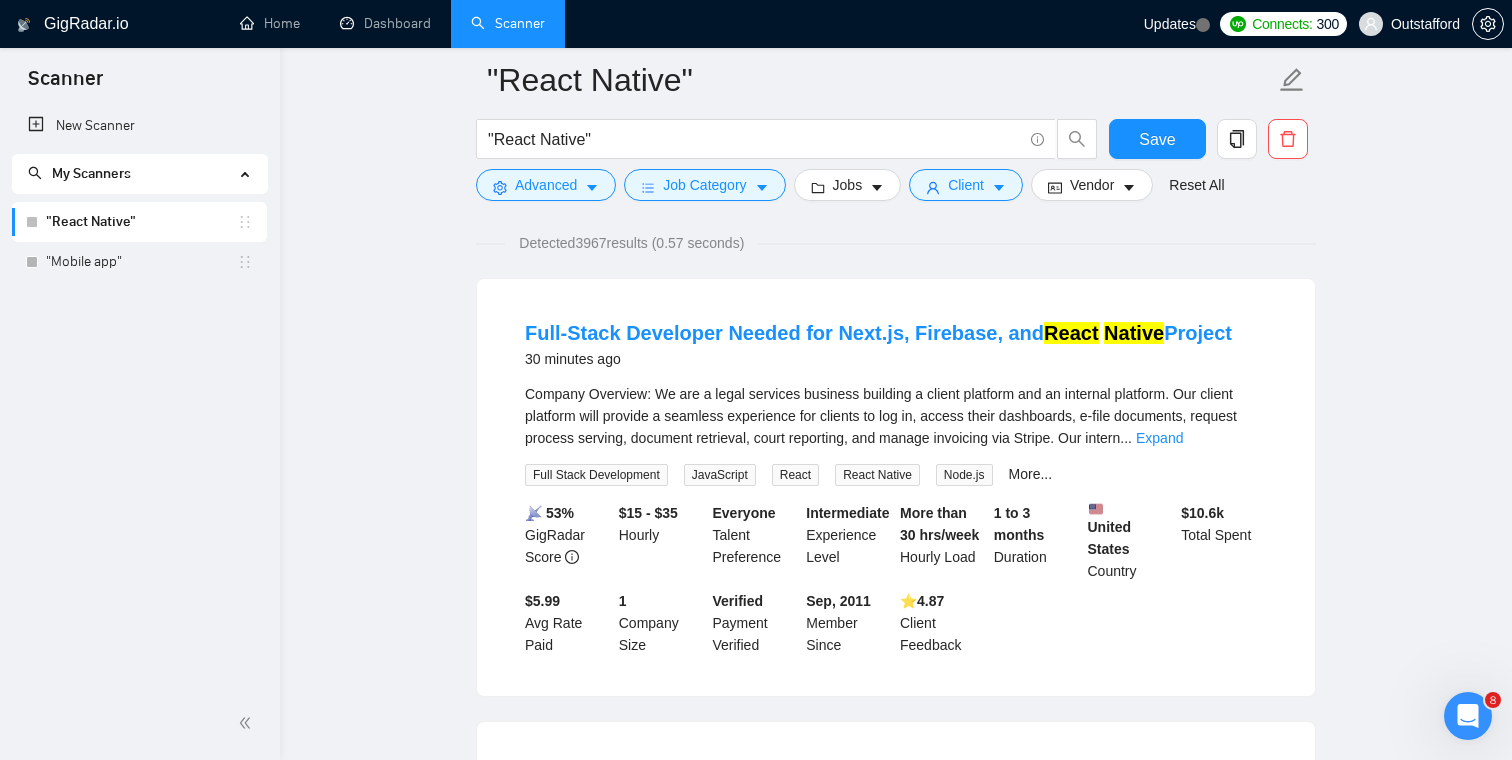 scroll, scrollTop: 0, scrollLeft: 0, axis: both 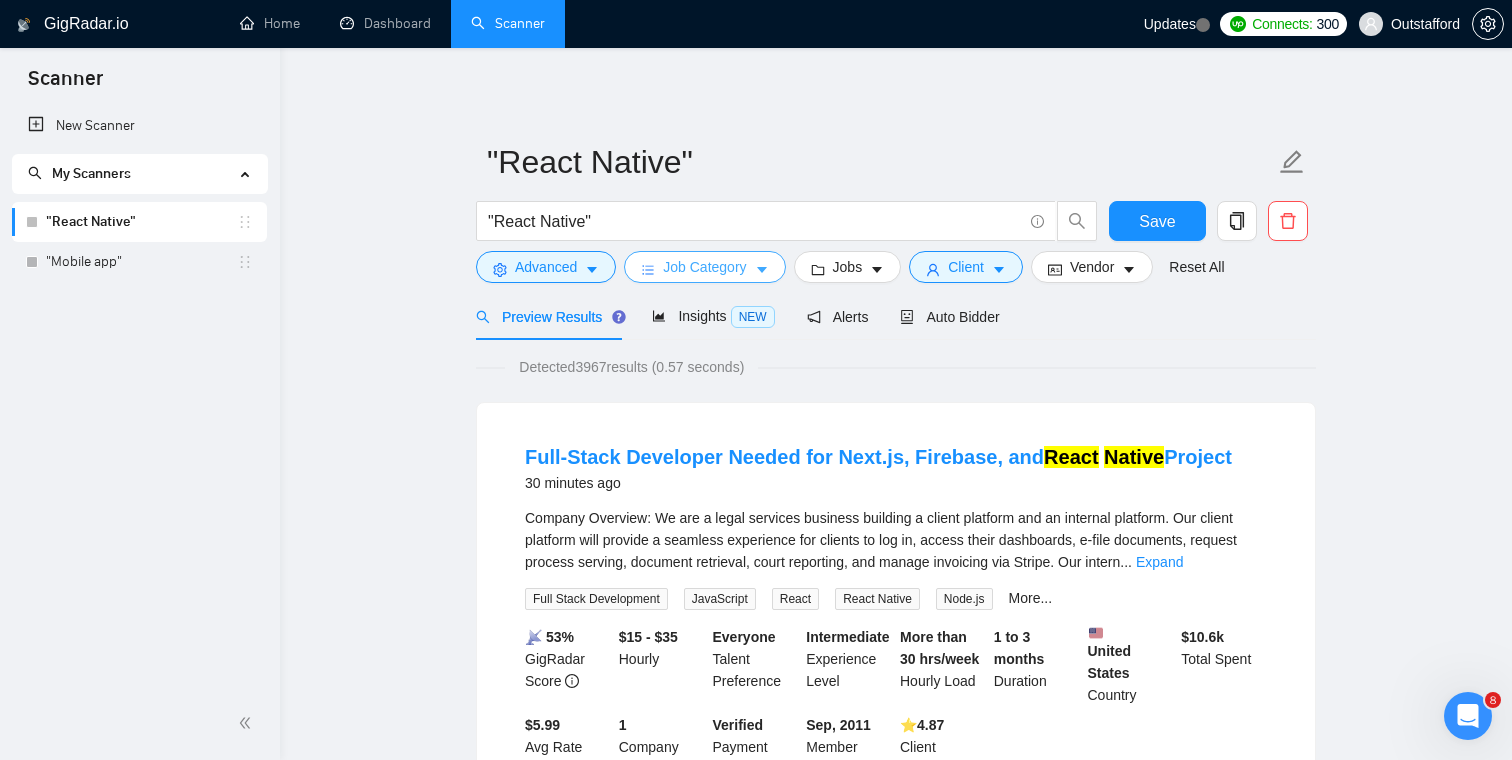 click on "Job Category" at bounding box center (704, 267) 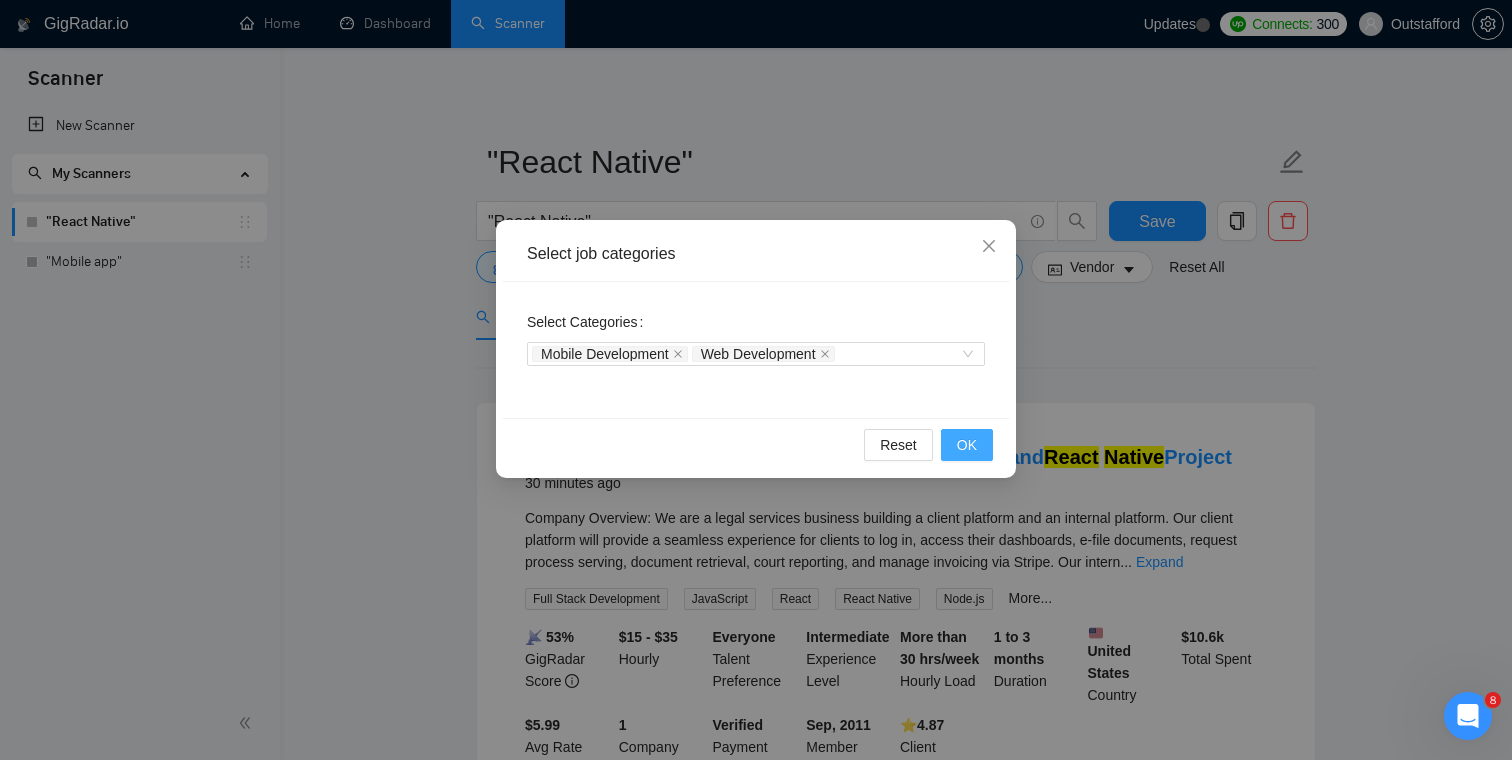 click on "OK" at bounding box center (967, 445) 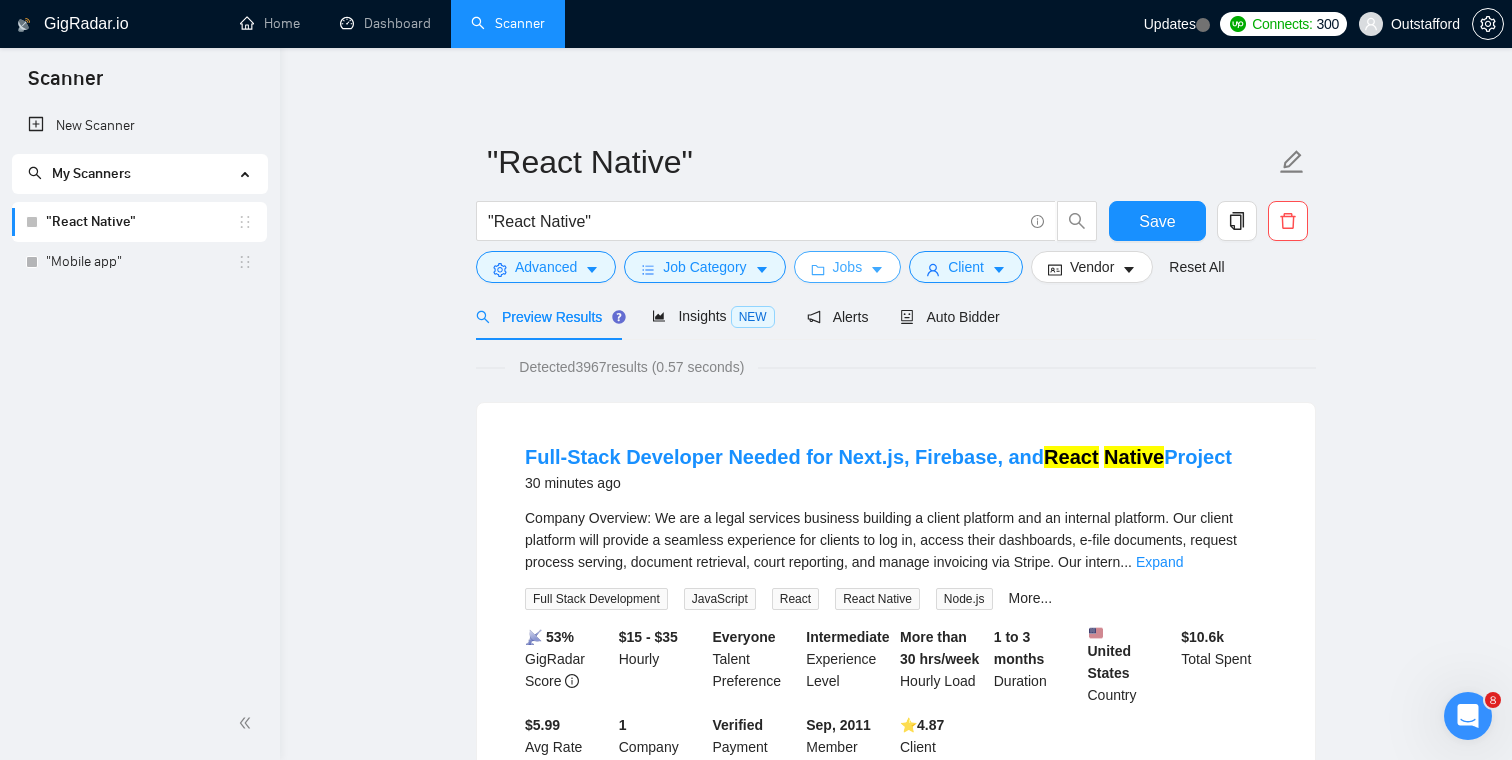 click on "Jobs" at bounding box center [848, 267] 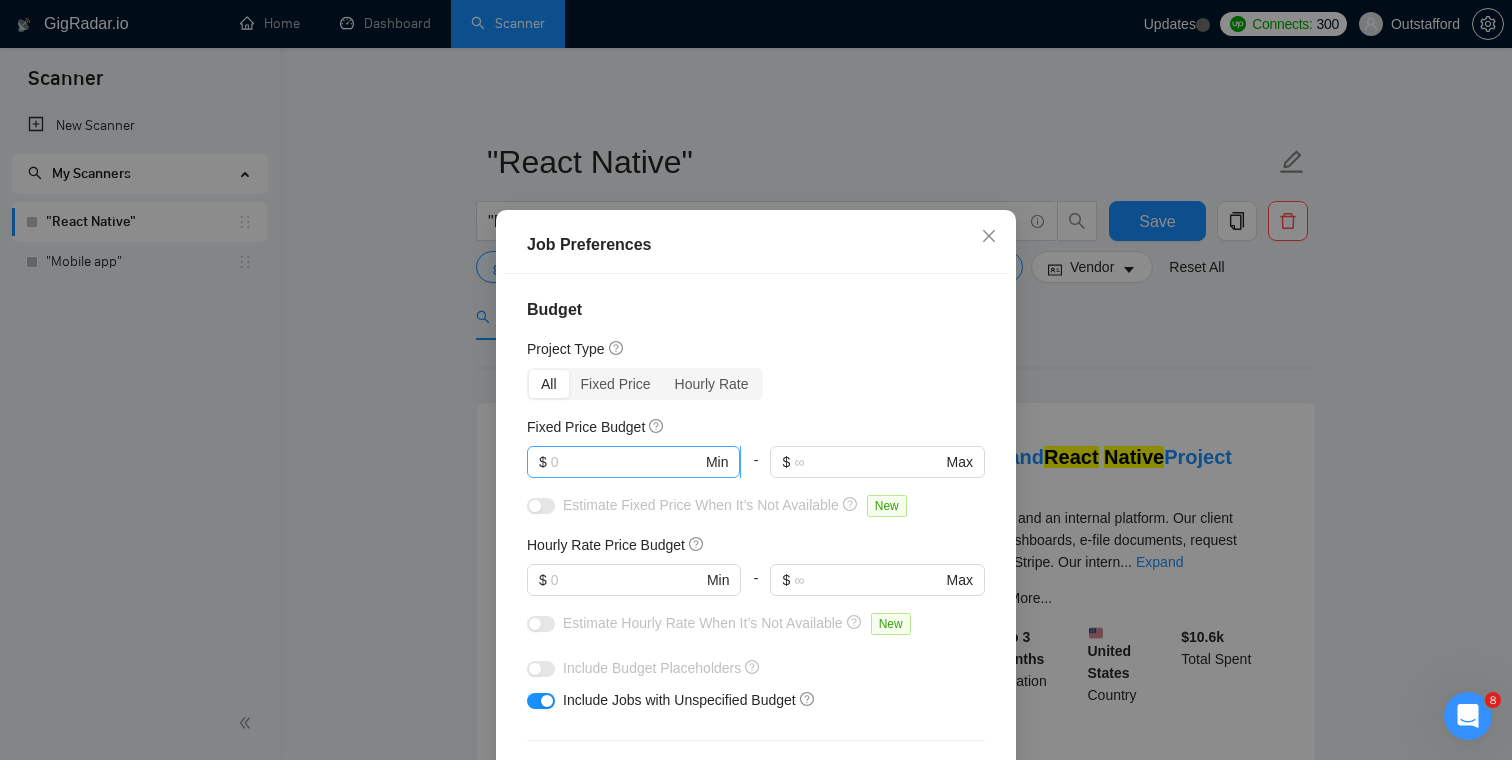 click at bounding box center (626, 462) 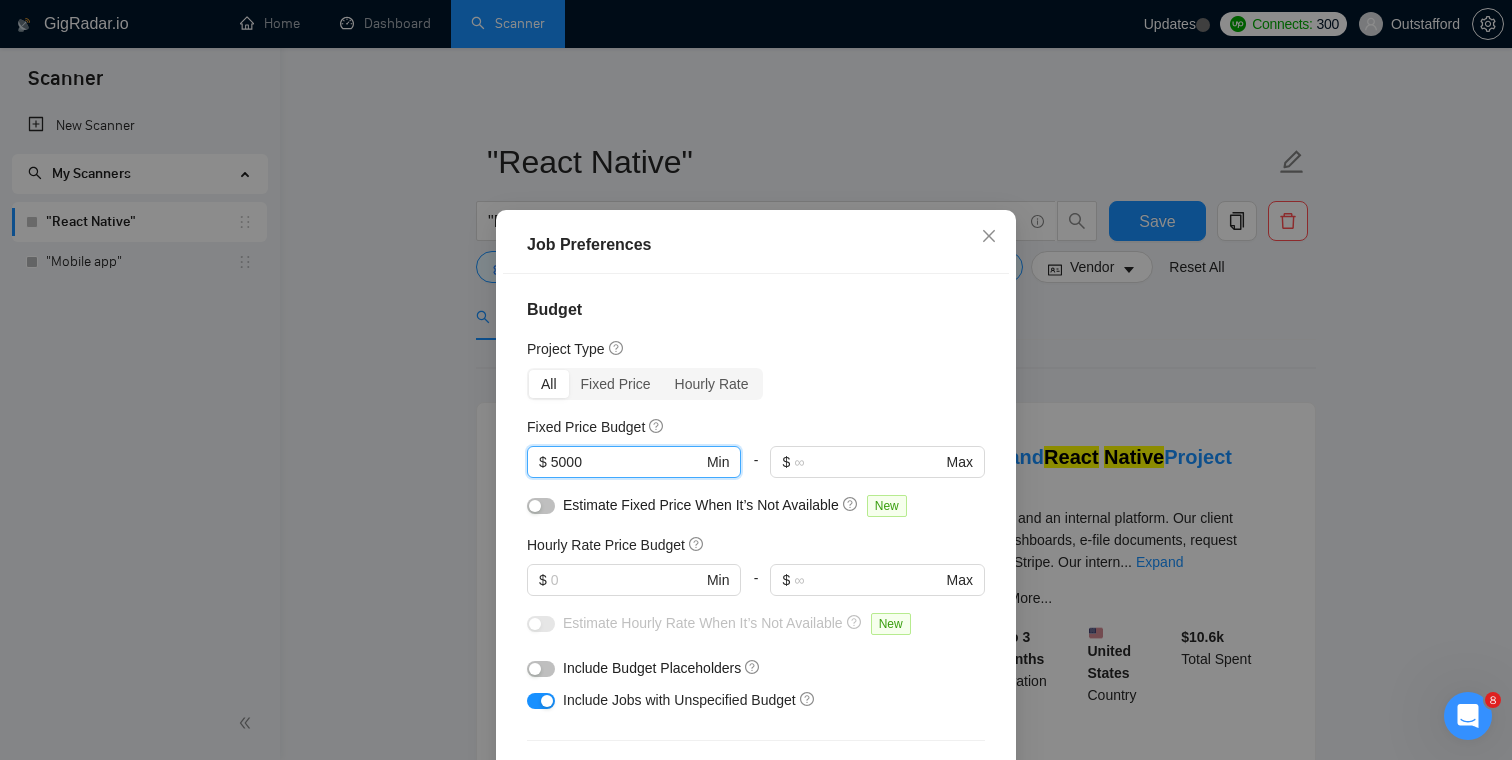 type on "5000" 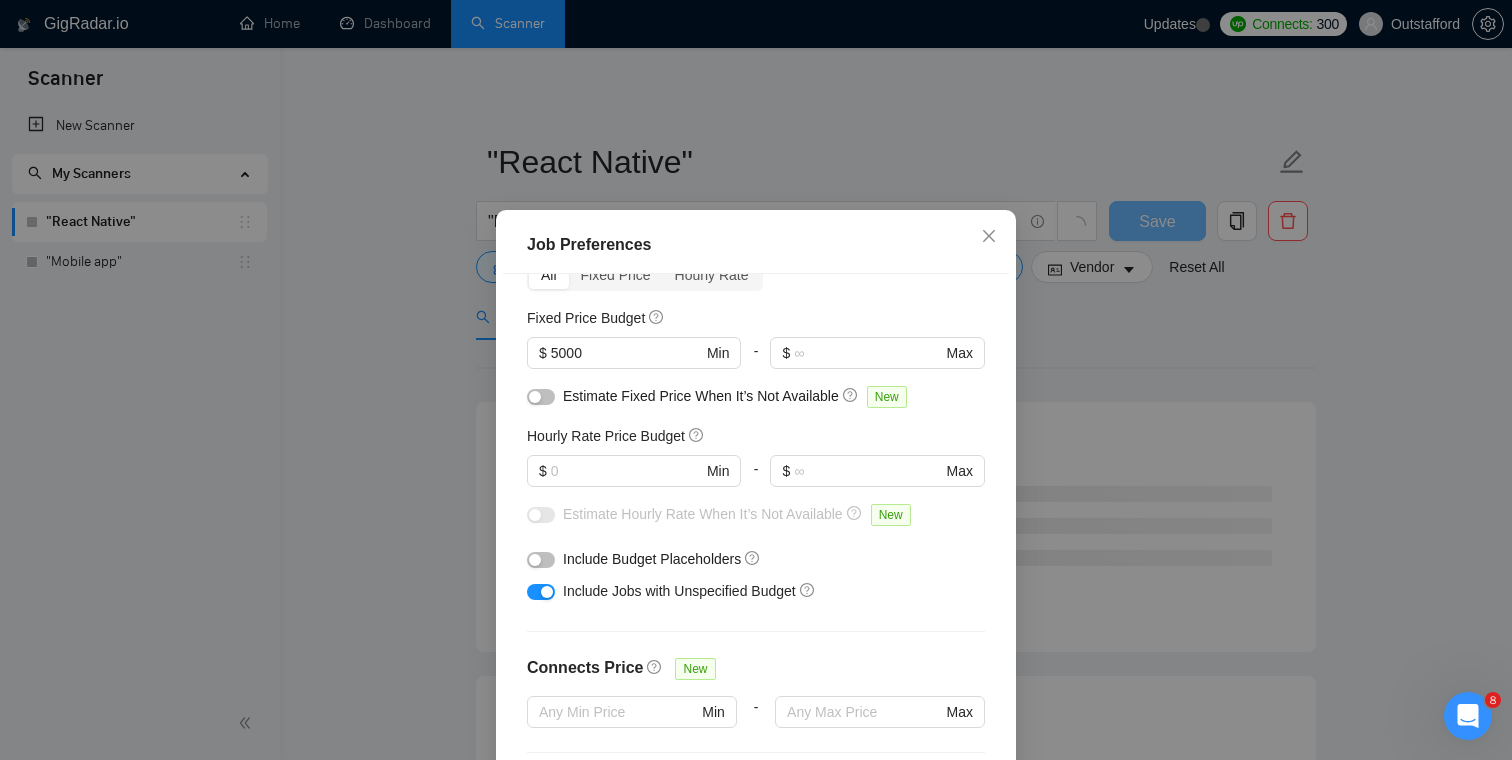 scroll, scrollTop: 119, scrollLeft: 0, axis: vertical 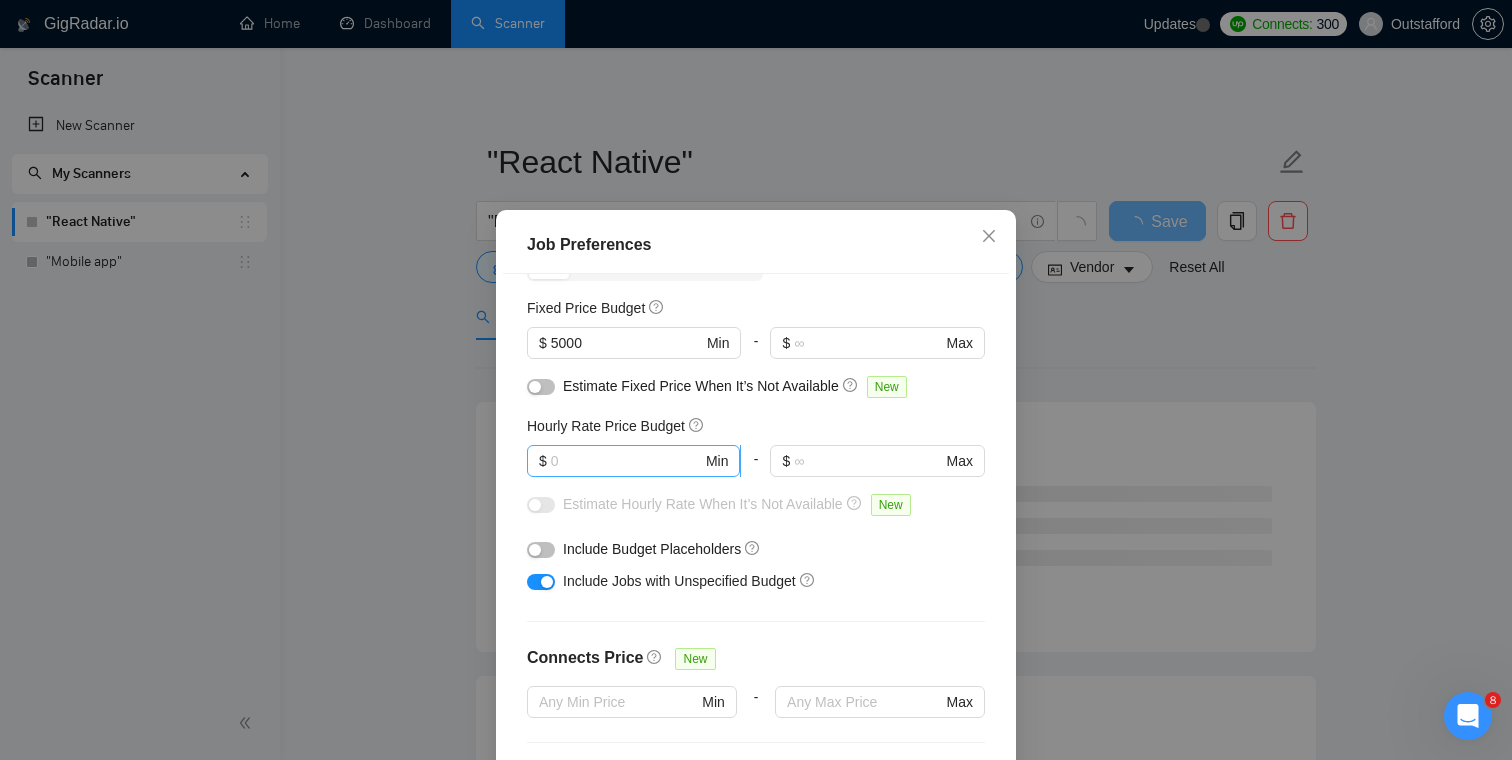 click at bounding box center [626, 461] 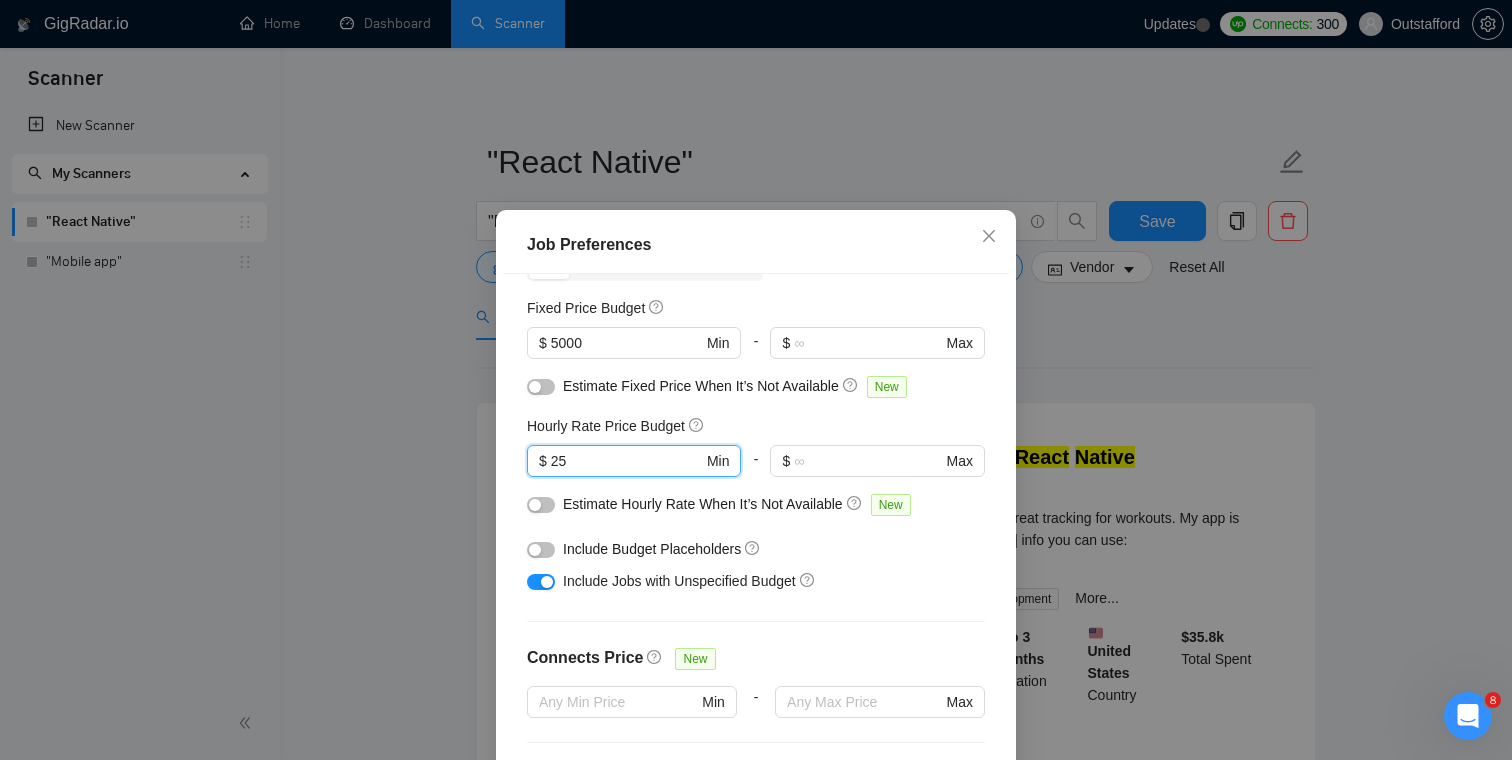 type on "25" 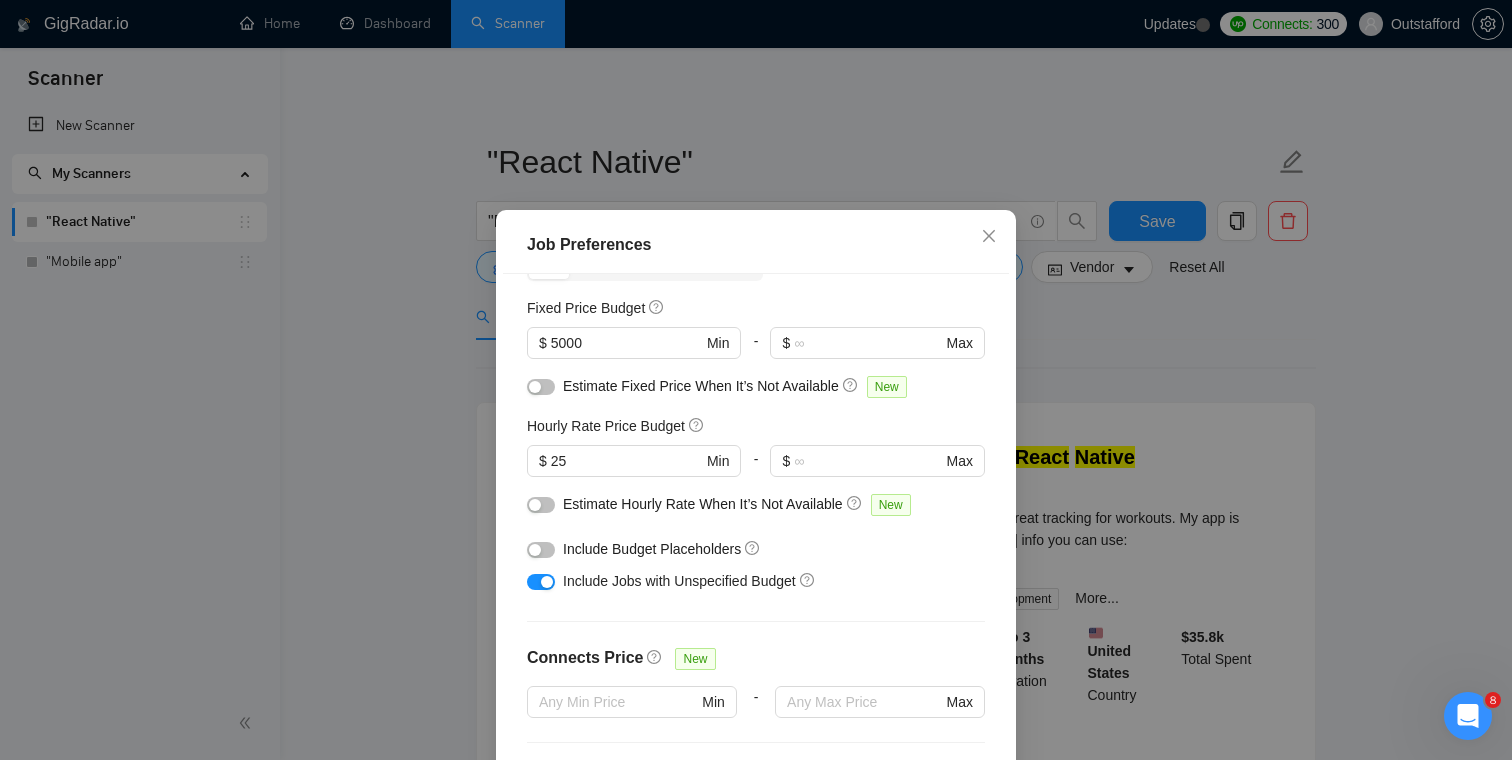 click on "Hourly Rate Price Budget" at bounding box center [756, 426] 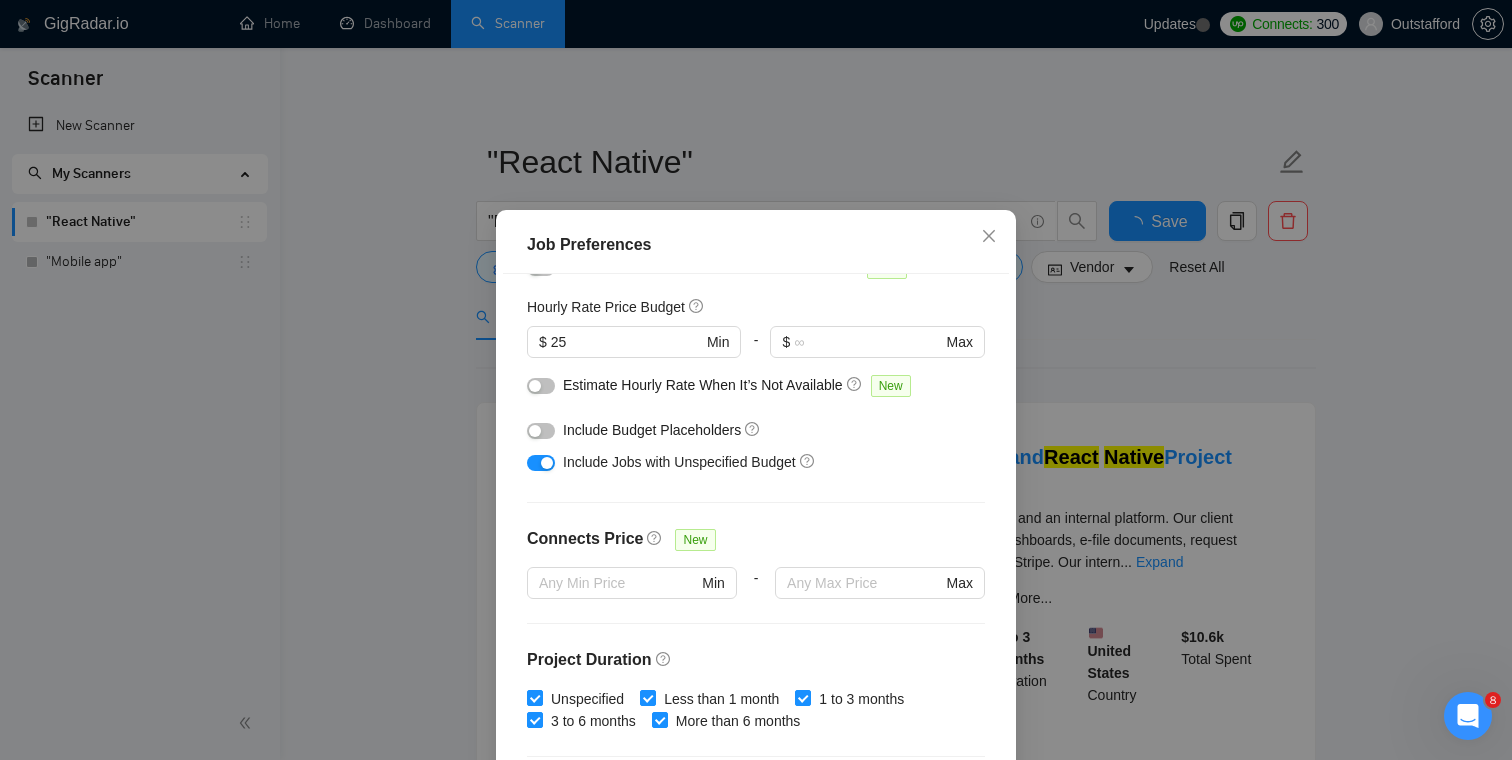 scroll, scrollTop: 256, scrollLeft: 0, axis: vertical 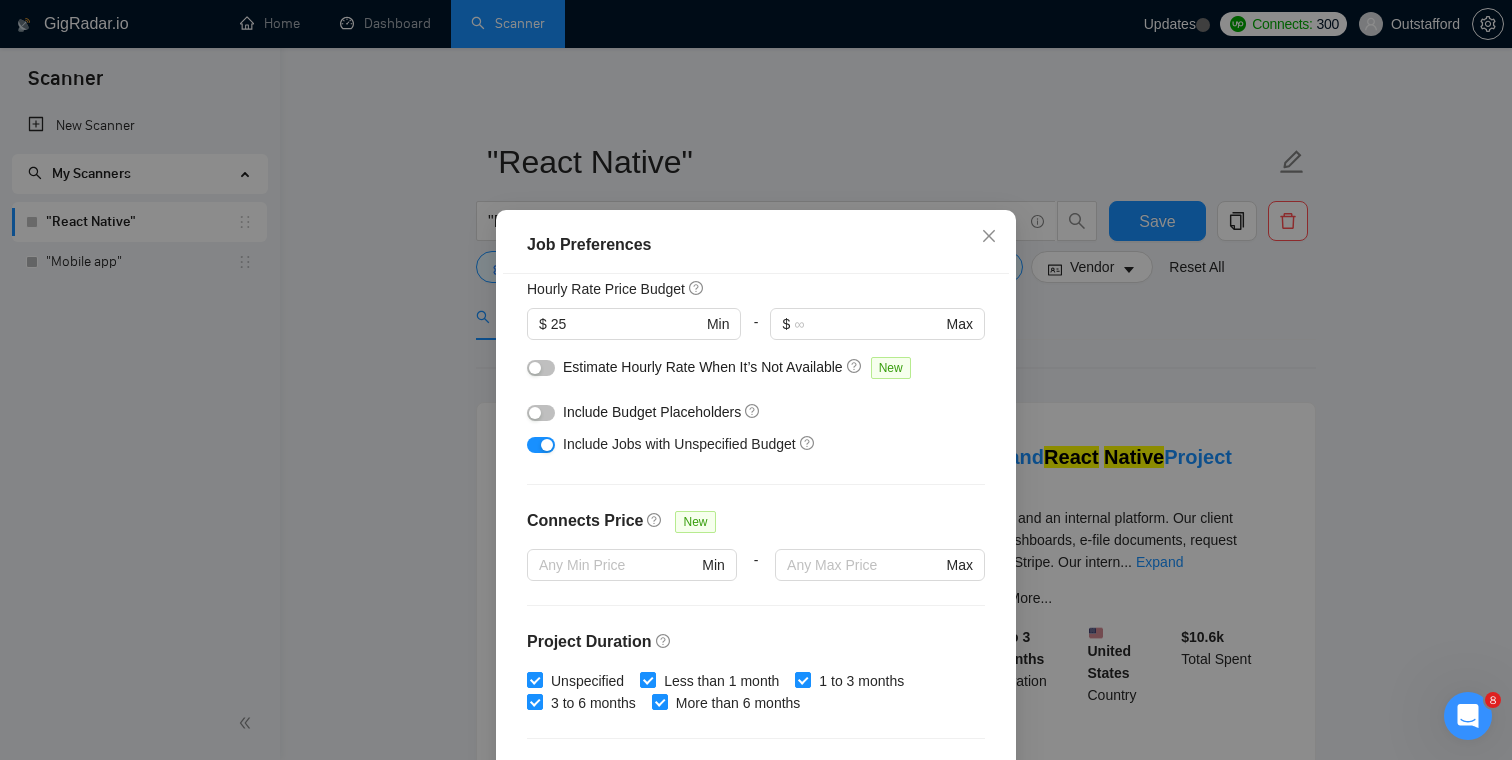 click at bounding box center (541, 413) 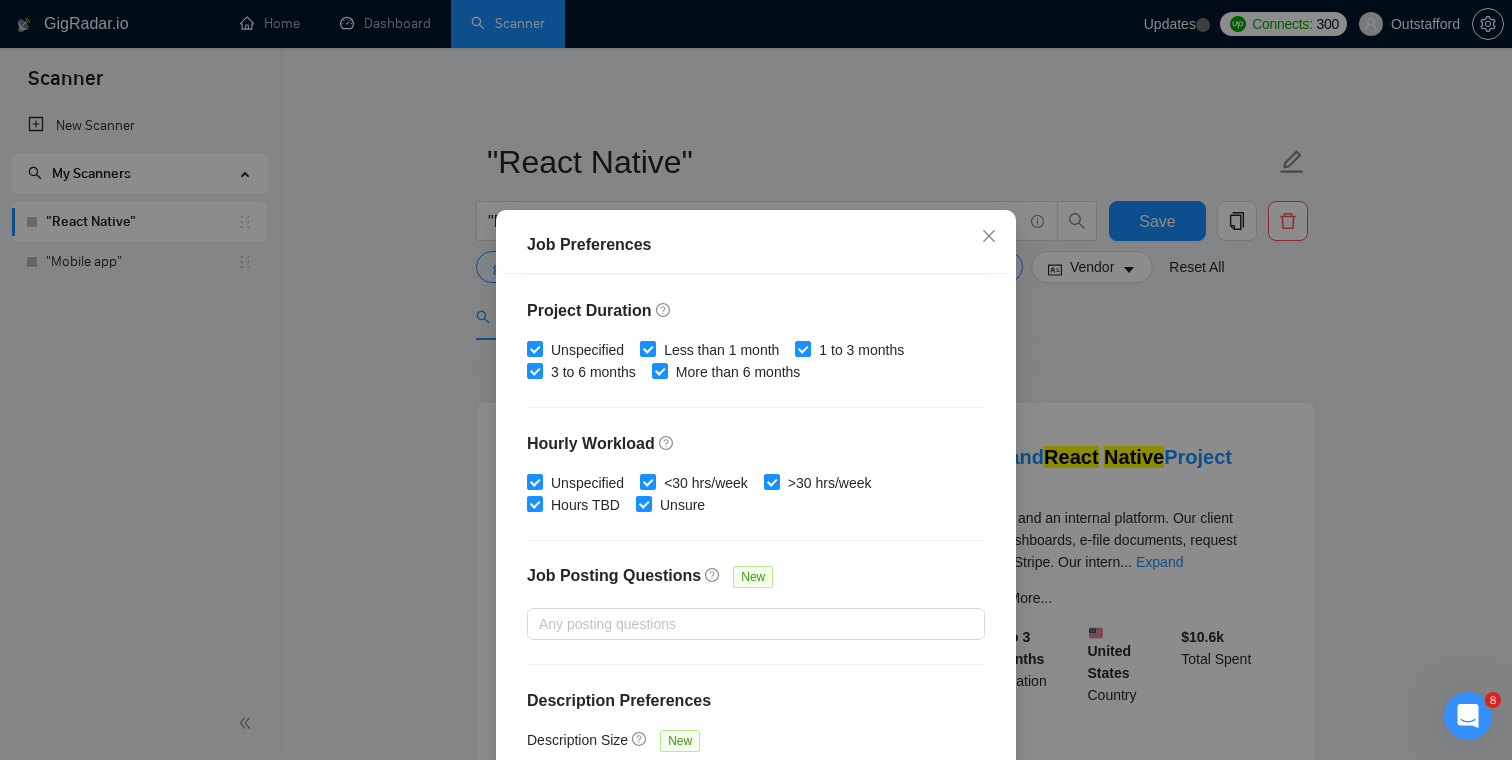scroll, scrollTop: 595, scrollLeft: 0, axis: vertical 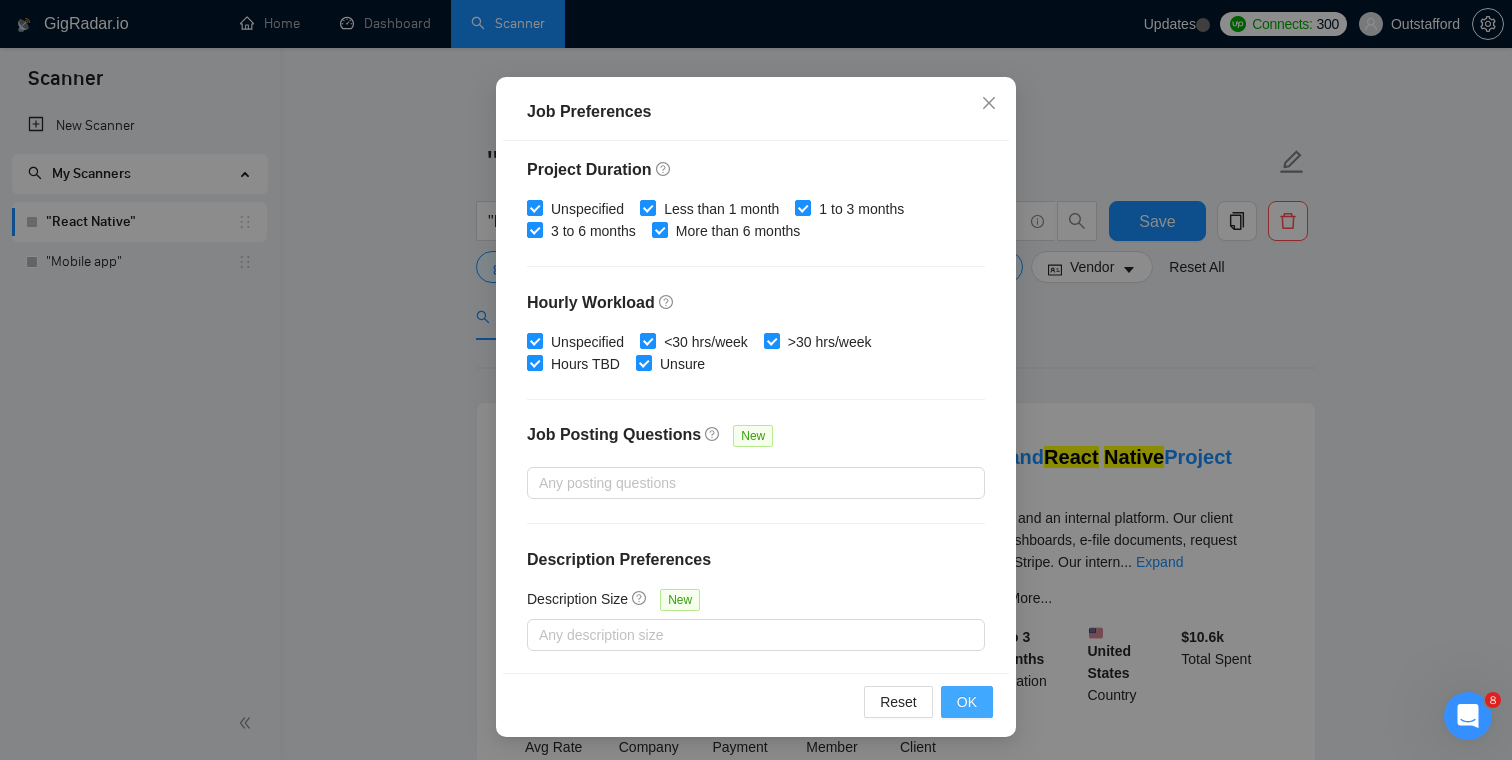 click on "OK" at bounding box center (967, 702) 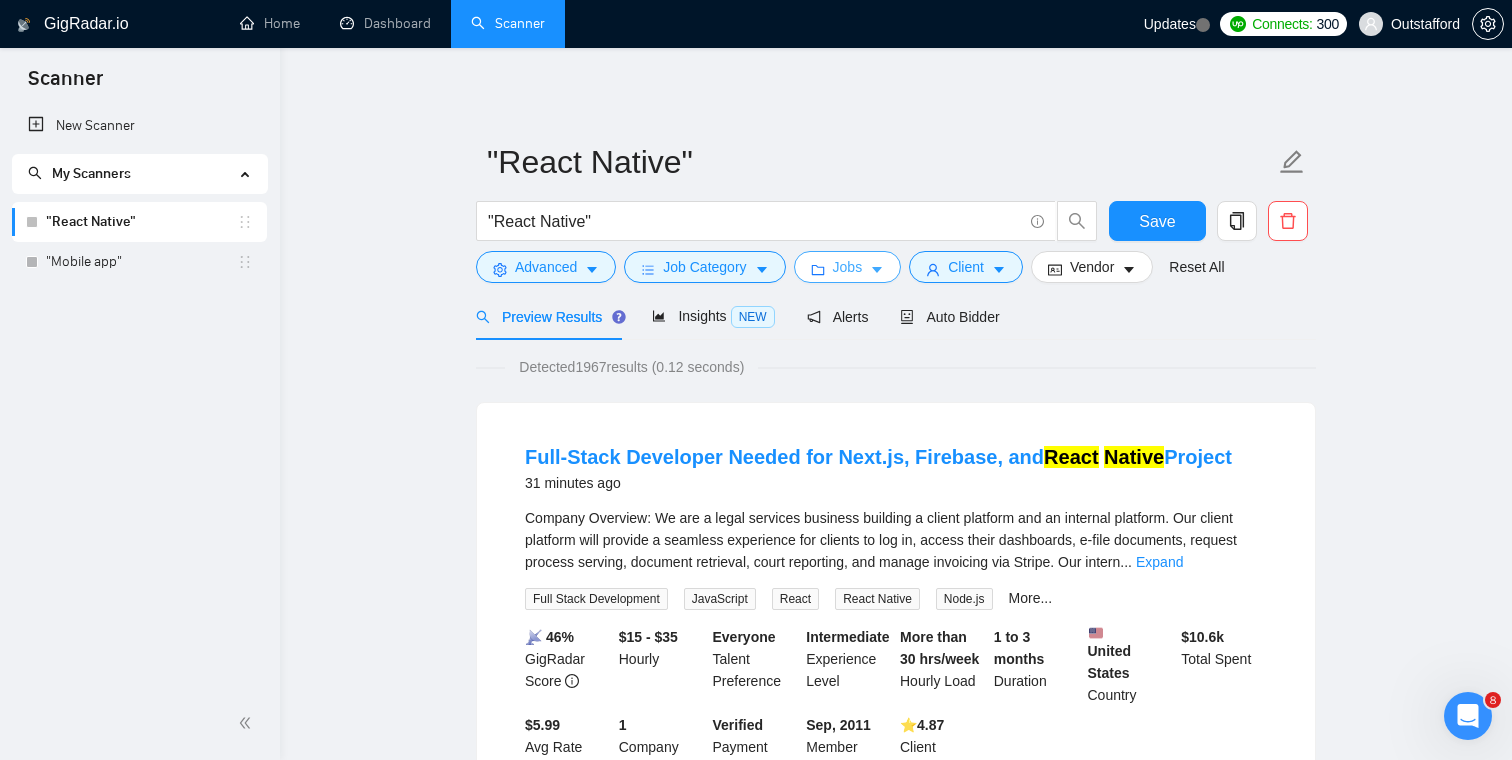 click on "Jobs" at bounding box center [848, 267] 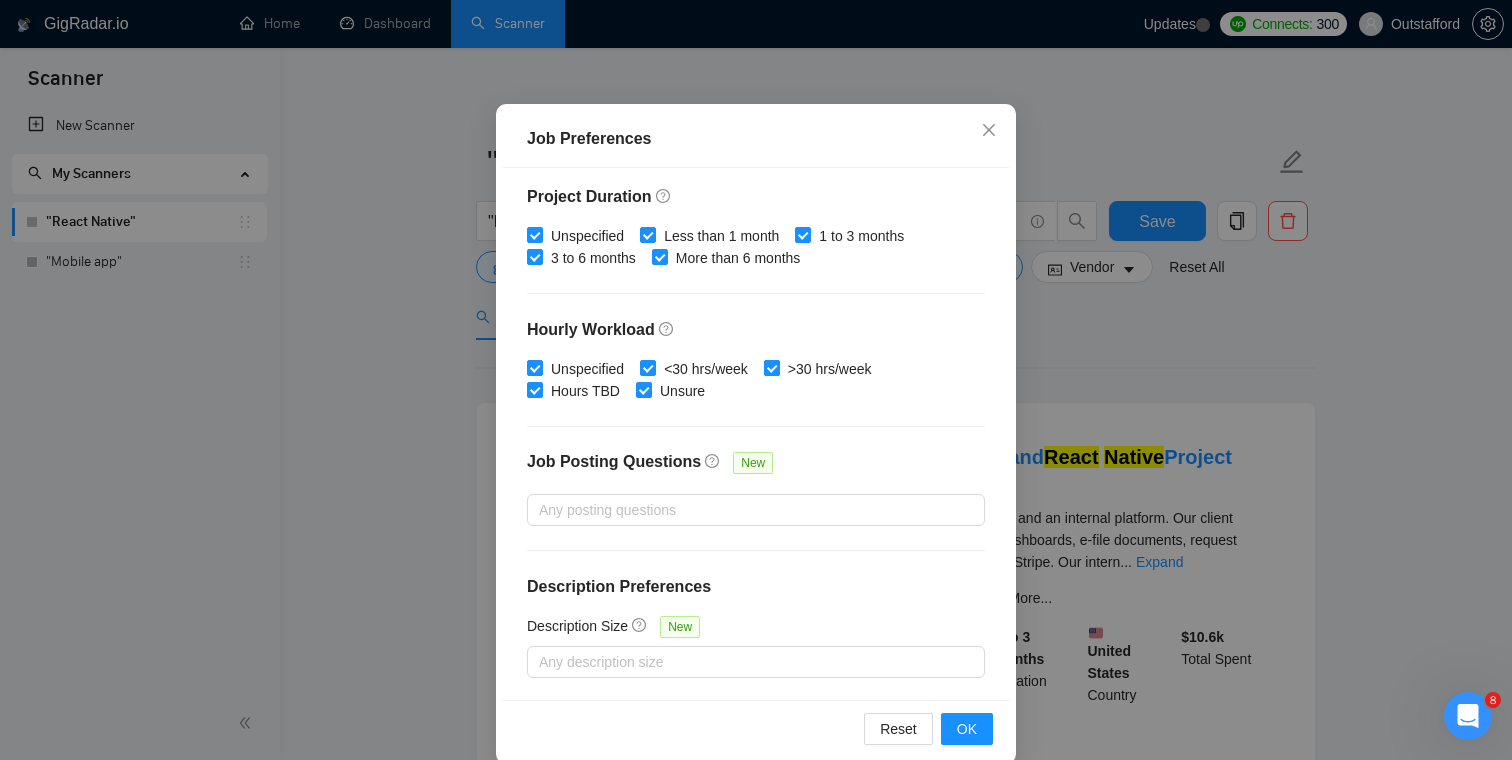 scroll, scrollTop: 133, scrollLeft: 0, axis: vertical 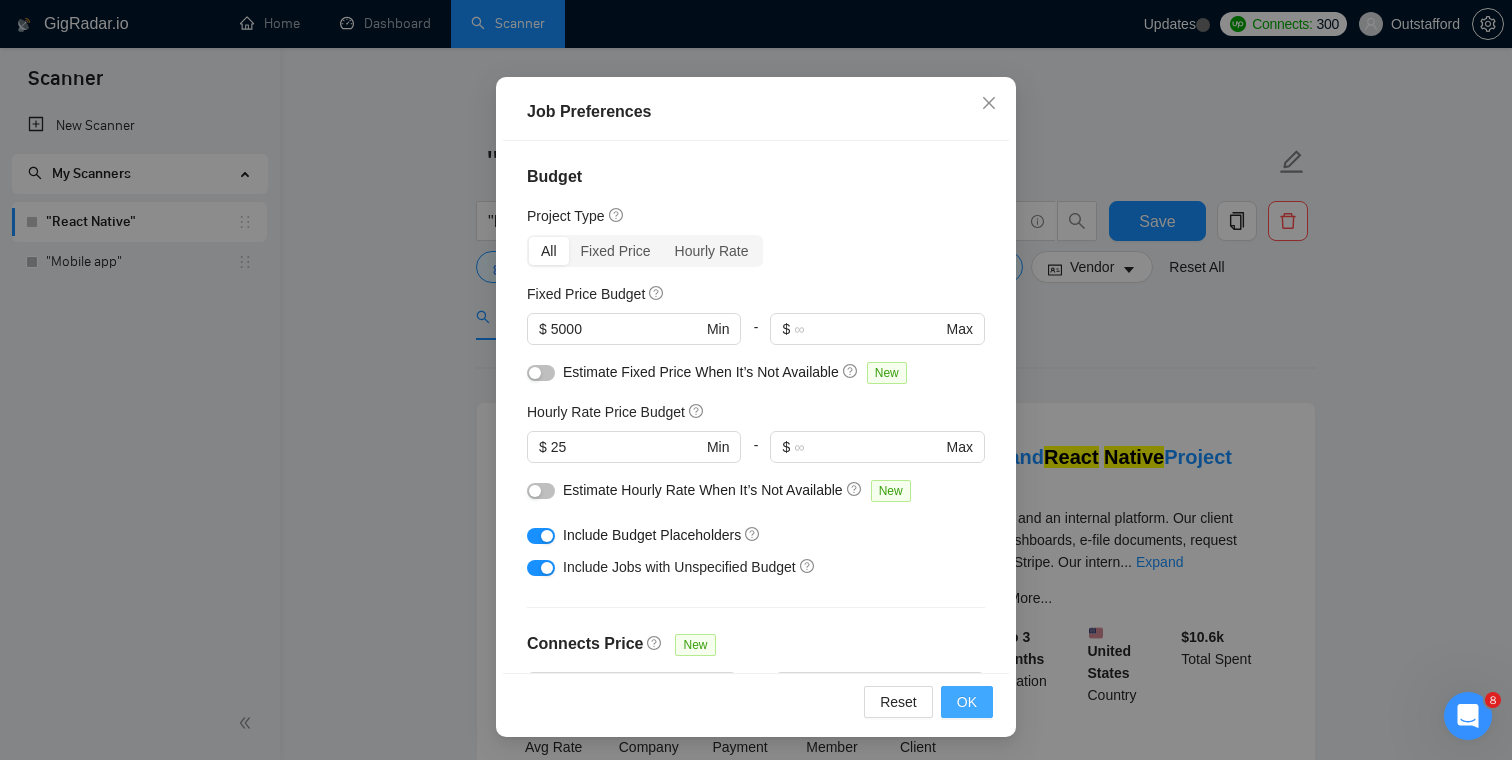 click on "OK" at bounding box center [967, 702] 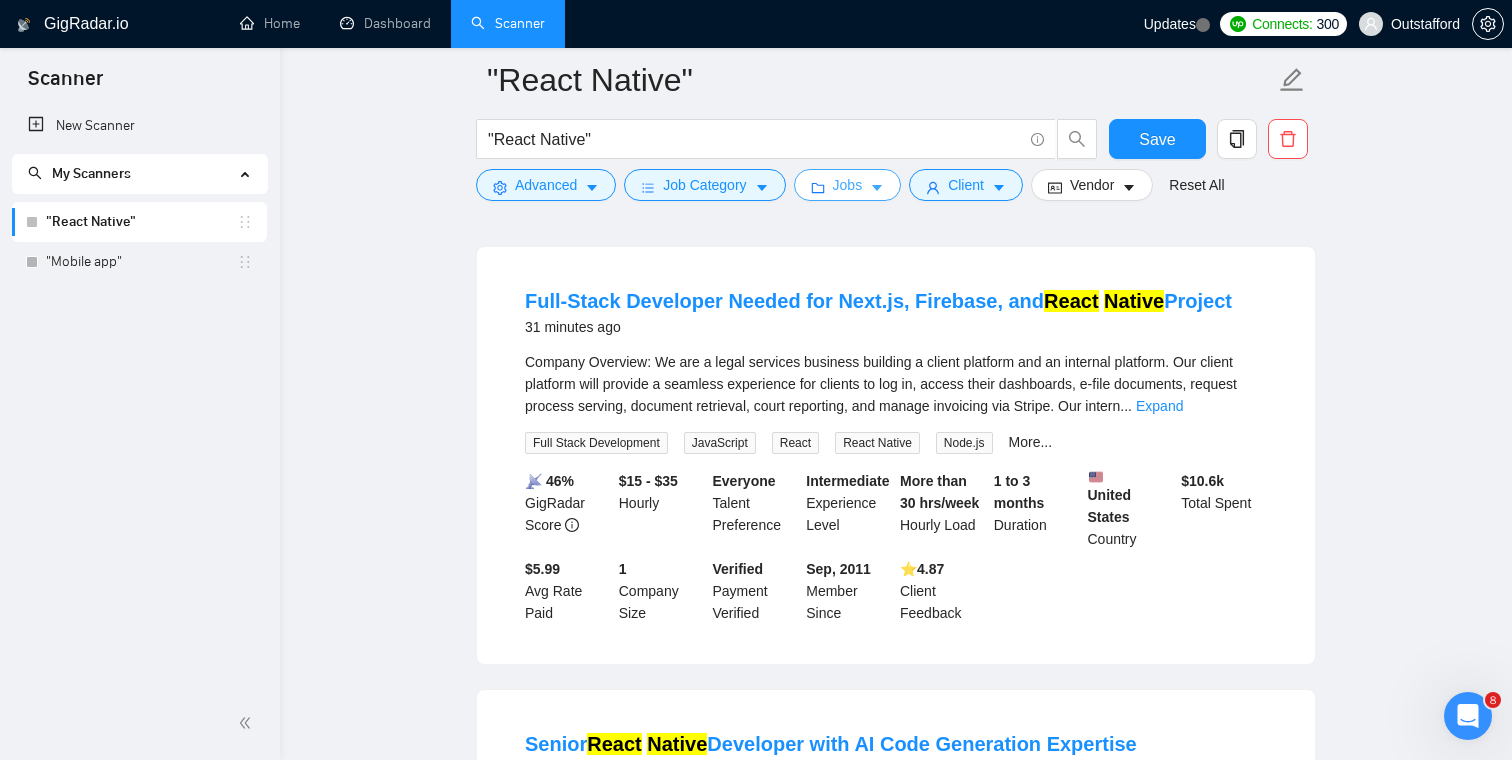 scroll, scrollTop: 131, scrollLeft: 0, axis: vertical 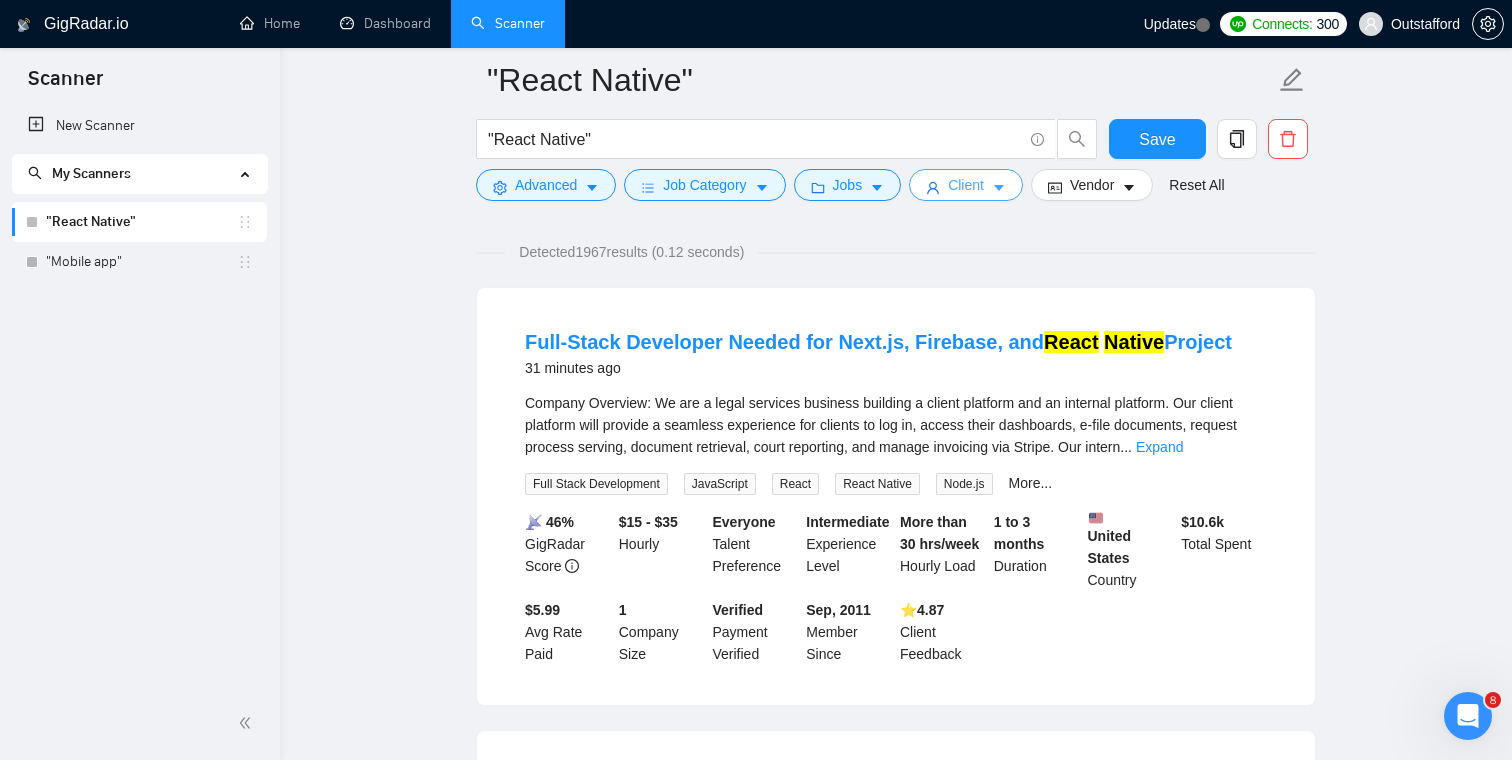 click on "Client" at bounding box center (966, 185) 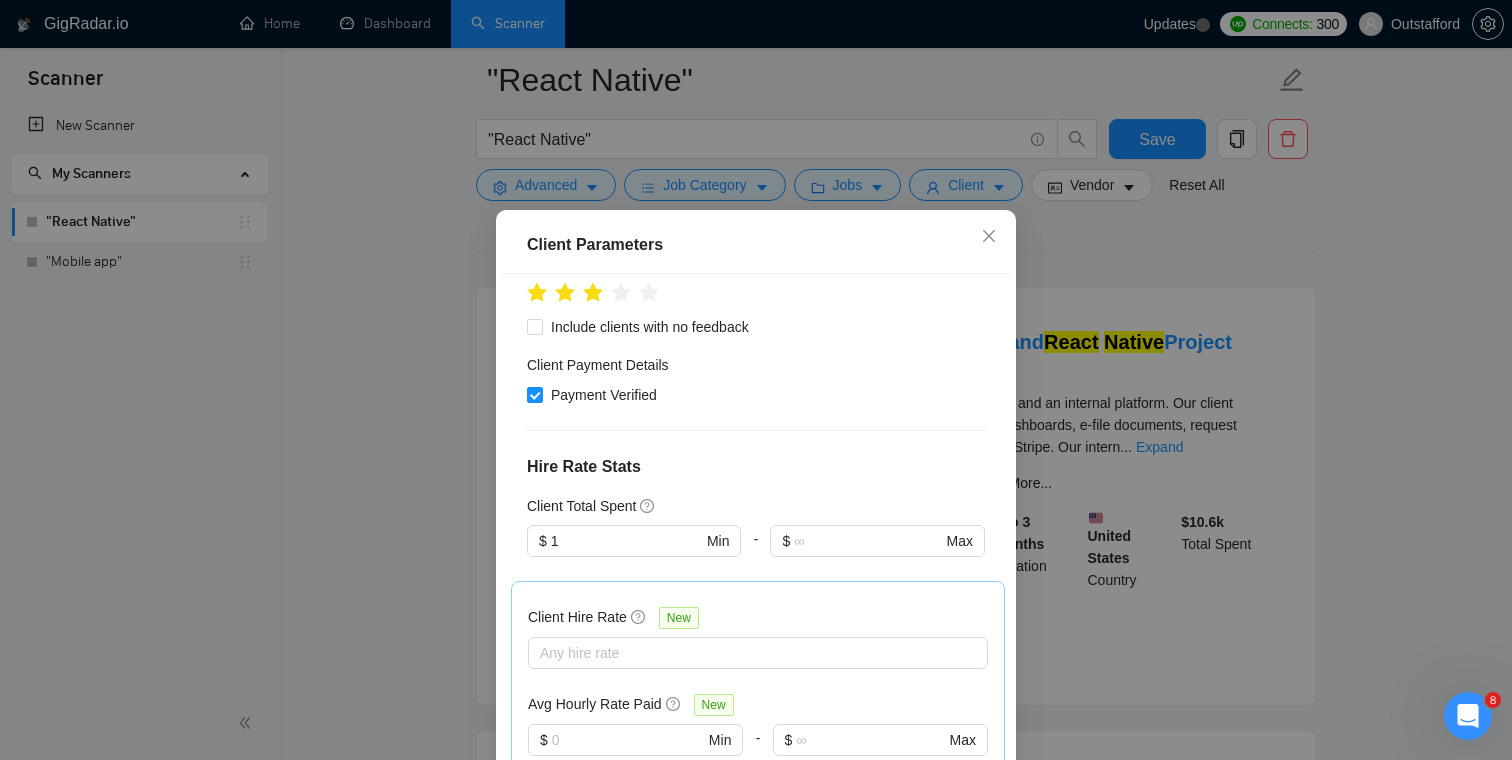 scroll, scrollTop: 329, scrollLeft: 0, axis: vertical 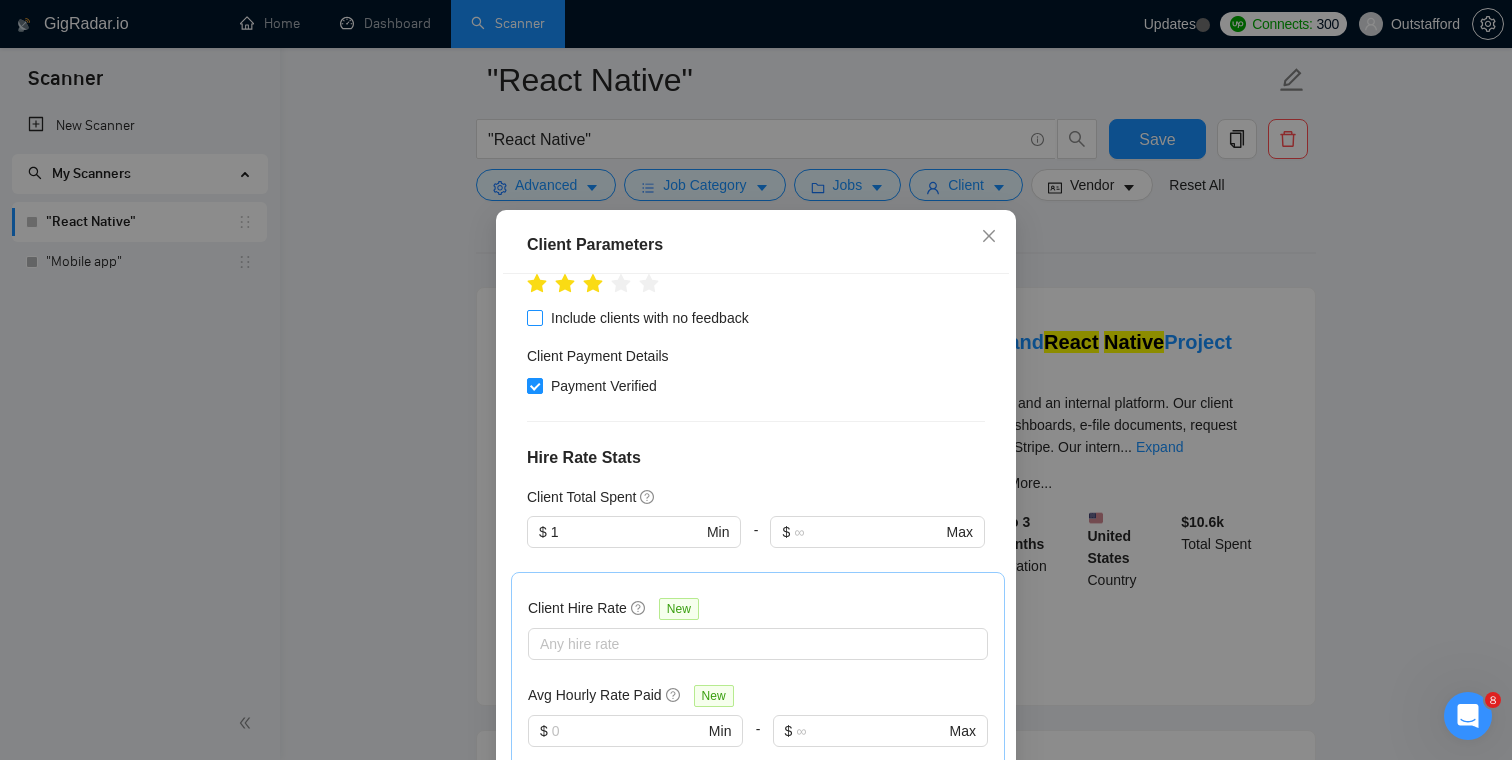 click on "Include clients with no feedback" at bounding box center (650, 318) 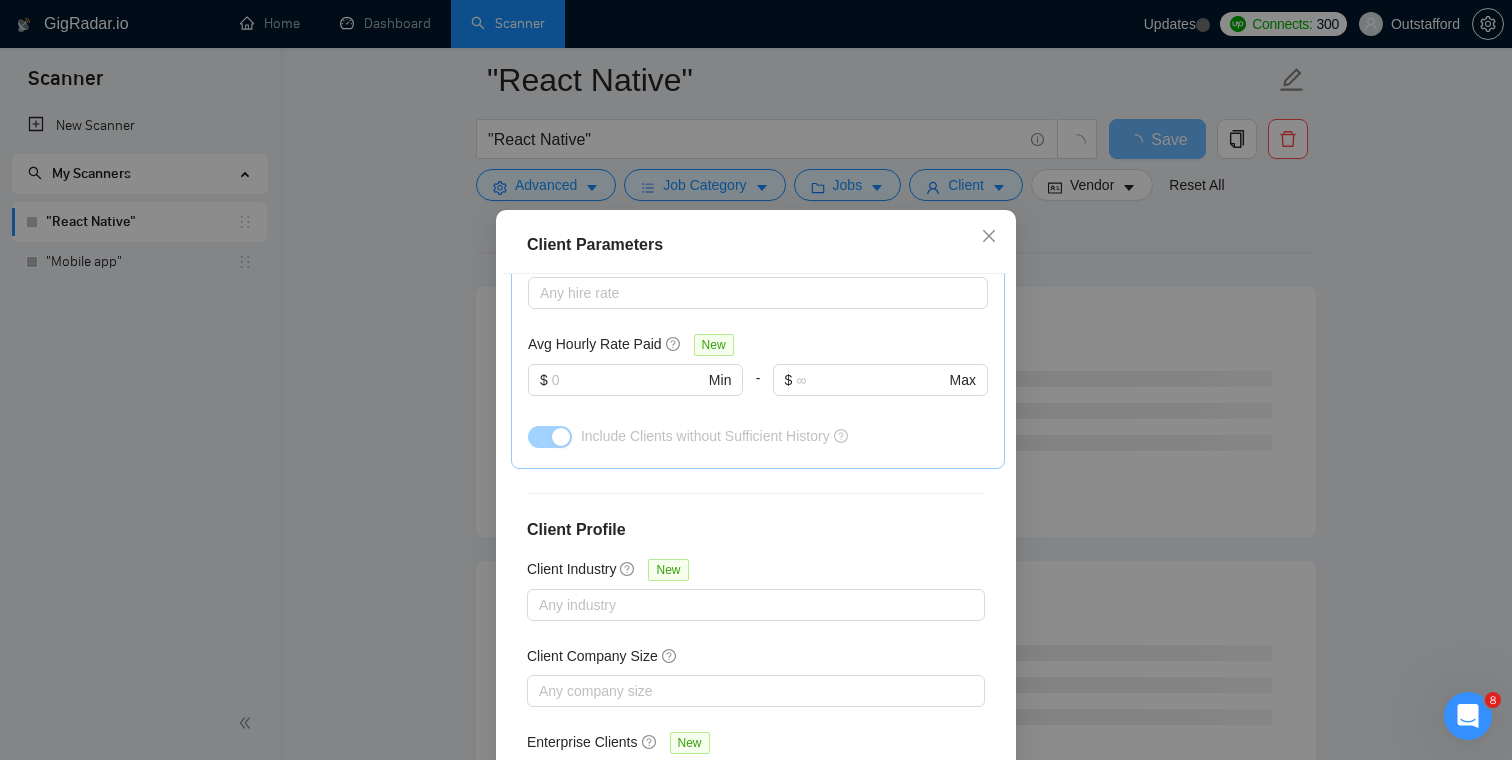 scroll, scrollTop: 714, scrollLeft: 0, axis: vertical 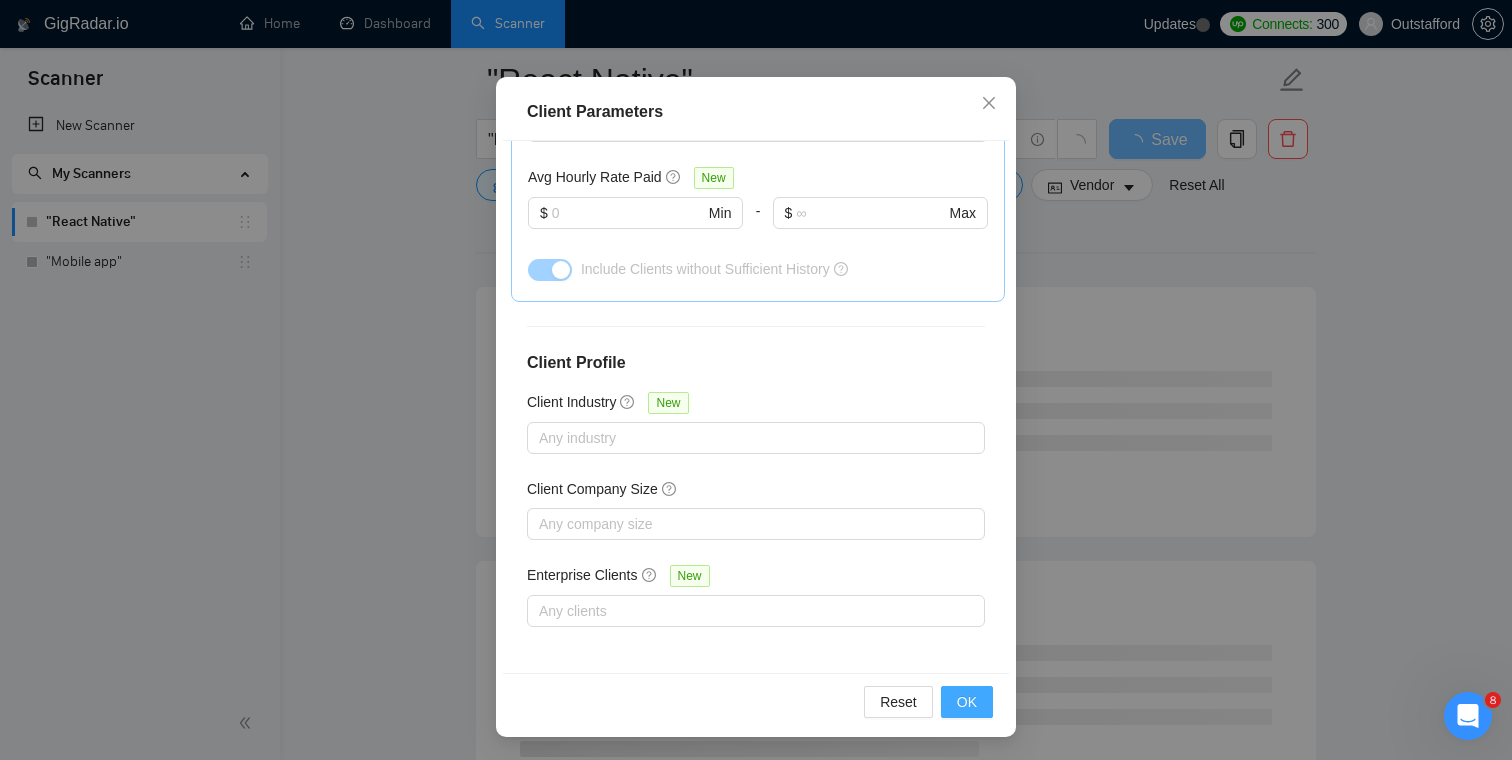 click on "OK" at bounding box center [967, 702] 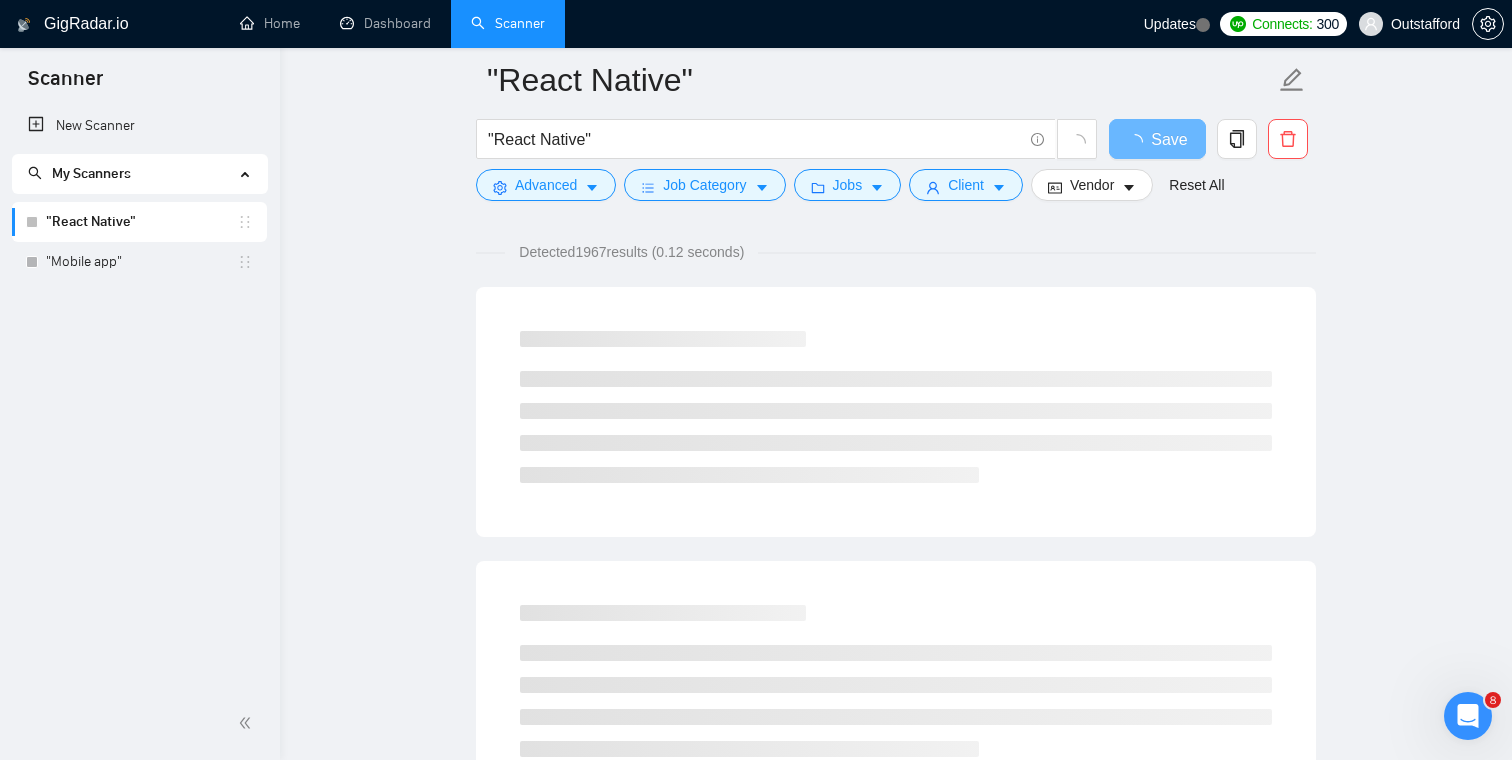 scroll, scrollTop: 44, scrollLeft: 0, axis: vertical 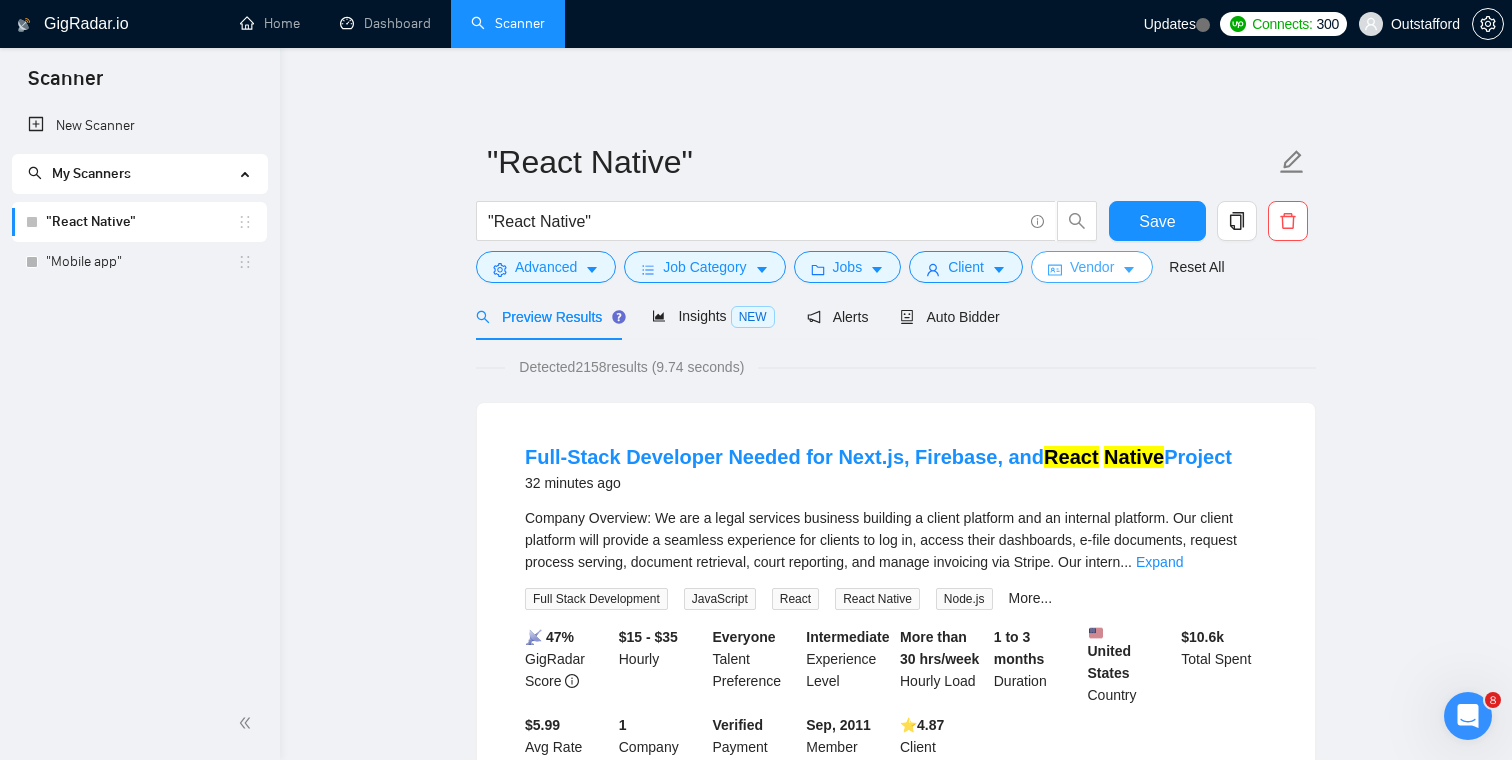 click on "Vendor" at bounding box center [1092, 267] 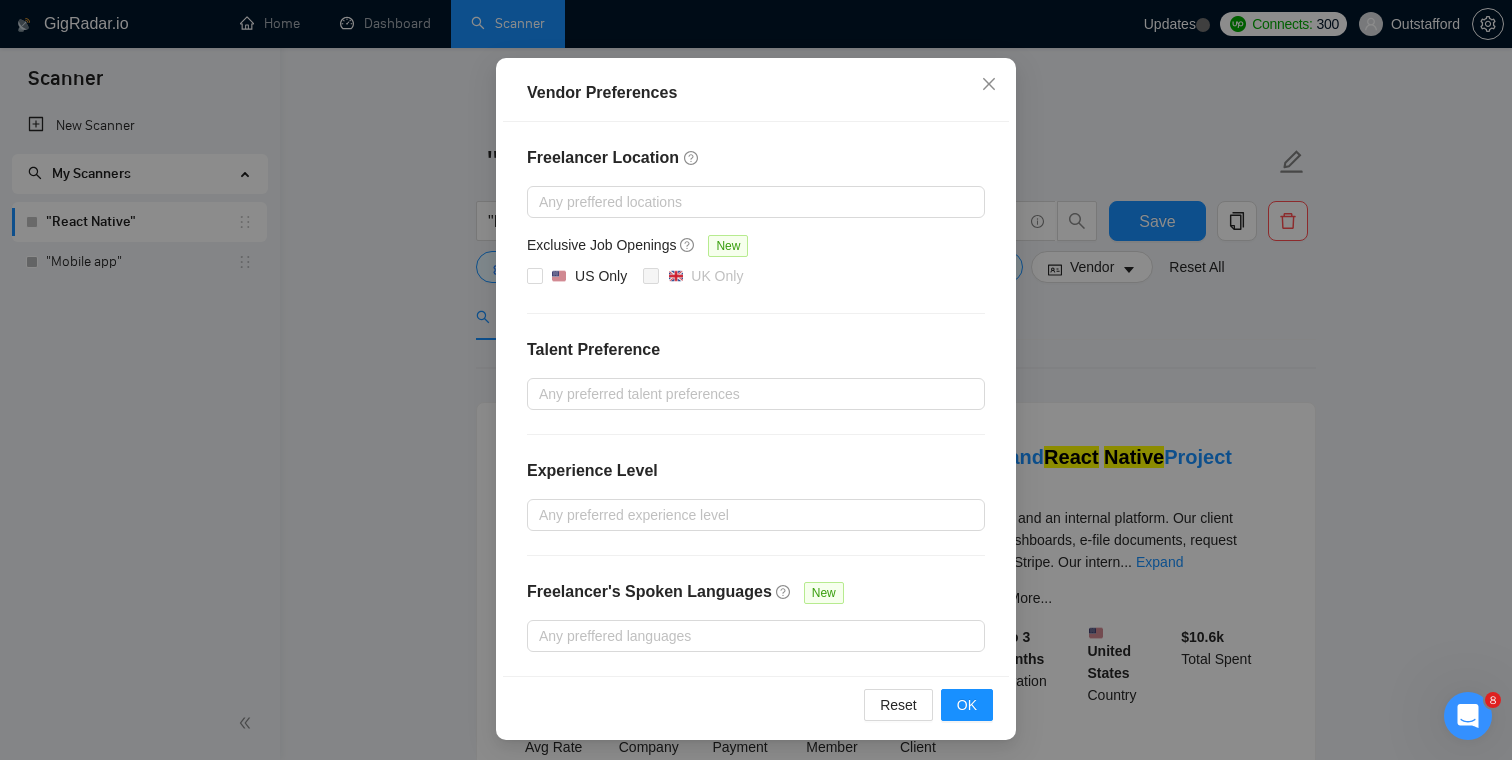 scroll, scrollTop: 165, scrollLeft: 0, axis: vertical 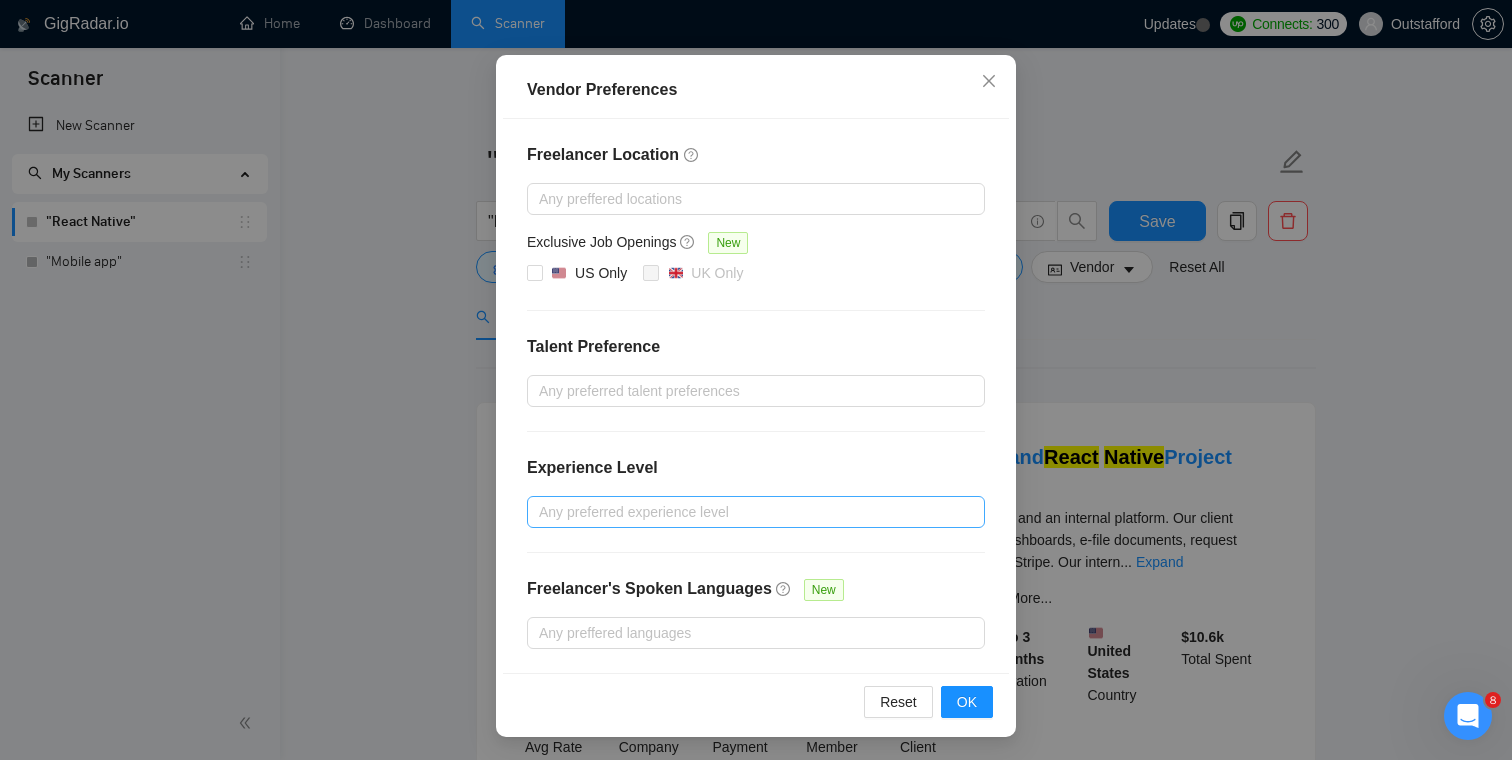 click at bounding box center [746, 512] 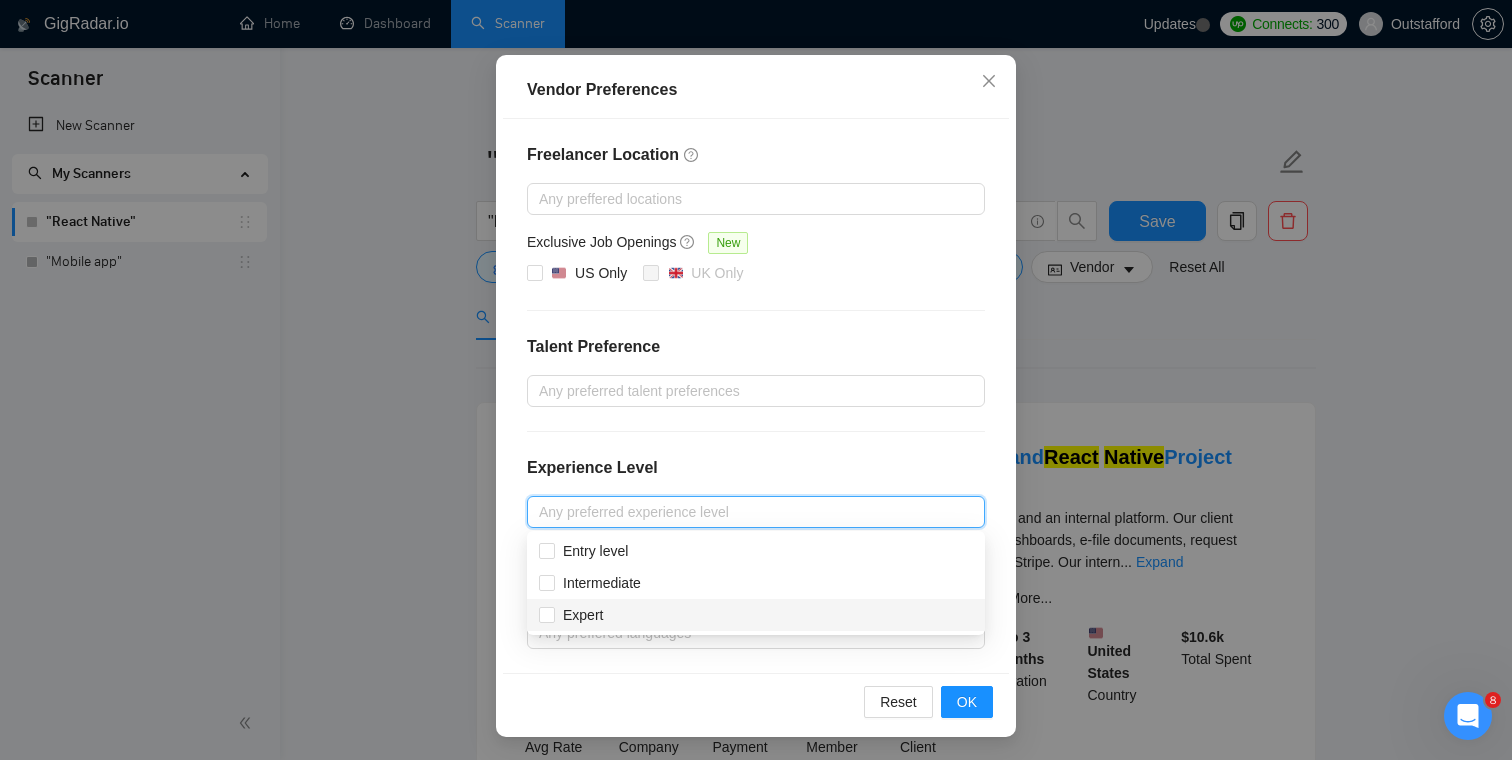 click on "Expert" at bounding box center (756, 615) 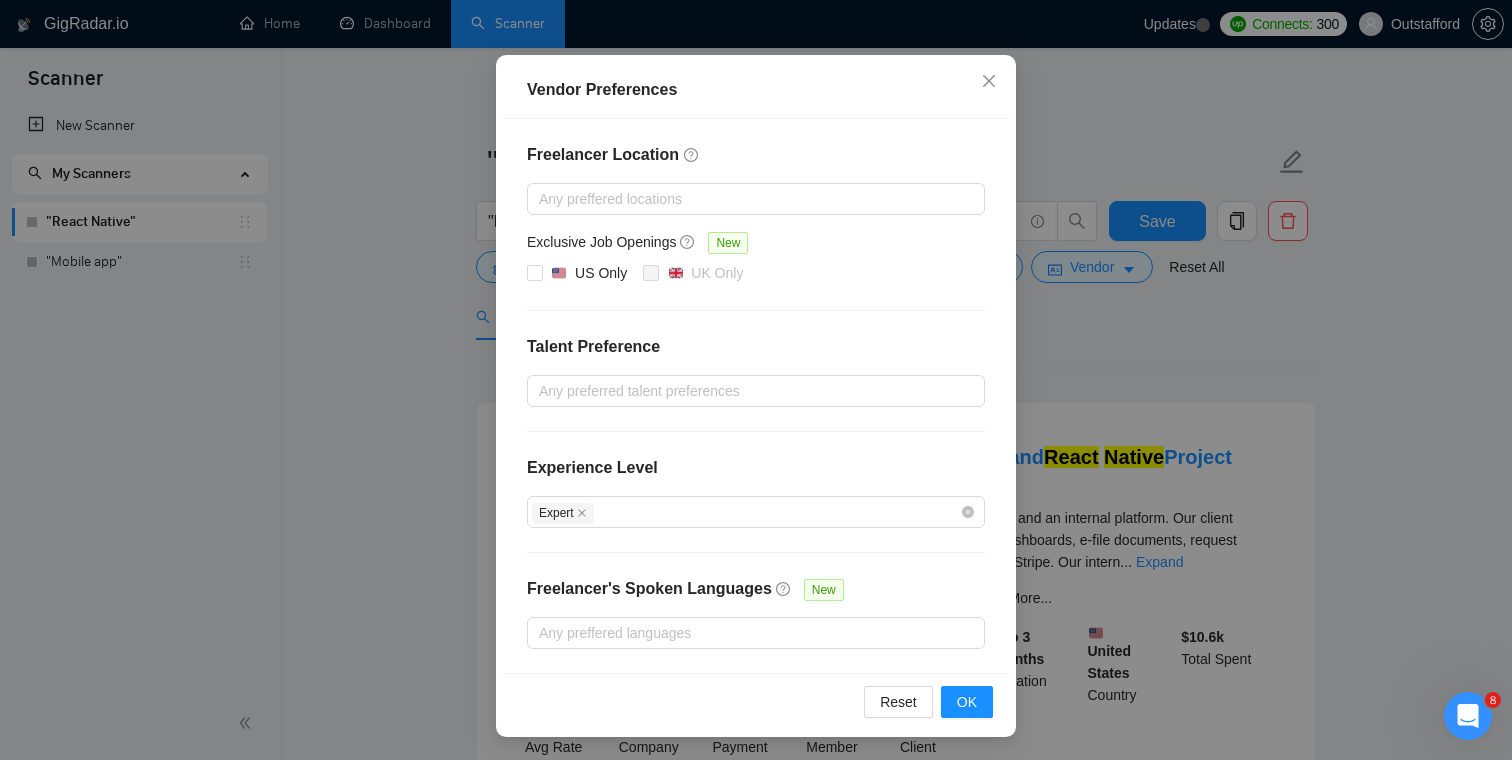 click on "Experience Level" at bounding box center (756, 476) 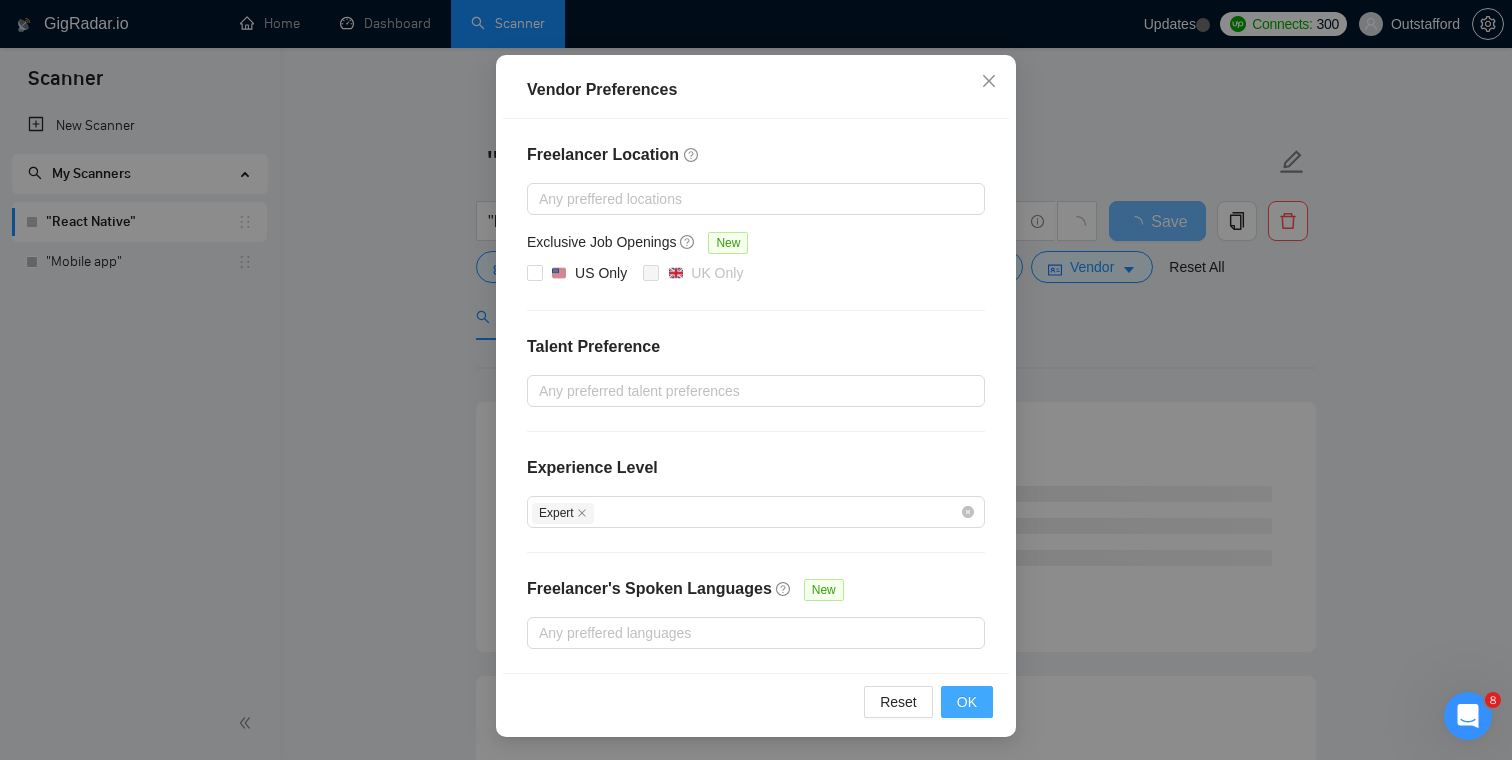 click on "OK" at bounding box center [967, 702] 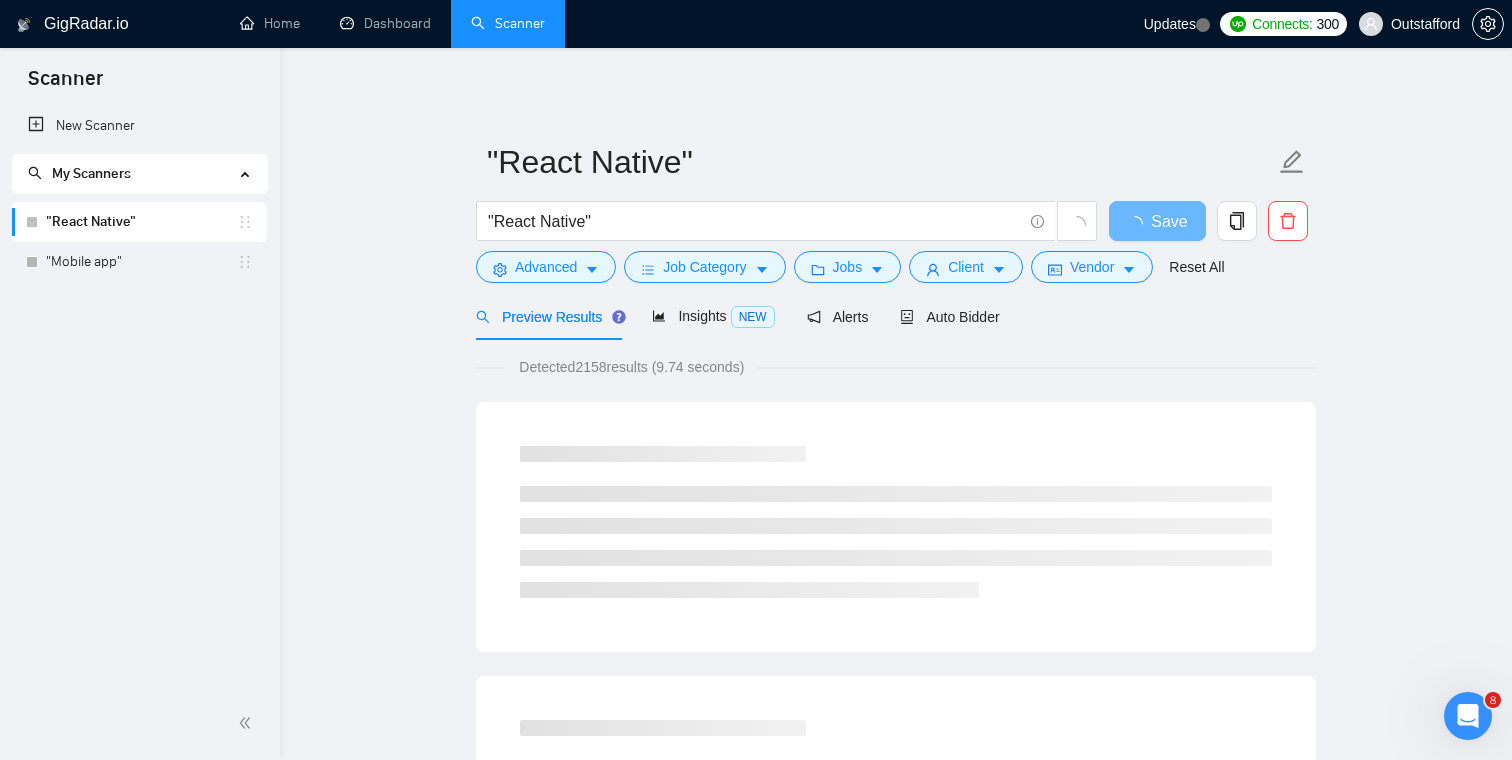 scroll, scrollTop: 65, scrollLeft: 0, axis: vertical 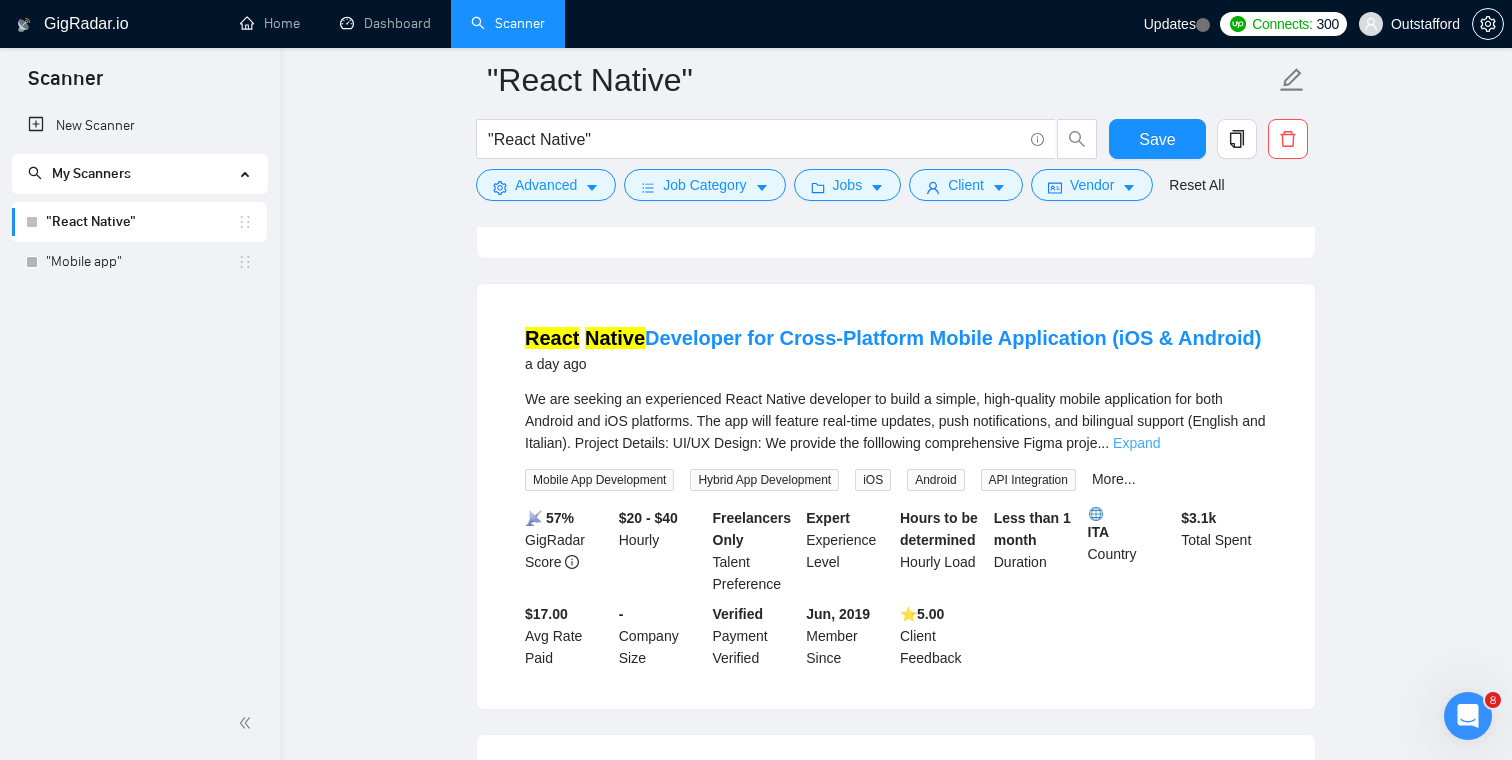 click on "Expand" at bounding box center [1136, 443] 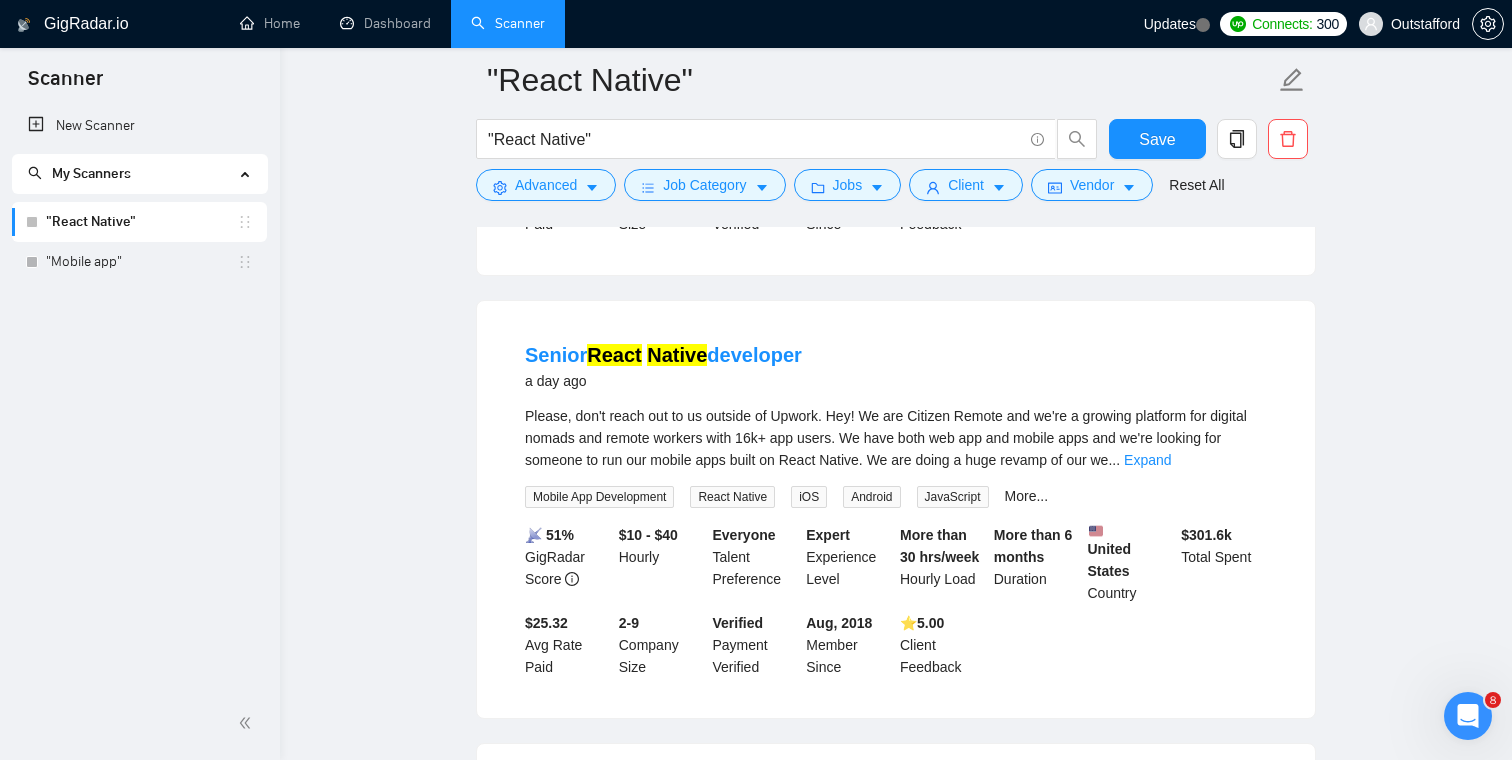 scroll, scrollTop: 1886, scrollLeft: 0, axis: vertical 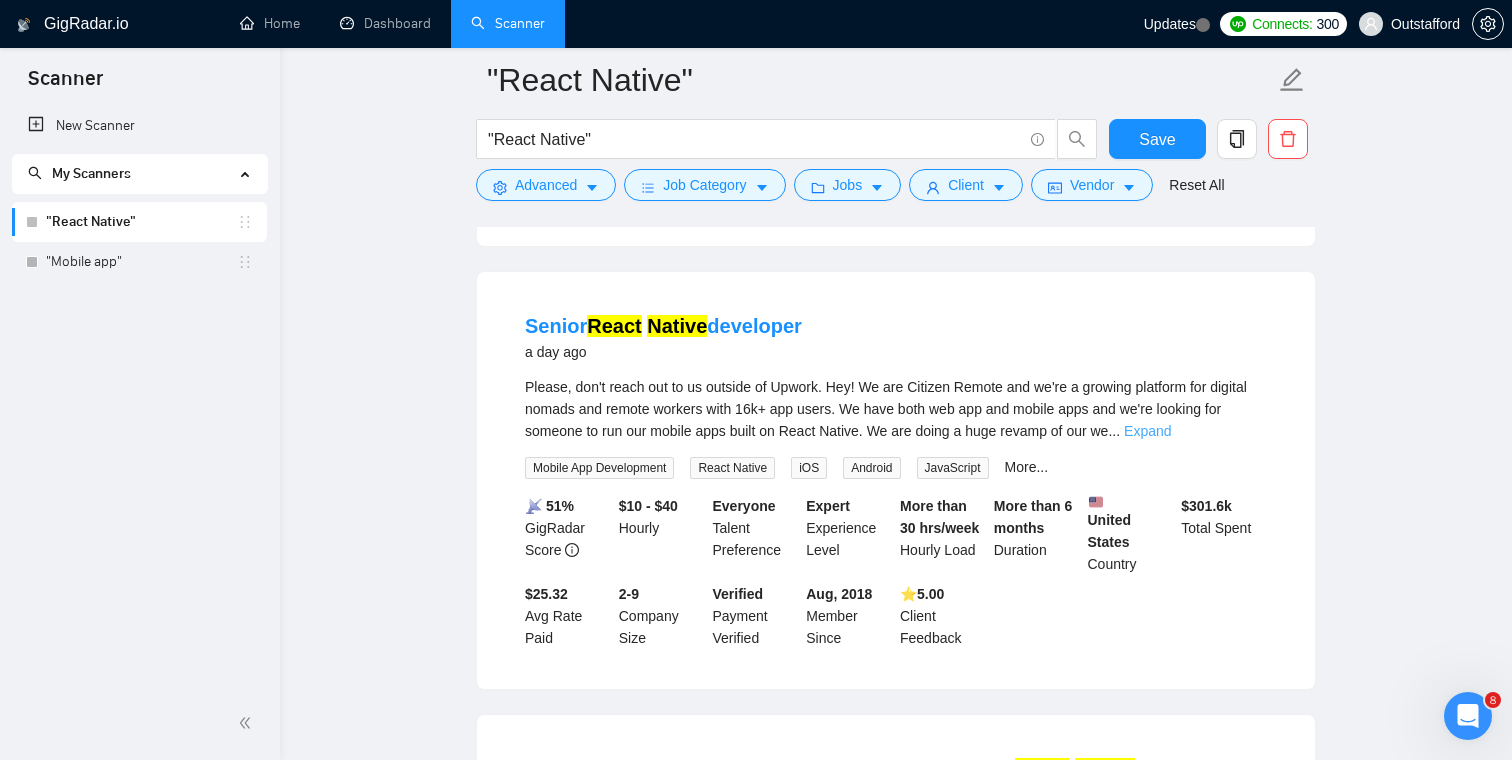 click on "Expand" at bounding box center (1147, 431) 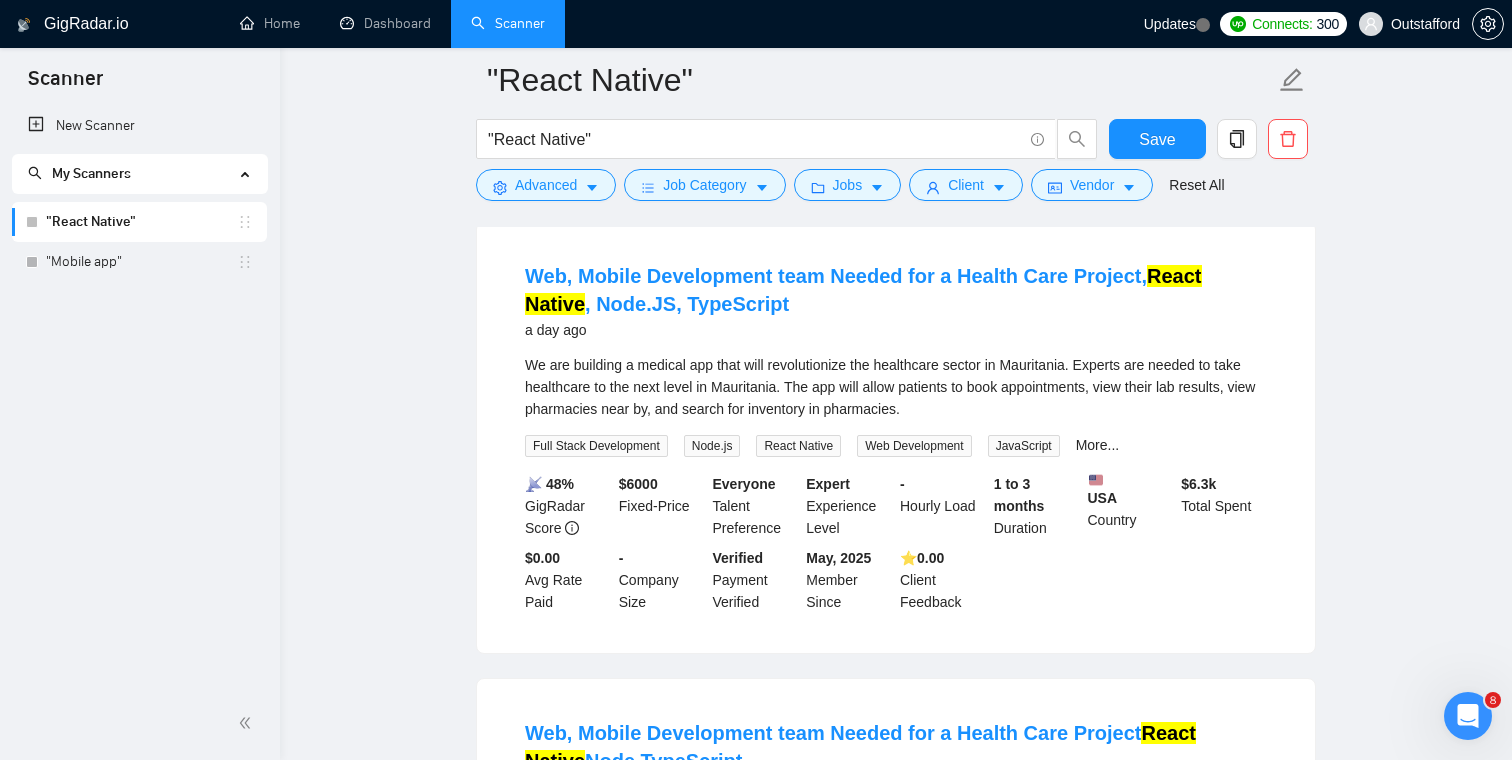 scroll, scrollTop: 157, scrollLeft: 0, axis: vertical 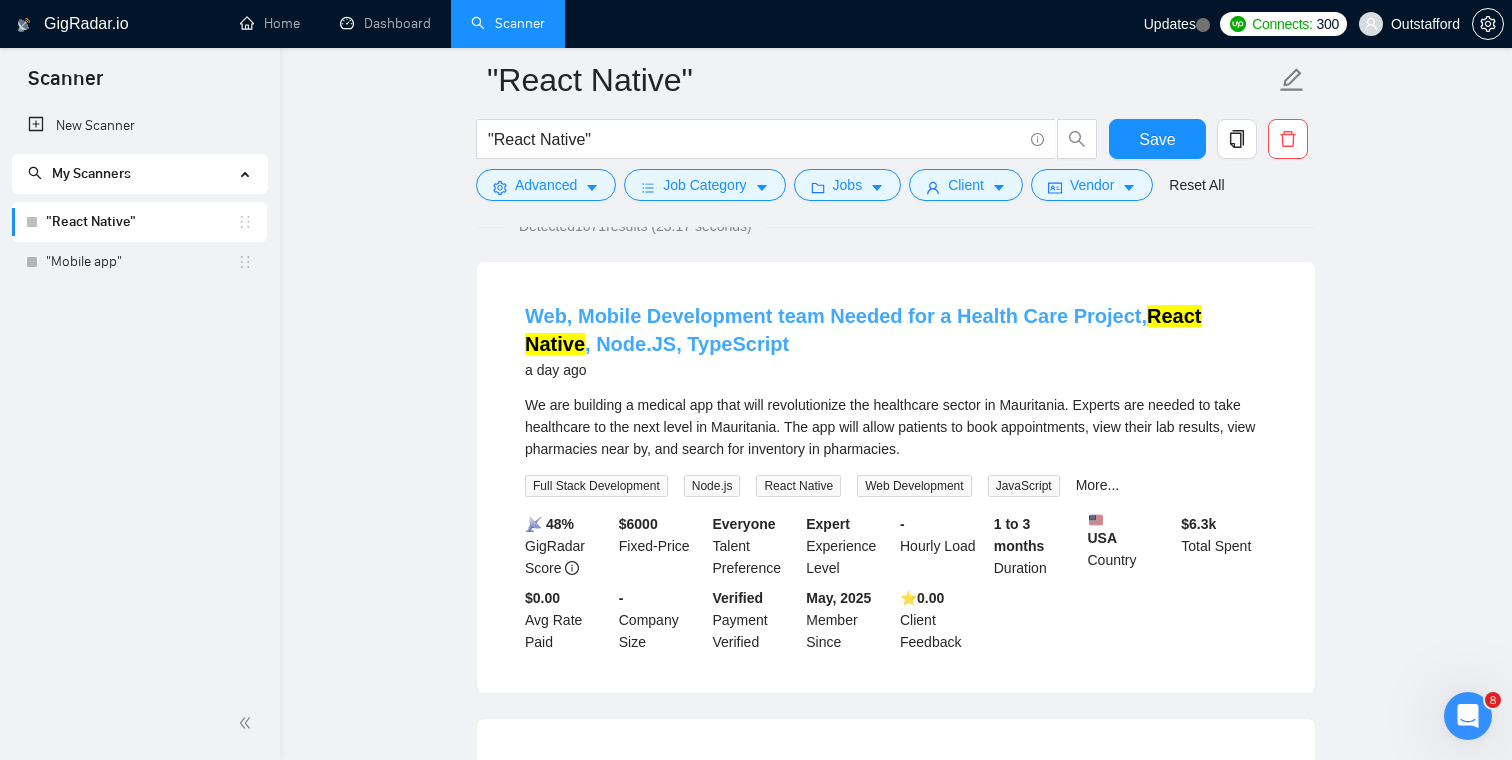click on "Web, Mobile Development team Needed for a Health Care Project,  React   Native  , Node.JS,  TypeScript" at bounding box center [863, 330] 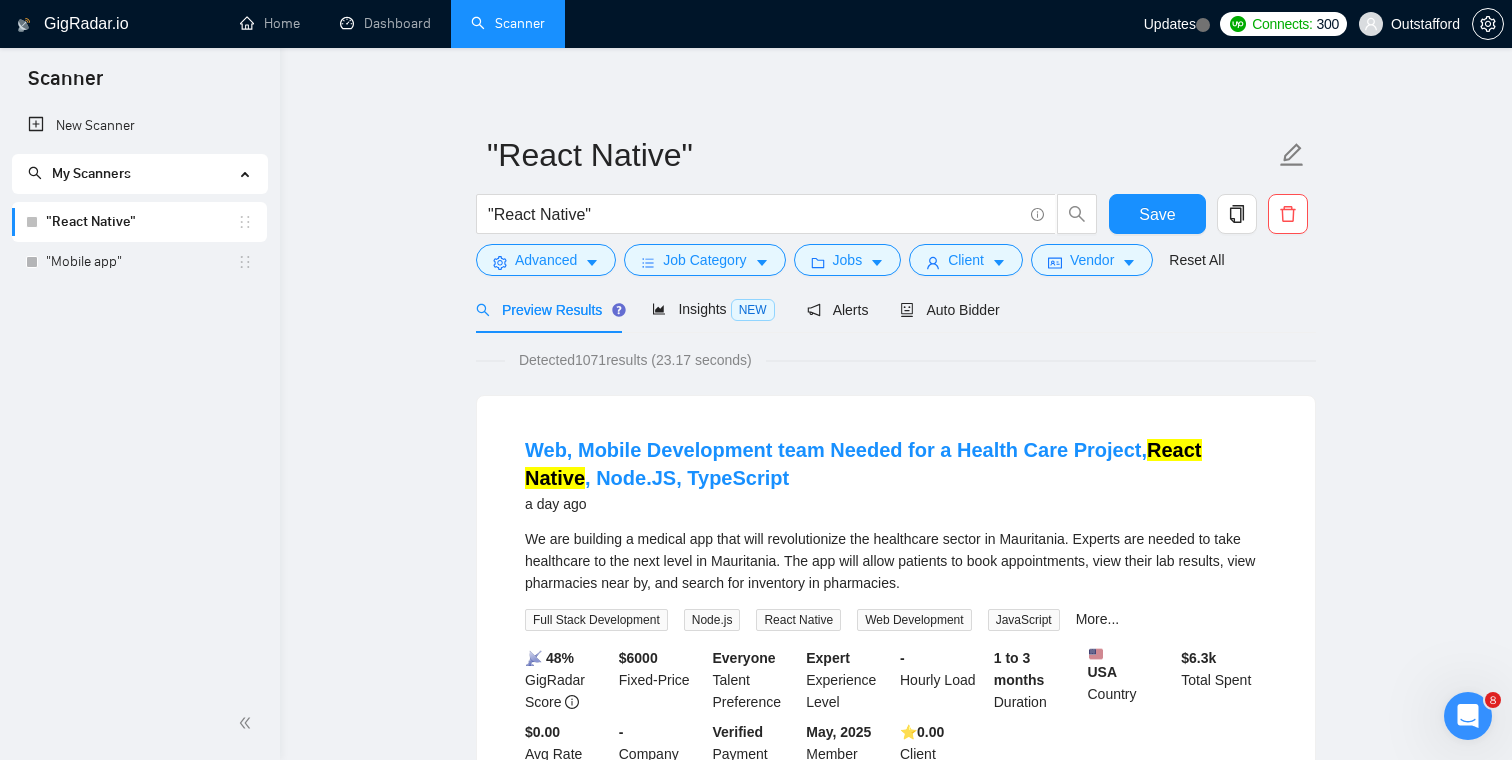 scroll, scrollTop: 0, scrollLeft: 0, axis: both 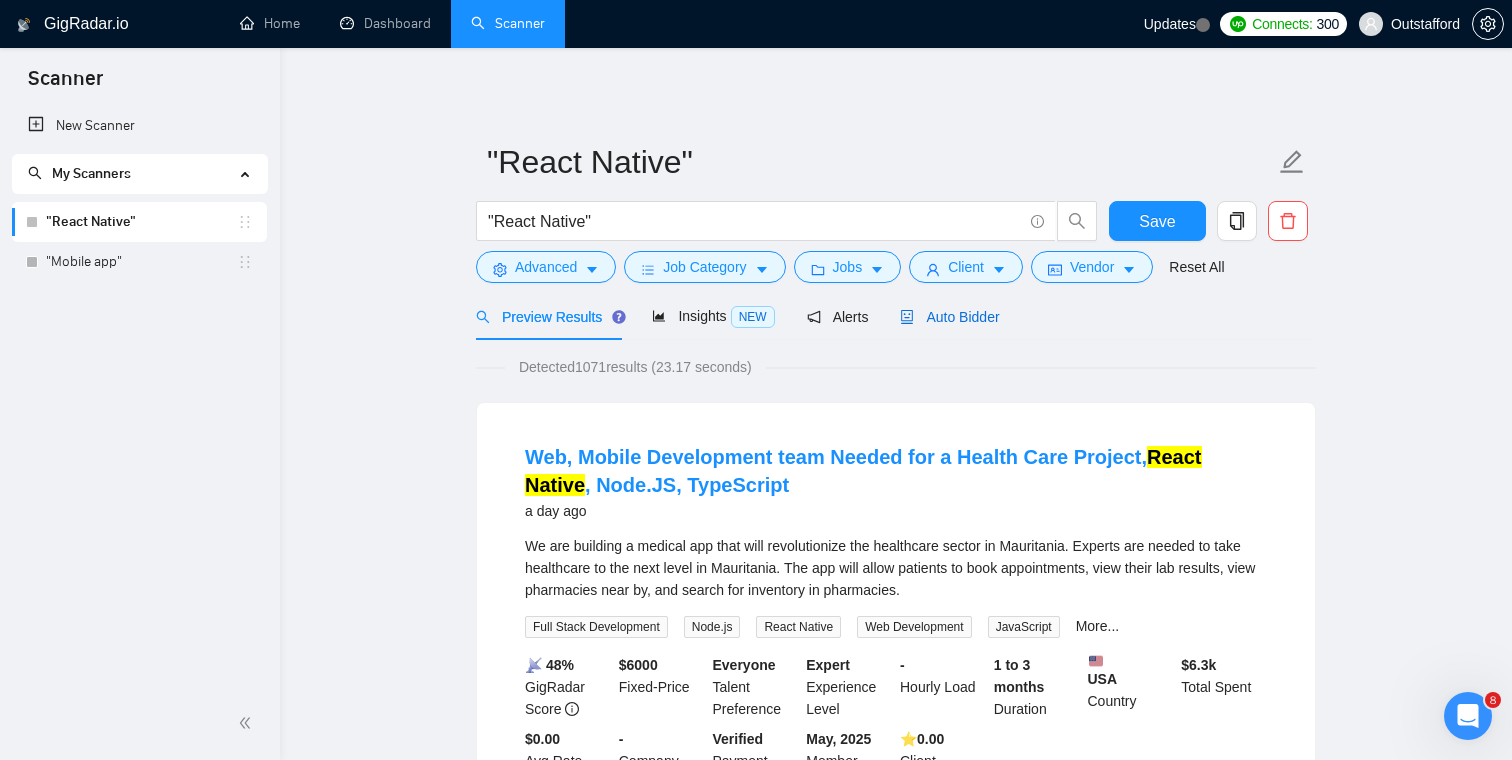 click on "Auto Bidder" at bounding box center [949, 317] 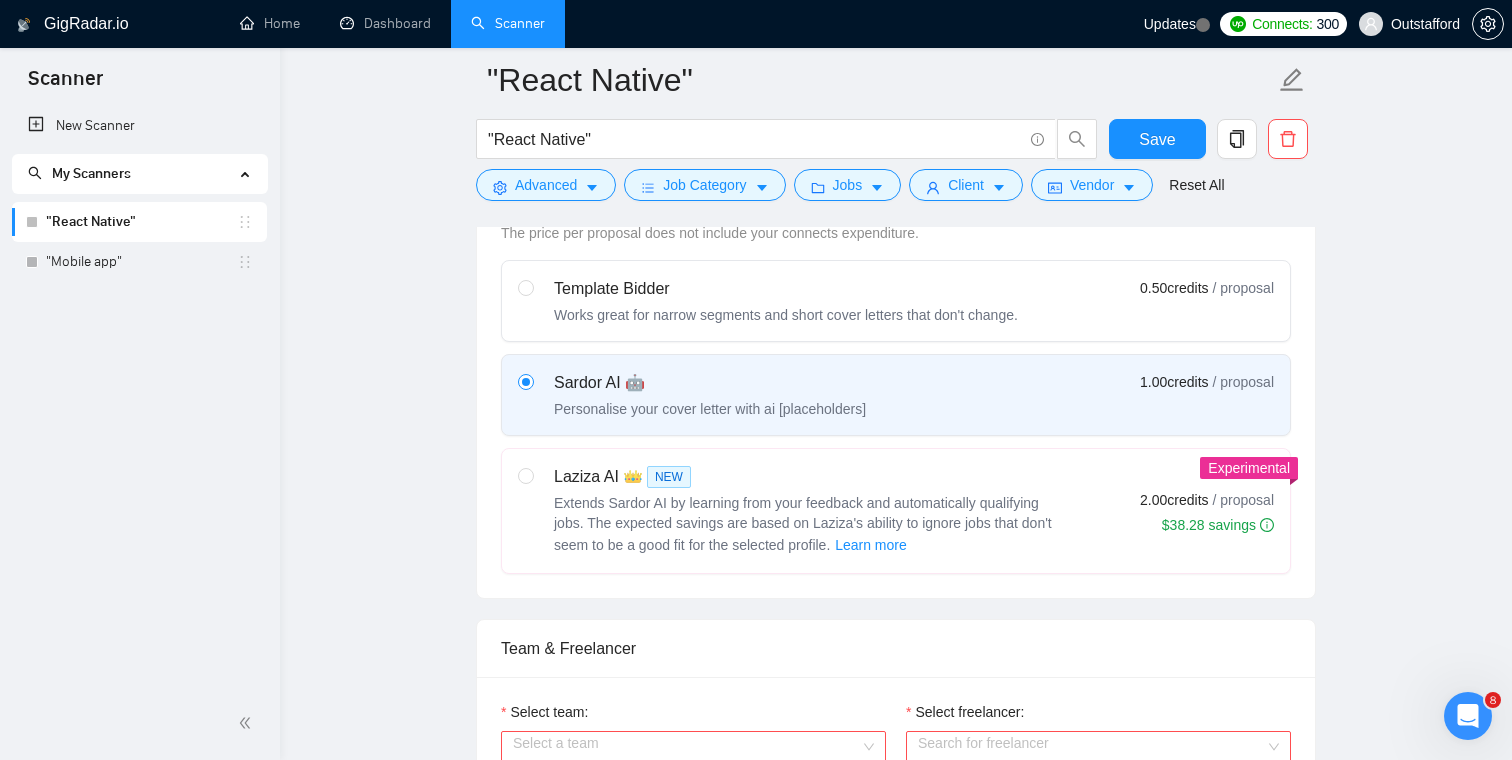 scroll, scrollTop: 588, scrollLeft: 0, axis: vertical 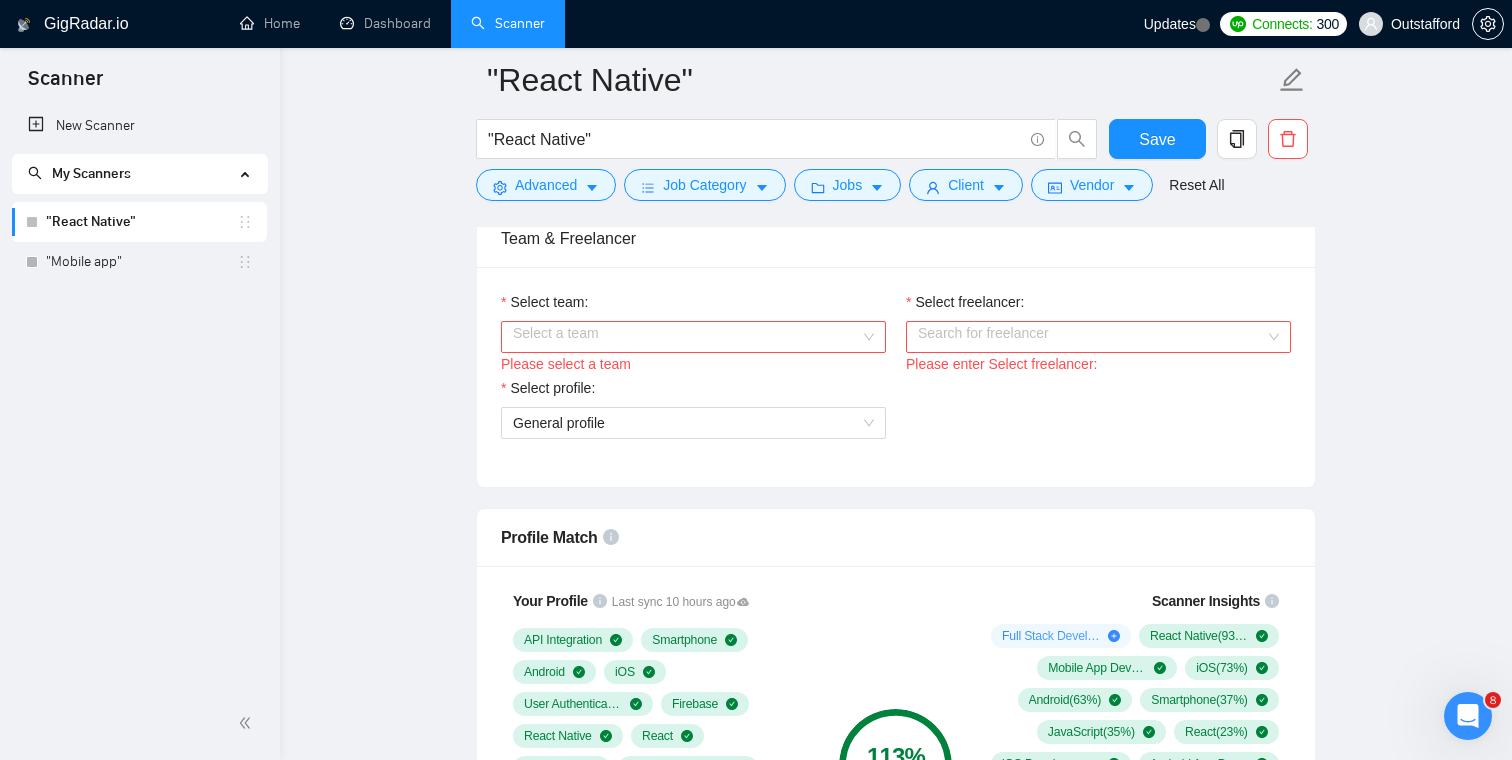 click on "Select team:" at bounding box center (686, 337) 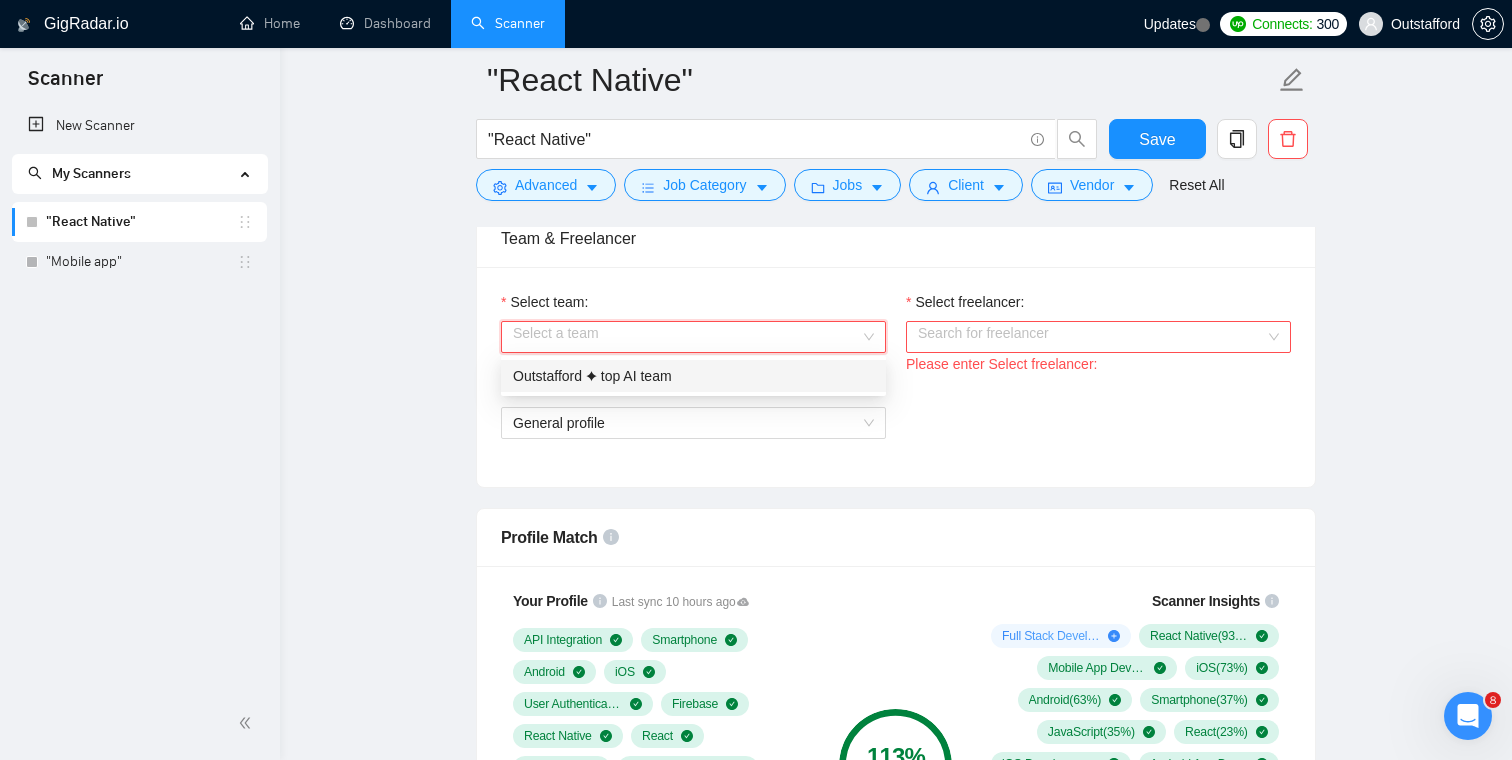 click on "Outstafford ✦ top AI team" at bounding box center (693, 376) 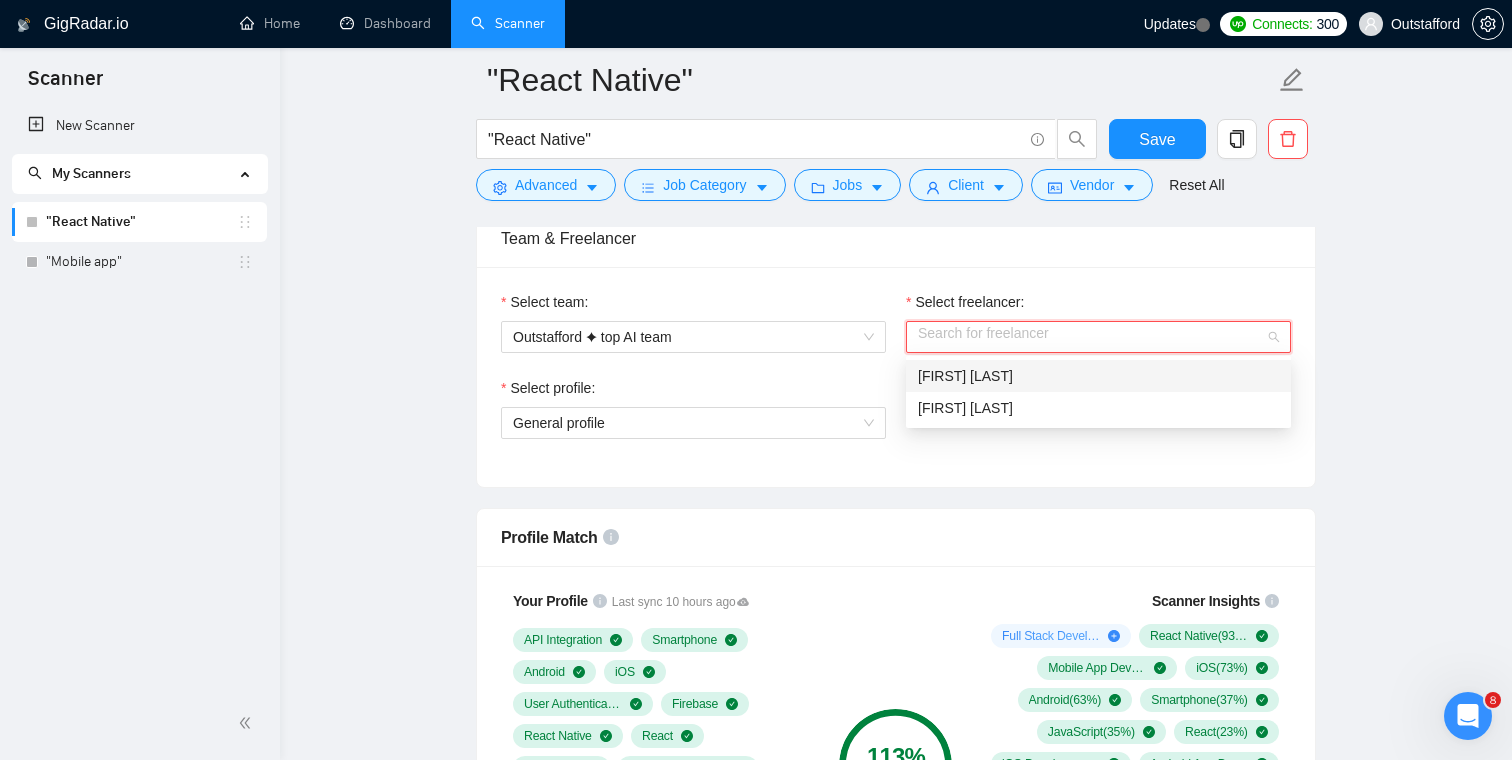 click on "Select freelancer:" at bounding box center (1091, 337) 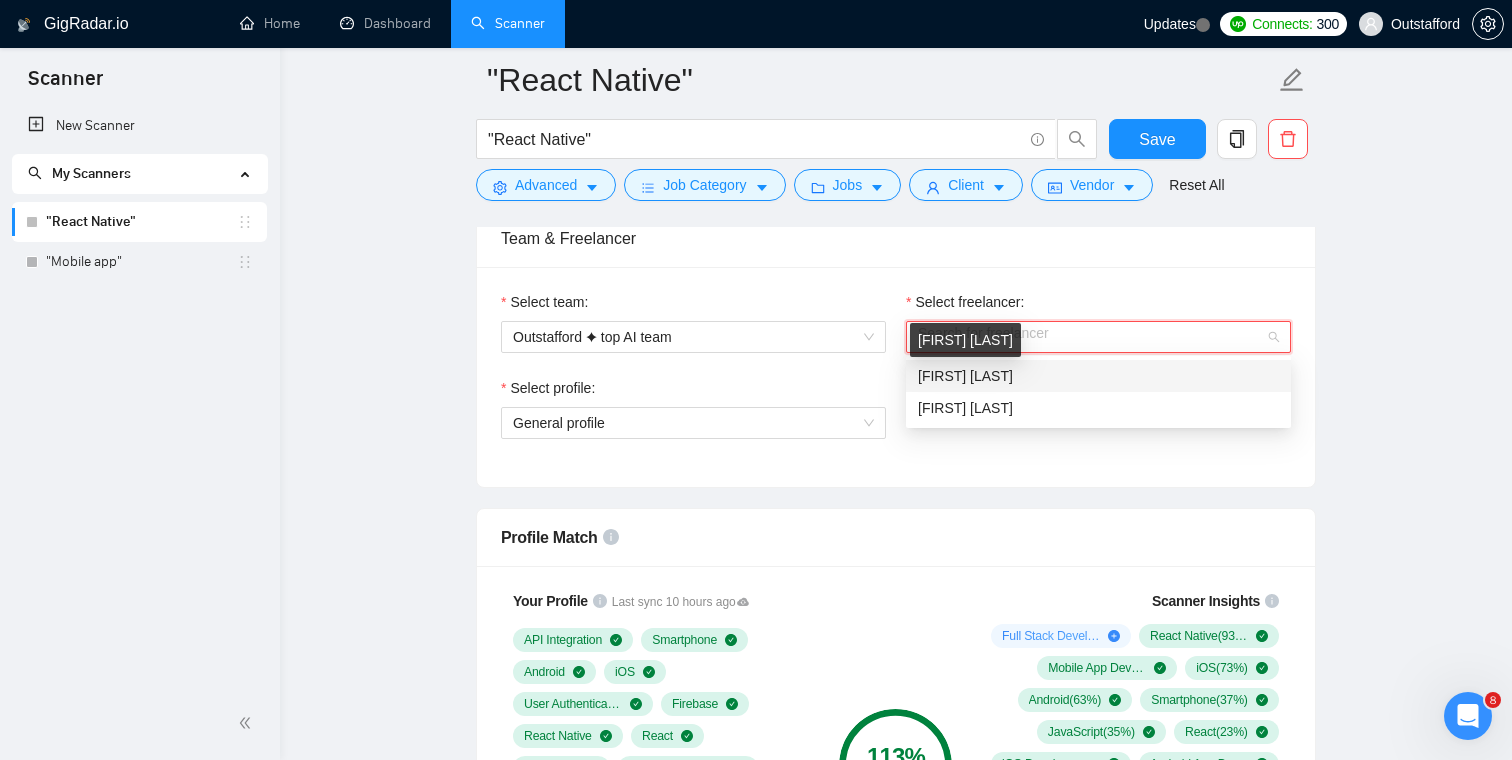 click on "[FIRST] [LAST]" at bounding box center [965, 376] 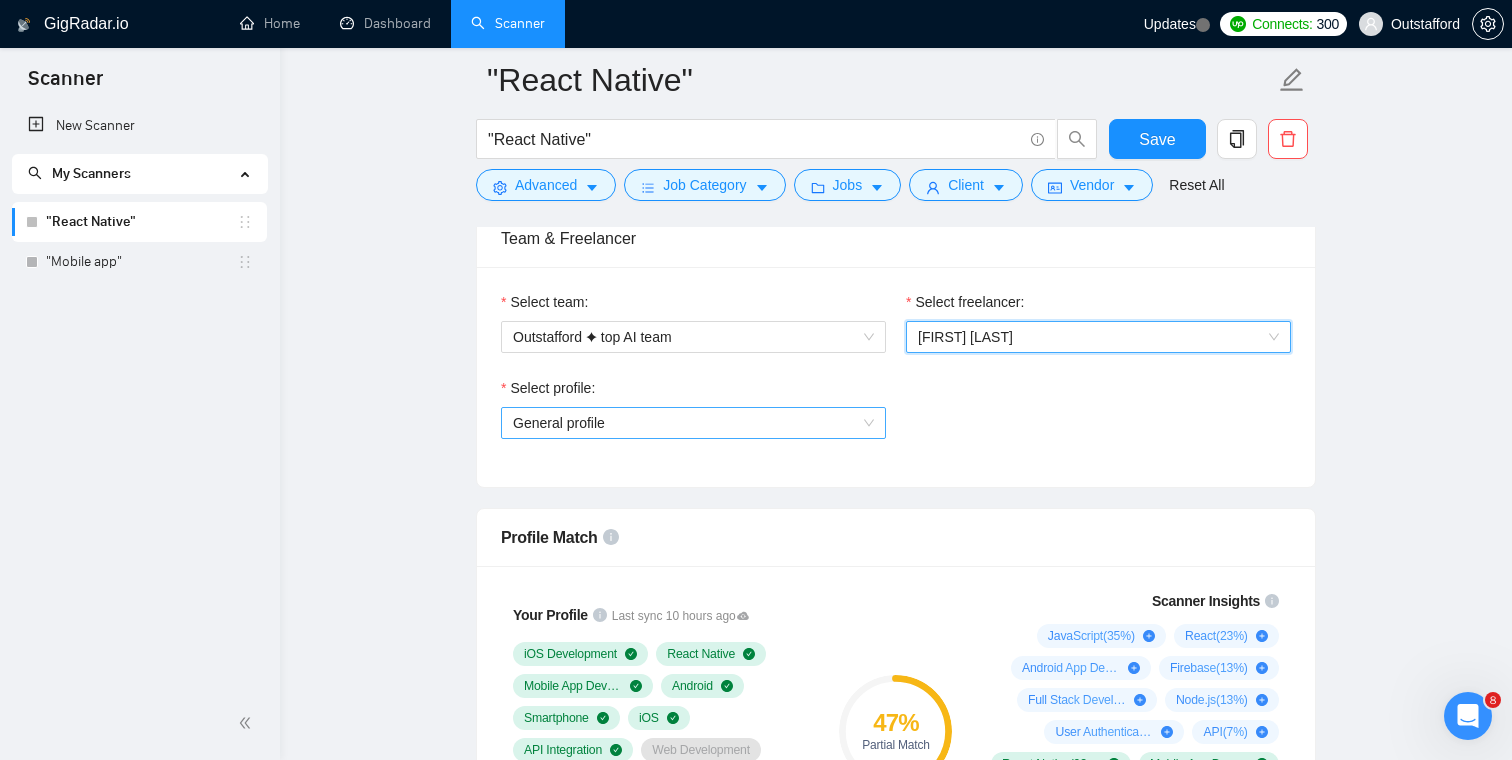 click on "General profile" at bounding box center (693, 423) 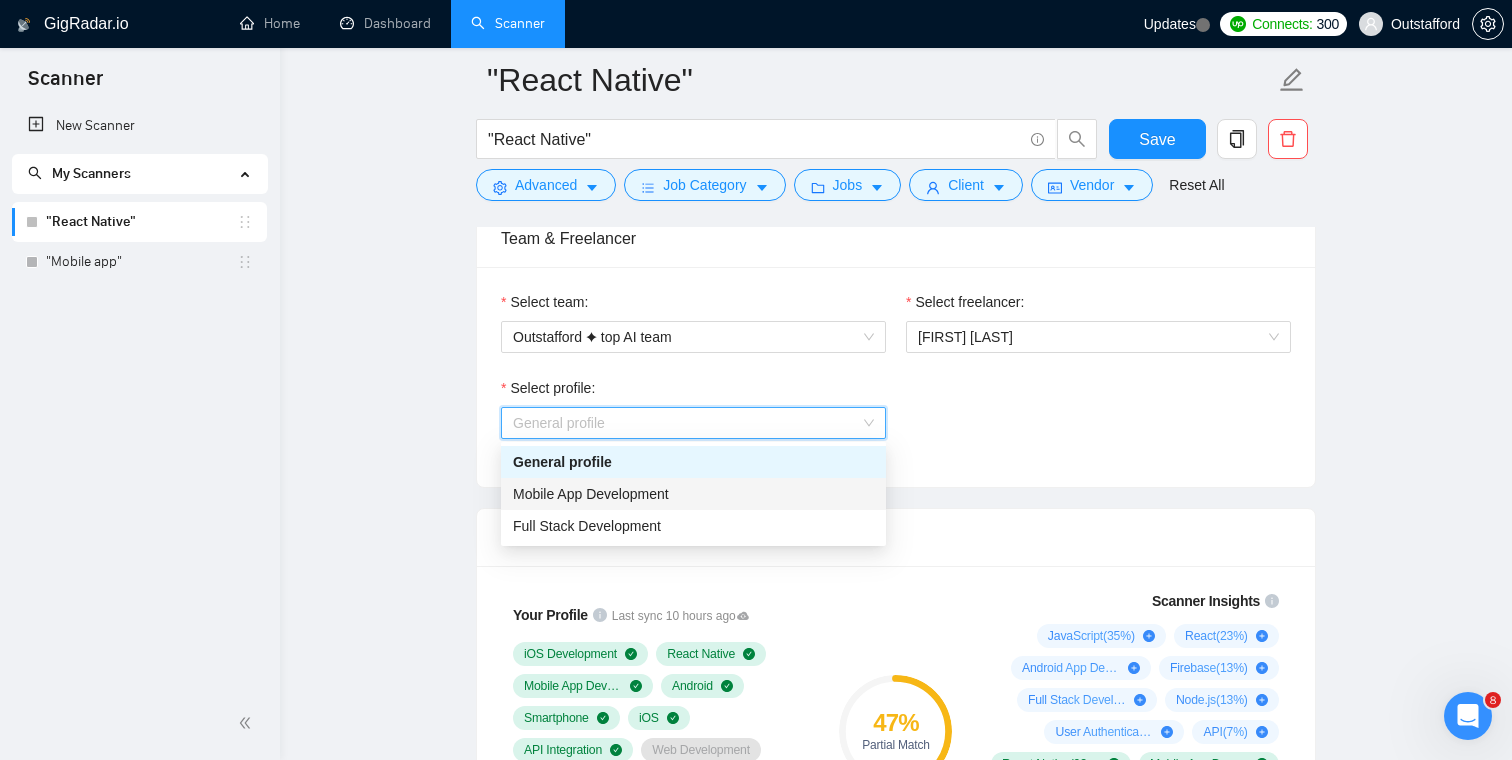 click on "Mobile App Development" at bounding box center (591, 494) 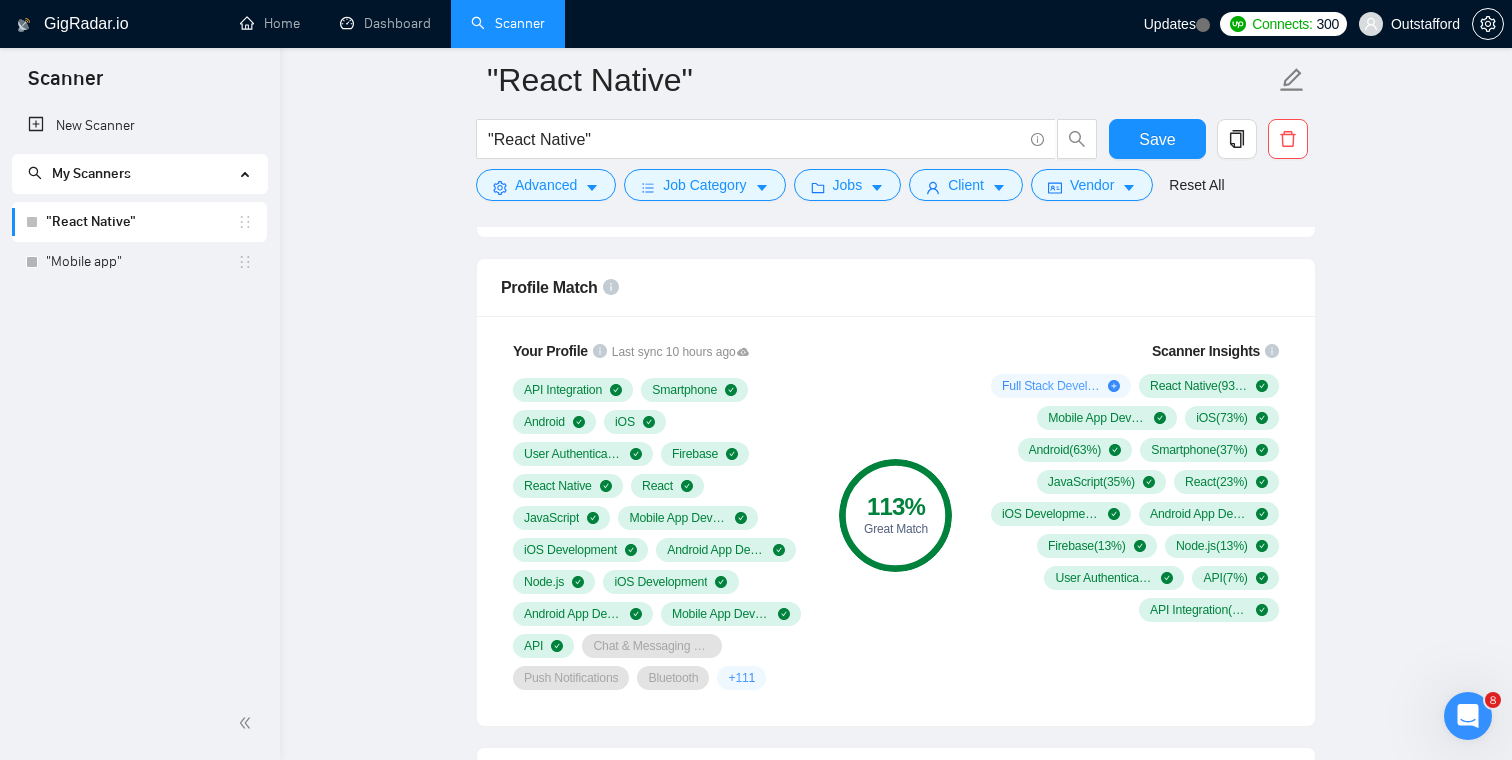 scroll, scrollTop: 1272, scrollLeft: 0, axis: vertical 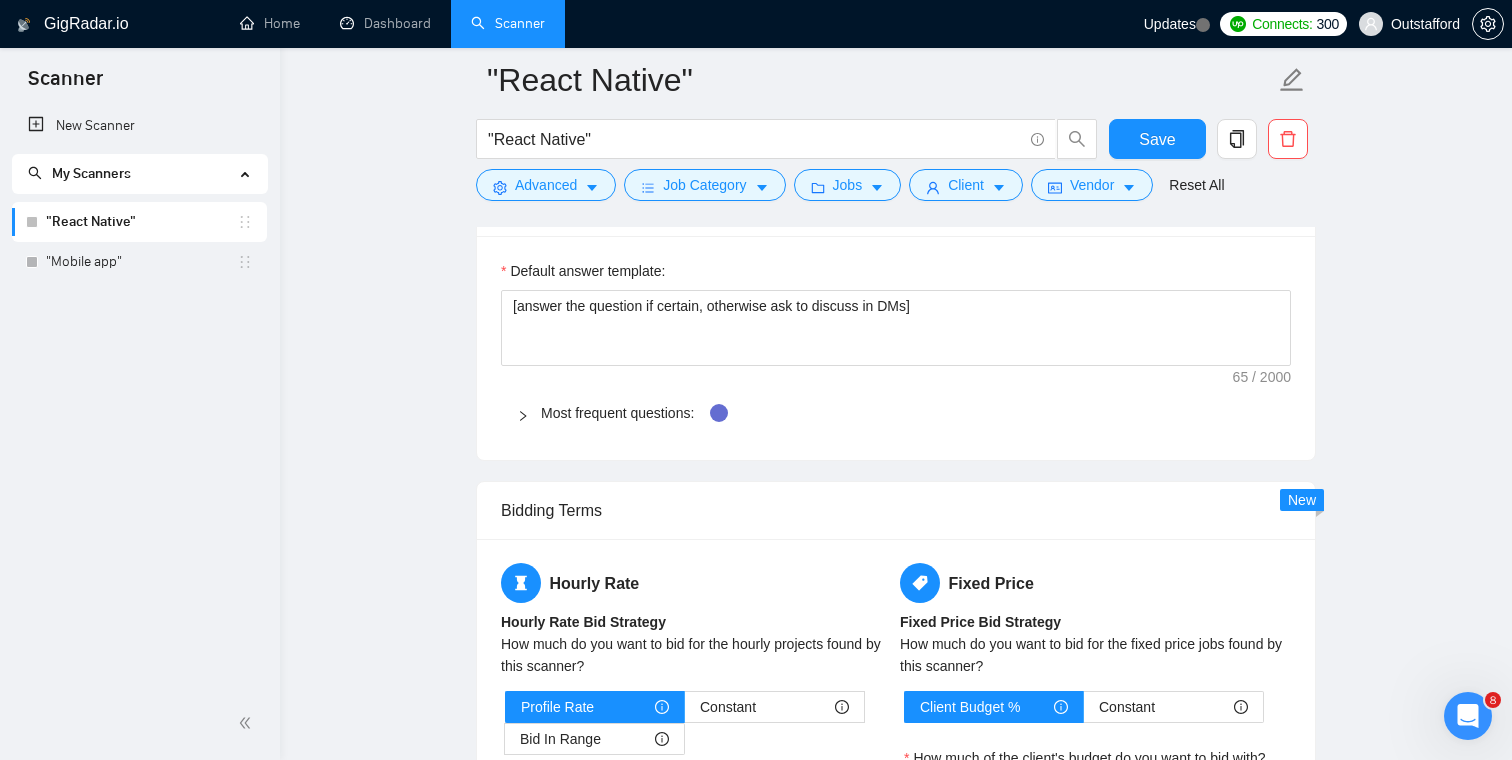 click 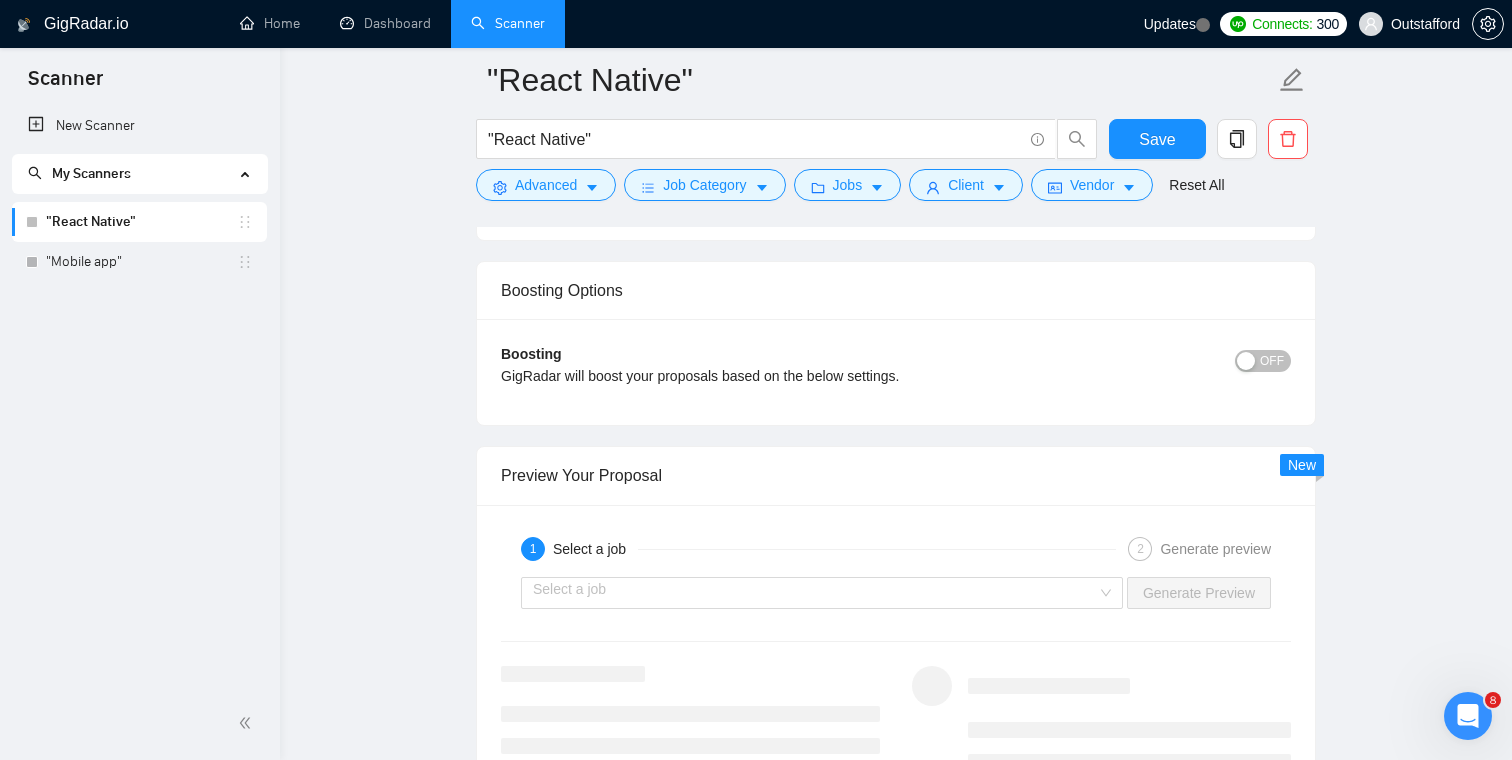 scroll, scrollTop: 4634, scrollLeft: 0, axis: vertical 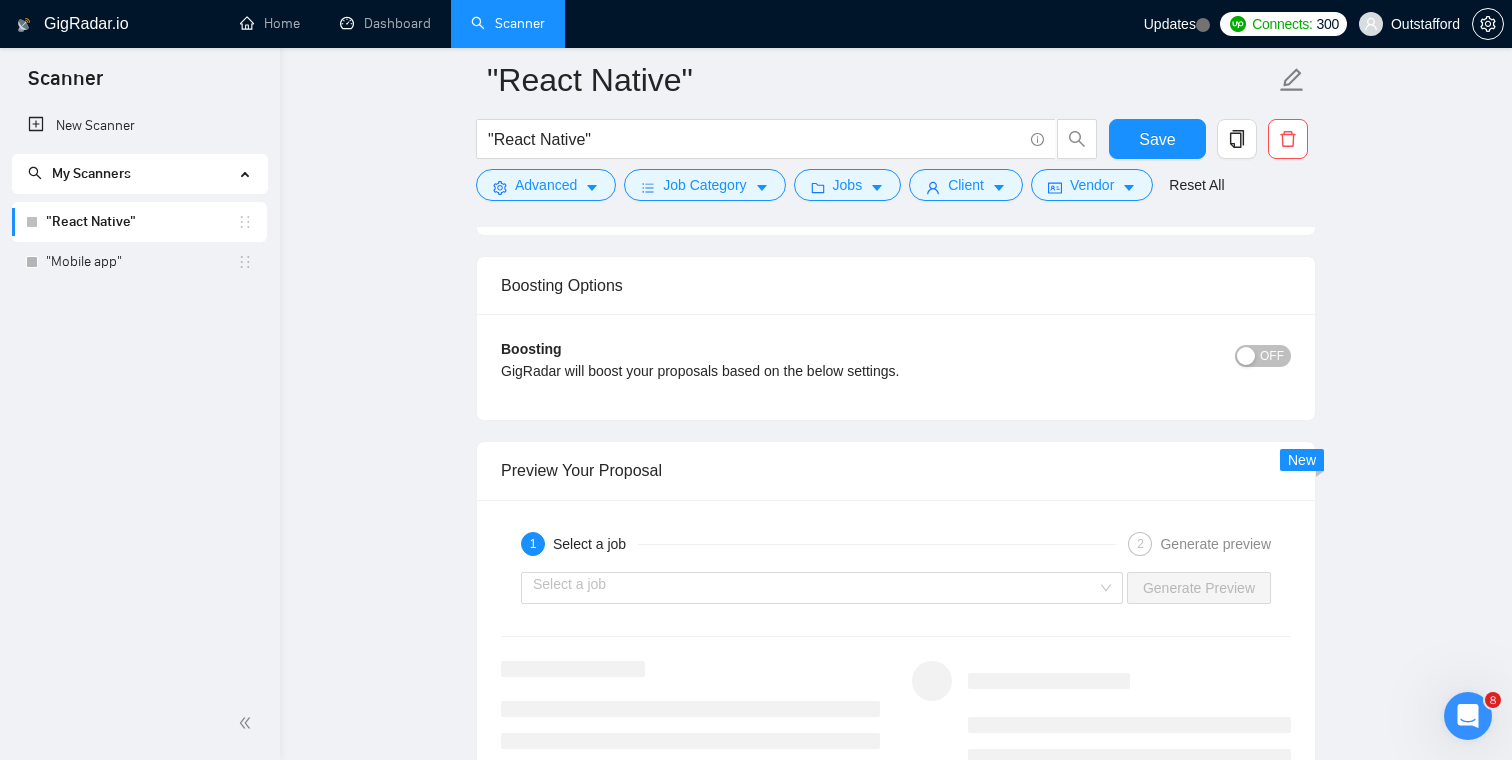 click on "OFF" at bounding box center (1272, 356) 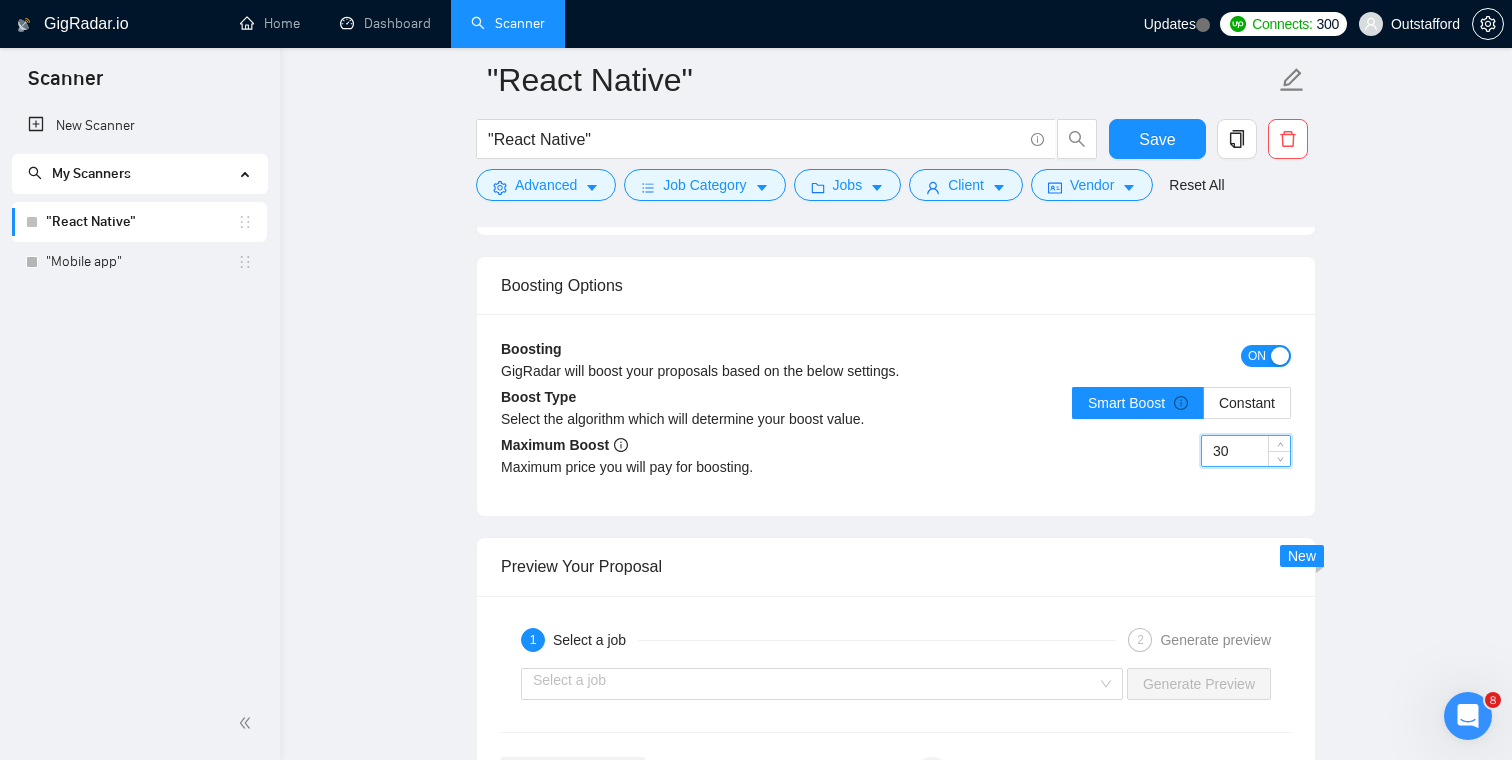 drag, startPoint x: 1251, startPoint y: 454, endPoint x: 1096, endPoint y: 454, distance: 155 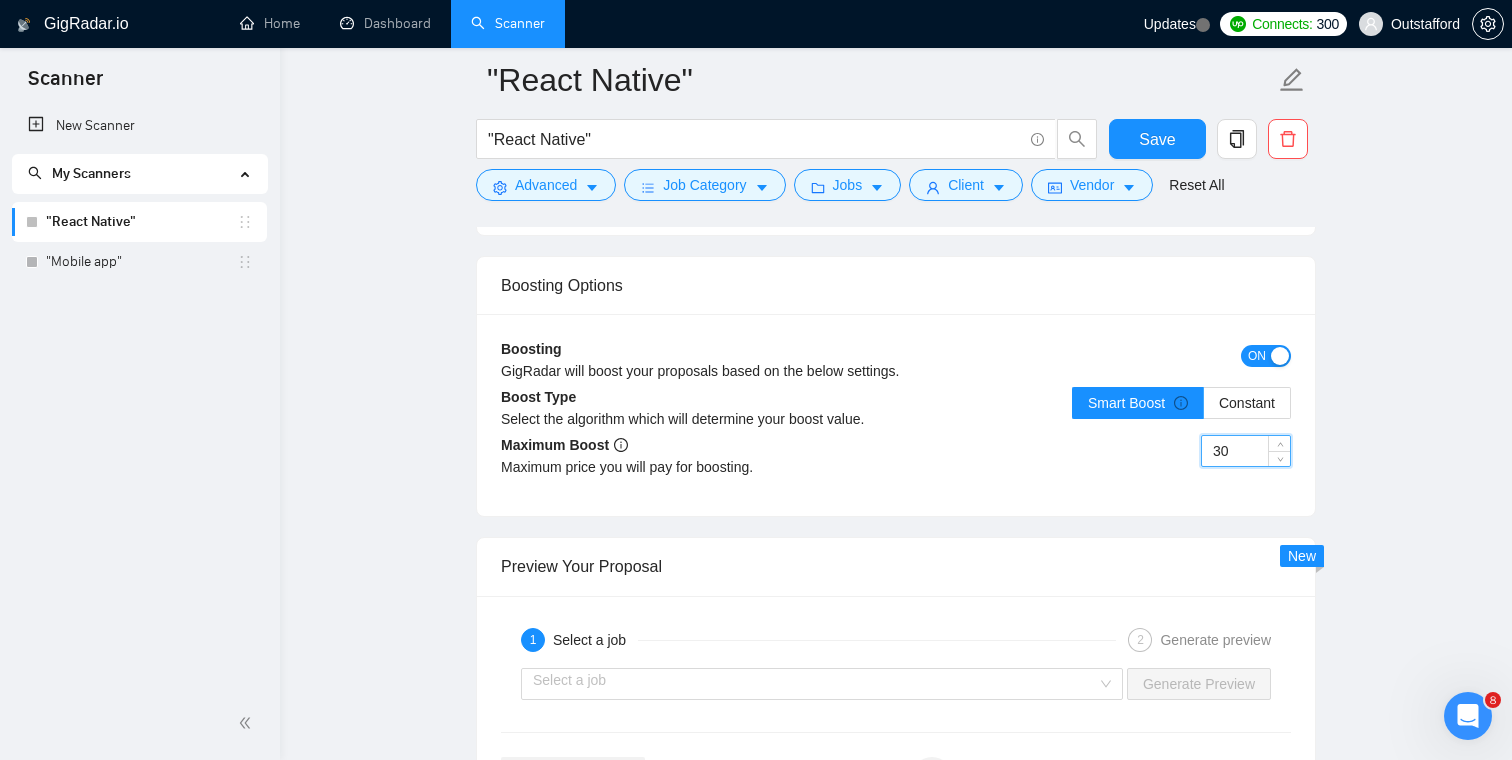 click on "30" at bounding box center [1093, 463] 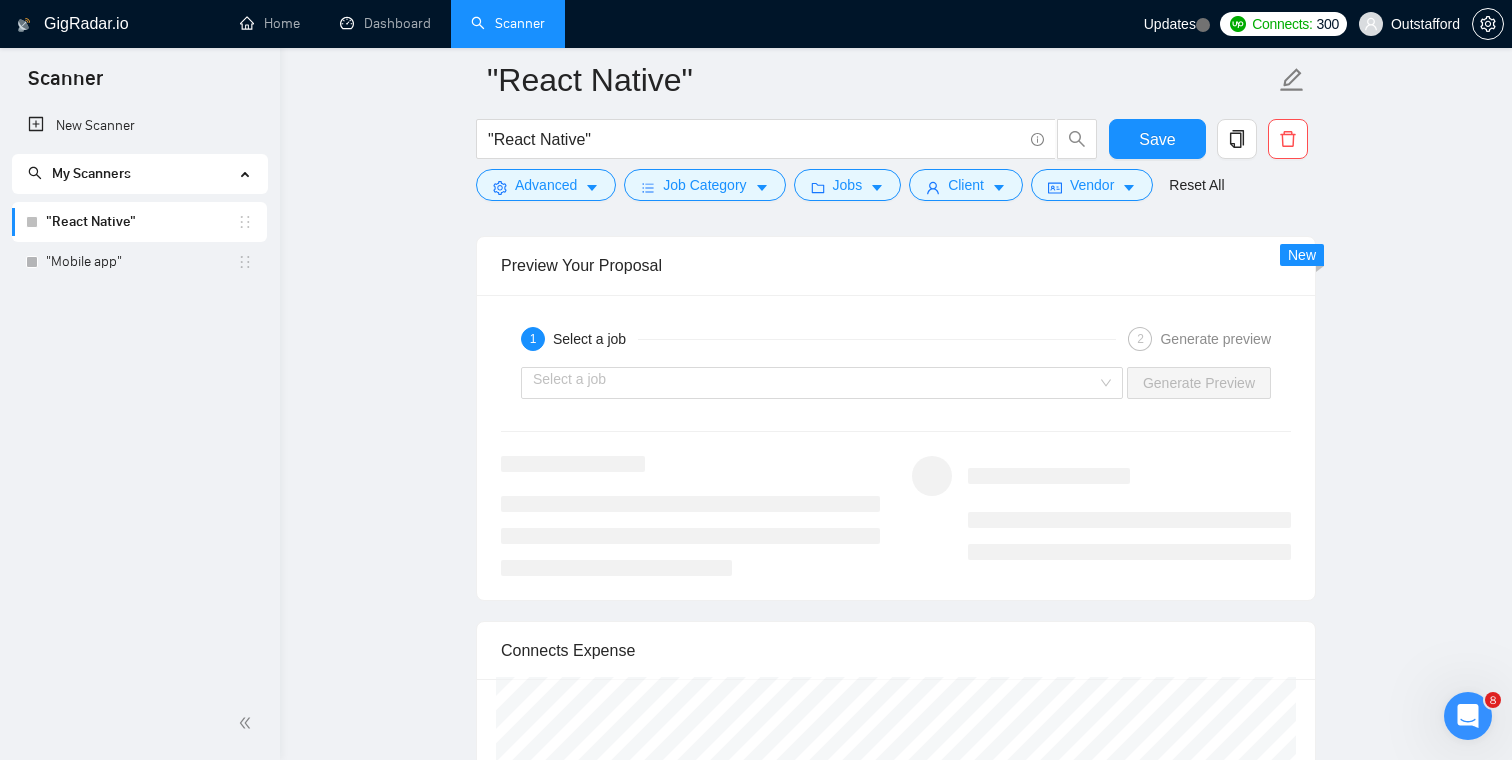 scroll, scrollTop: 4964, scrollLeft: 0, axis: vertical 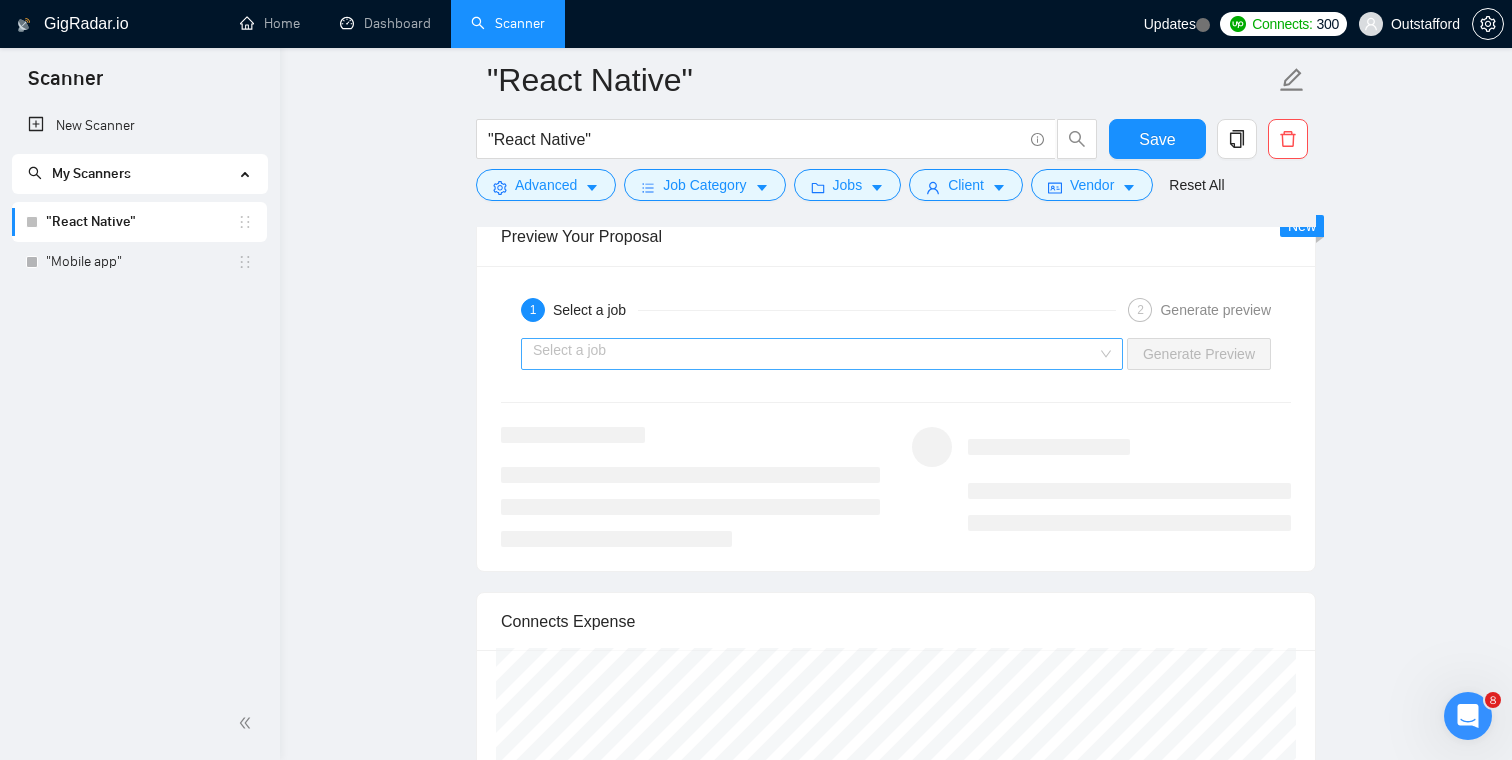 click at bounding box center [815, 354] 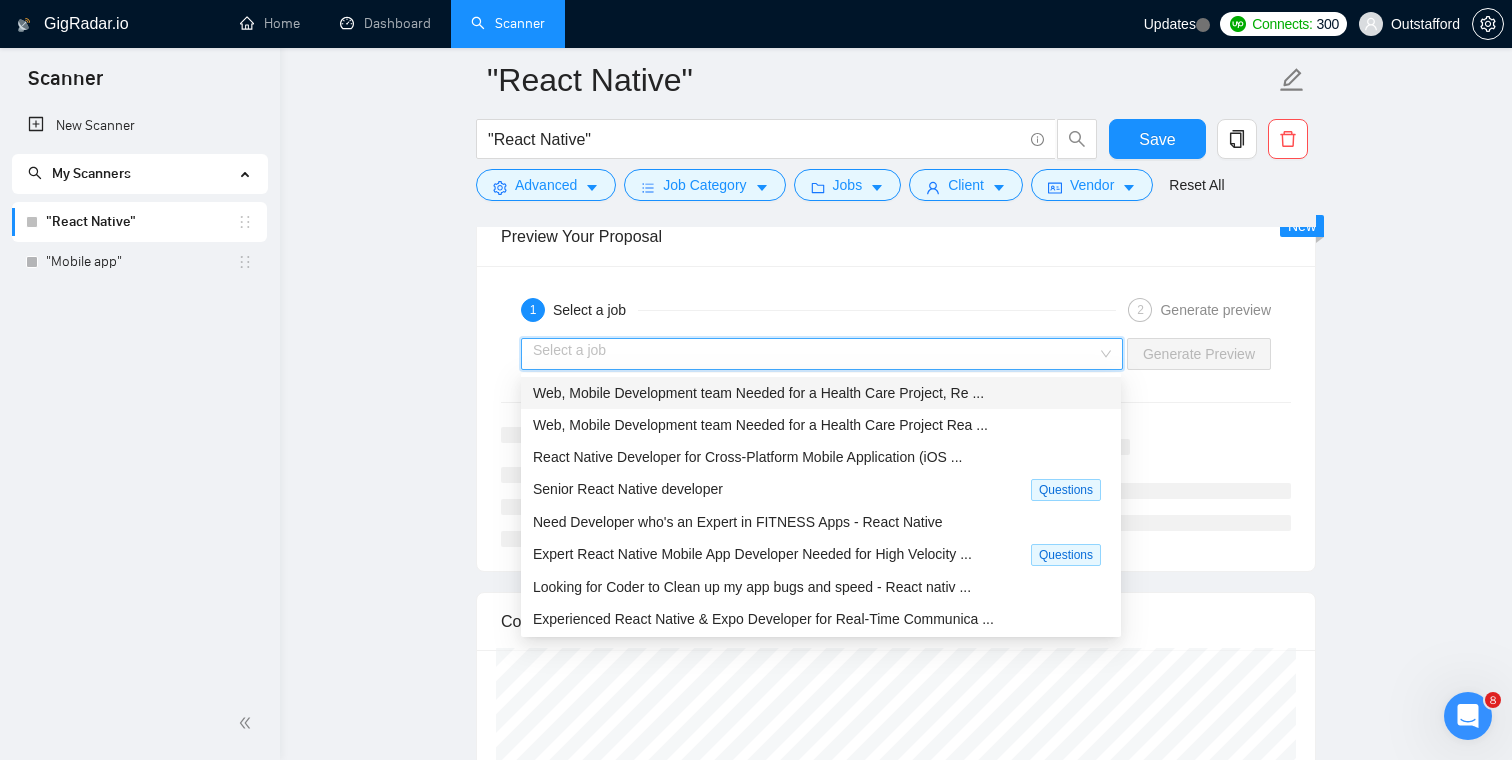 click on ""React Native" "React Native" Save Advanced   Job Category   Jobs   Client   Vendor   Reset All Preview Results Insights NEW Alerts Auto Bidder Auto Bidding Enabled Auto Bidding Enabled: OFF Auto Bidder Schedule Auto Bidding Type: Automated (recommended) Semi-automated Auto Bidding Schedule: 24/7 Custom Custom Auto Bidder Schedule Repeat every week on Monday Tuesday Wednesday Thursday Friday Saturday Sunday Active Hours ( America/Los_Angeles ): From: To: ( 24  hours) America/Los_Angeles Auto Bidding Type Select your bidding algorithm: Choose the algorithm for you bidding. The price per proposal does not include your connects expenditure. Template Bidder Works great for narrow segments and short cover letters that don't change. 0.50  credits / proposal Sardor AI 🤖 Personalise your cover letter with ai [placeholders] 1.00  credits / proposal Experimental Laziza AI  👑   NEW   Learn more 2.00  credits / proposal $38.28 savings Team & Freelancer Select team: Outstafford ✦ top AI team Select freelancer: iOS" at bounding box center [896, -1598] 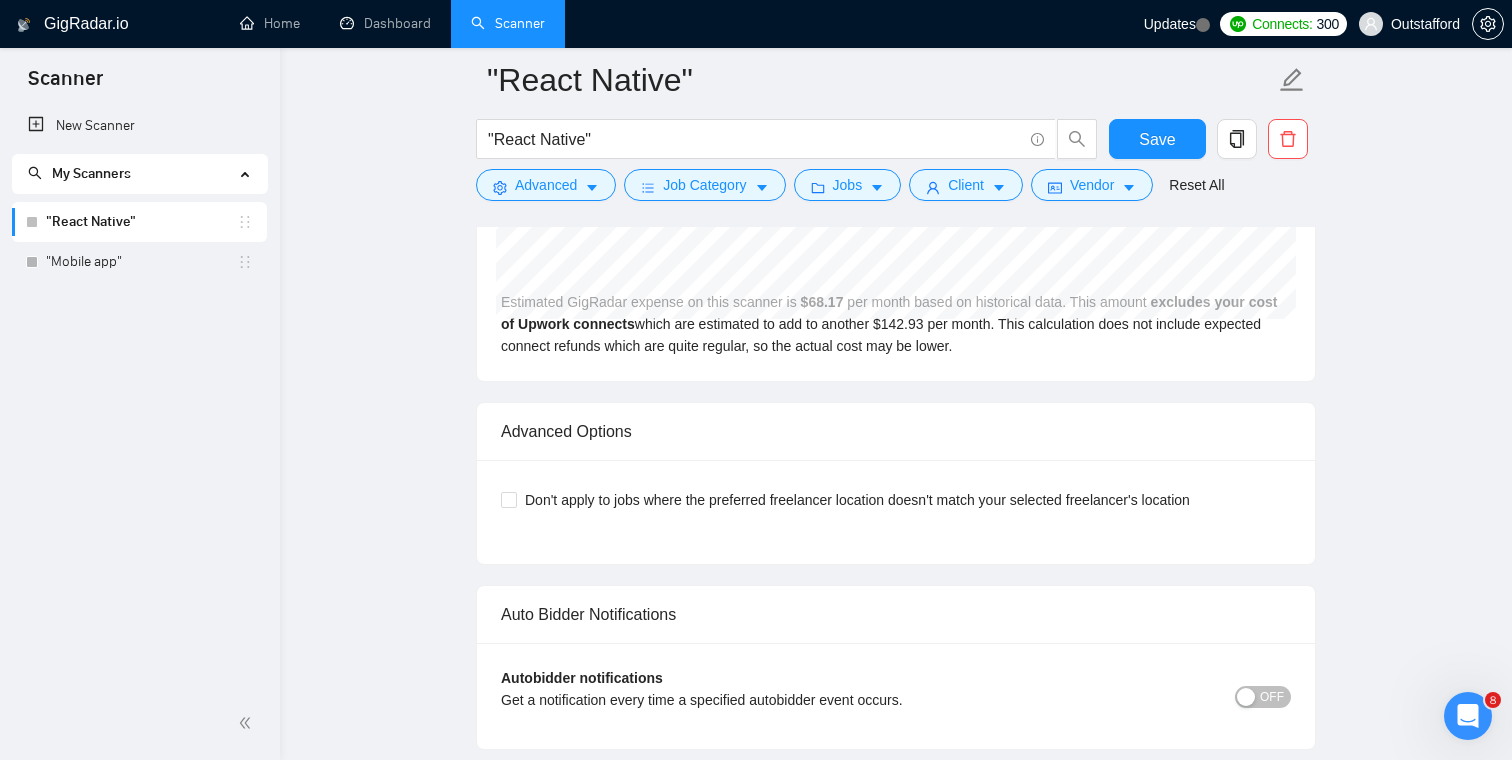 scroll, scrollTop: 5553, scrollLeft: 0, axis: vertical 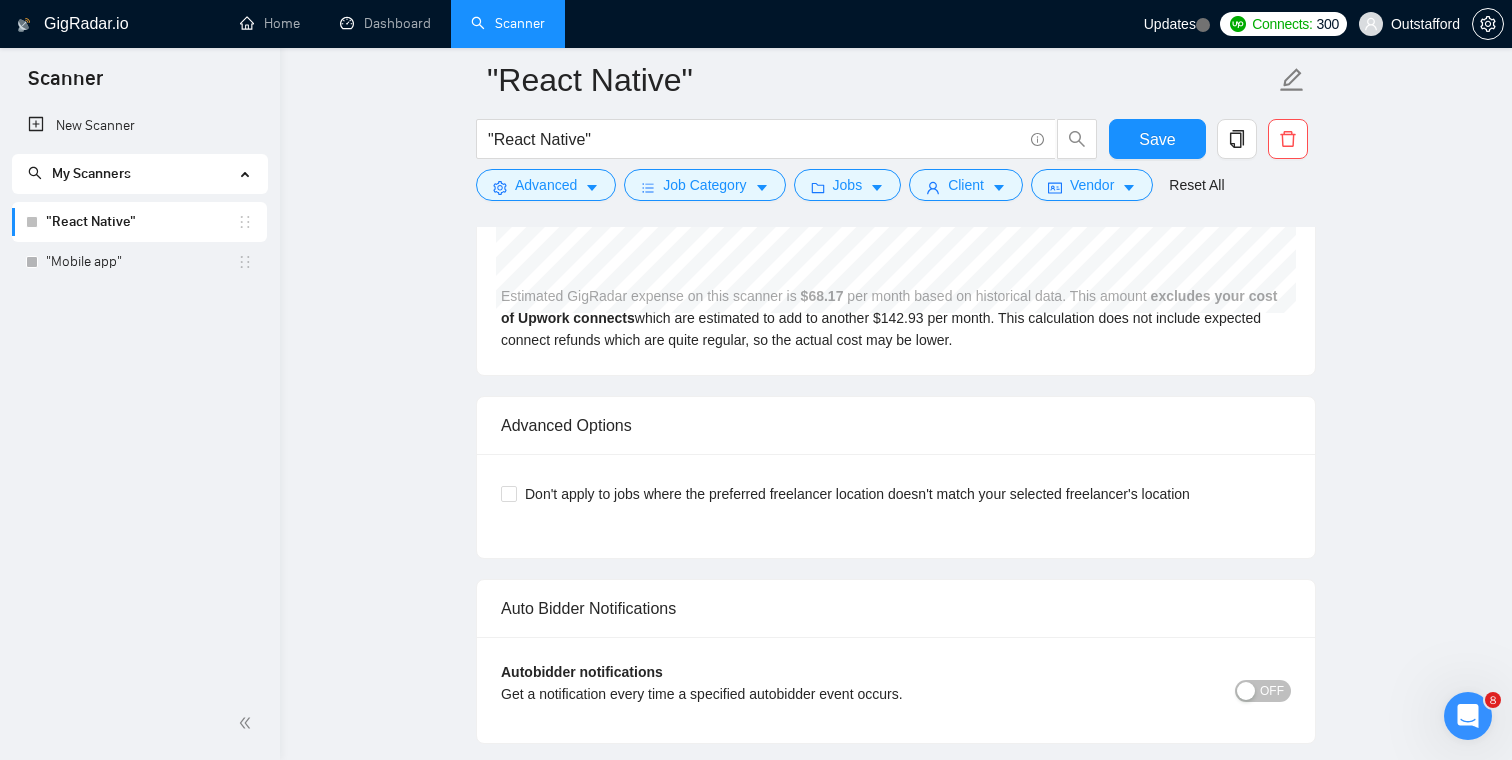 click on ""React Native" "React Native" Save Advanced   Job Category   Jobs   Client   Vendor   Reset All Preview Results Insights NEW Alerts Auto Bidder Auto Bidding Enabled Auto Bidding Enabled: OFF Auto Bidder Schedule Auto Bidding Type: Automated (recommended) Semi-automated Auto Bidding Schedule: 24/7 Custom Custom Auto Bidder Schedule Repeat every week on Monday Tuesday Wednesday Thursday Friday Saturday Sunday Active Hours ( America/Los_Angeles ): From: To: ( 24  hours) America/Los_Angeles Auto Bidding Type Select your bidding algorithm: Choose the algorithm for you bidding. The price per proposal does not include your connects expenditure. Template Bidder Works great for narrow segments and short cover letters that don't change. 0.50  credits / proposal Sardor AI 🤖 Personalise your cover letter with ai [placeholders] 1.00  credits / proposal Experimental Laziza AI  👑   NEW   Learn more 2.00  credits / proposal $38.28 savings Team & Freelancer Select team: Outstafford ✦ top AI team Select freelancer: iOS" at bounding box center (896, -2187) 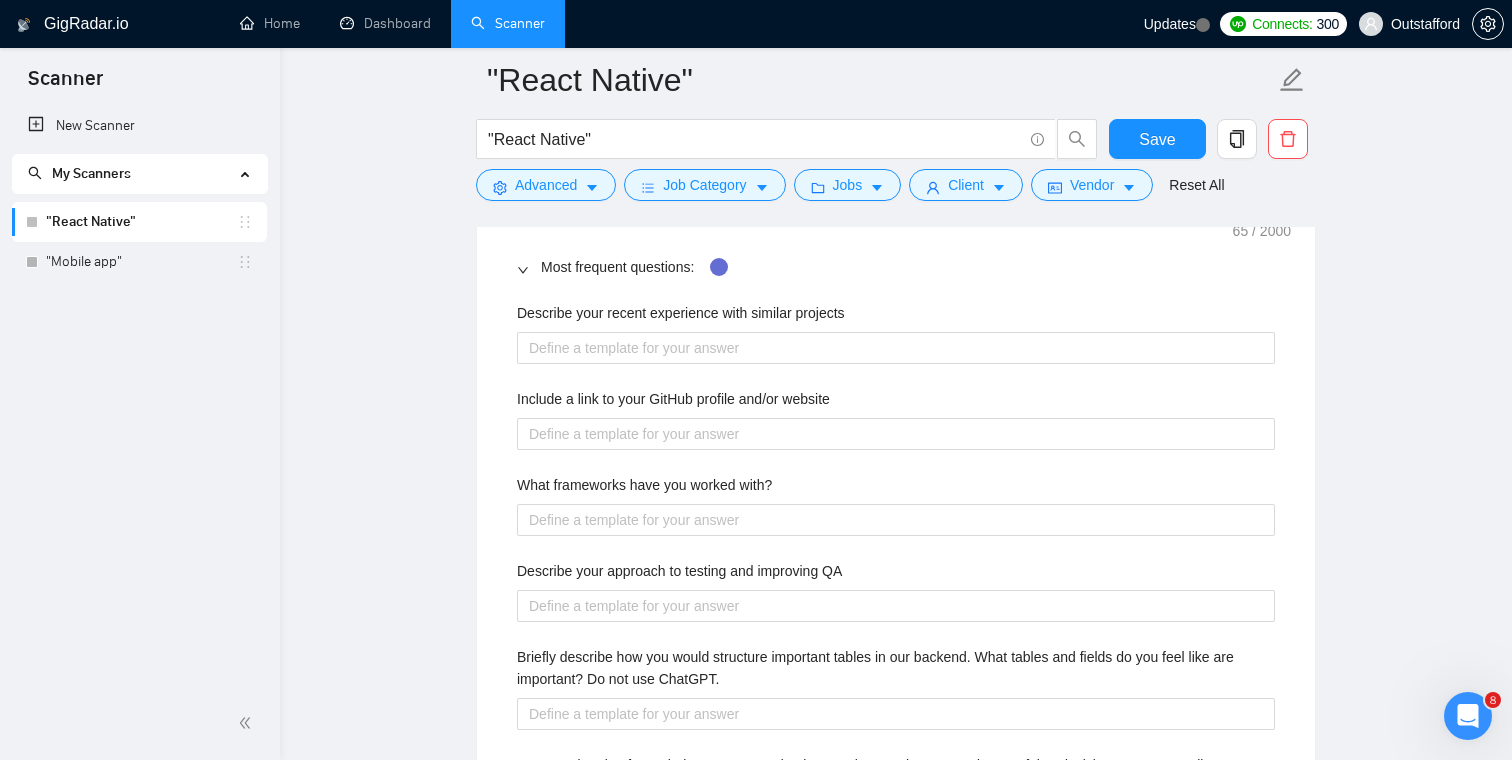 scroll, scrollTop: 3144, scrollLeft: 0, axis: vertical 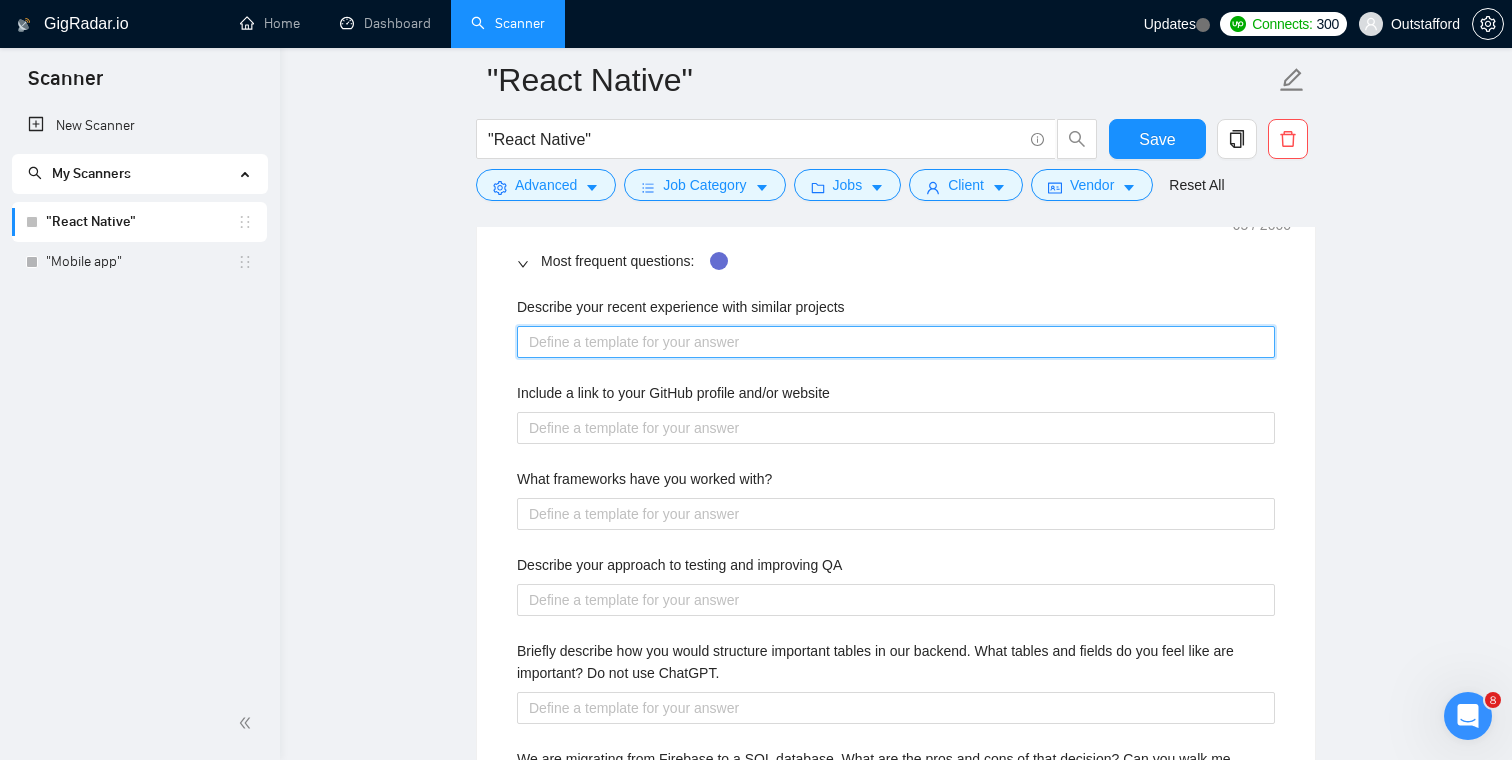click on "Describe your recent experience with similar projects" at bounding box center (896, 342) 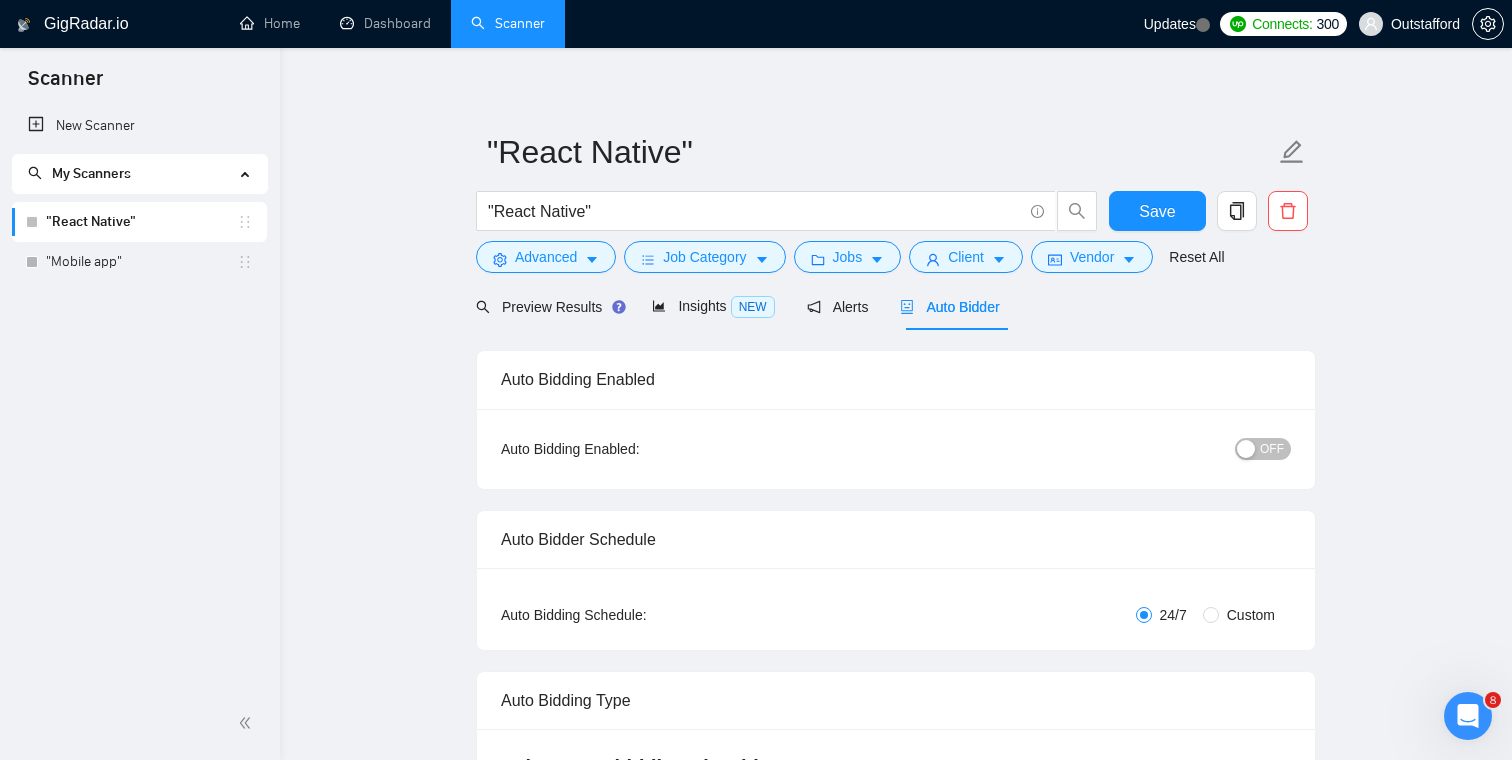 scroll, scrollTop: 0, scrollLeft: 0, axis: both 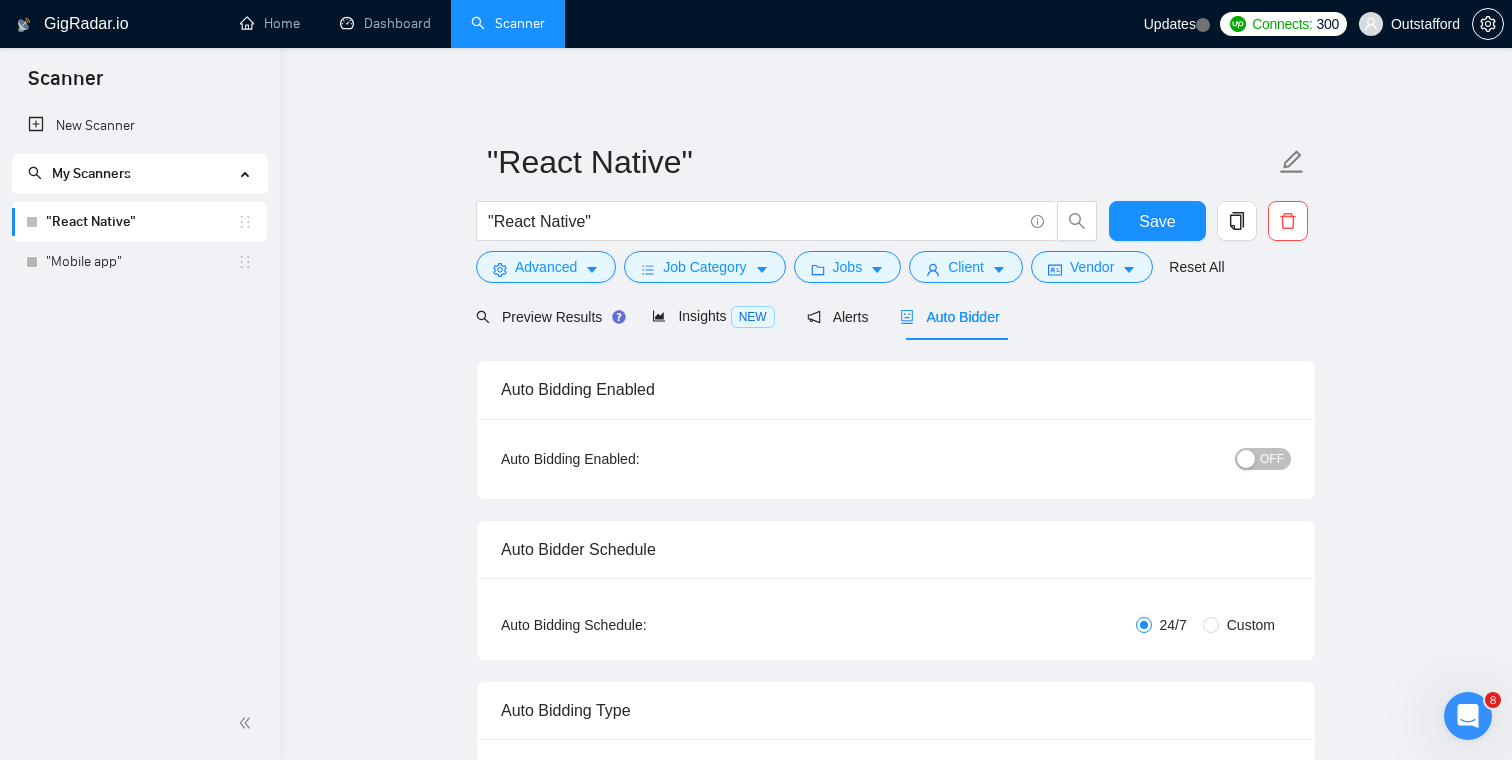 click 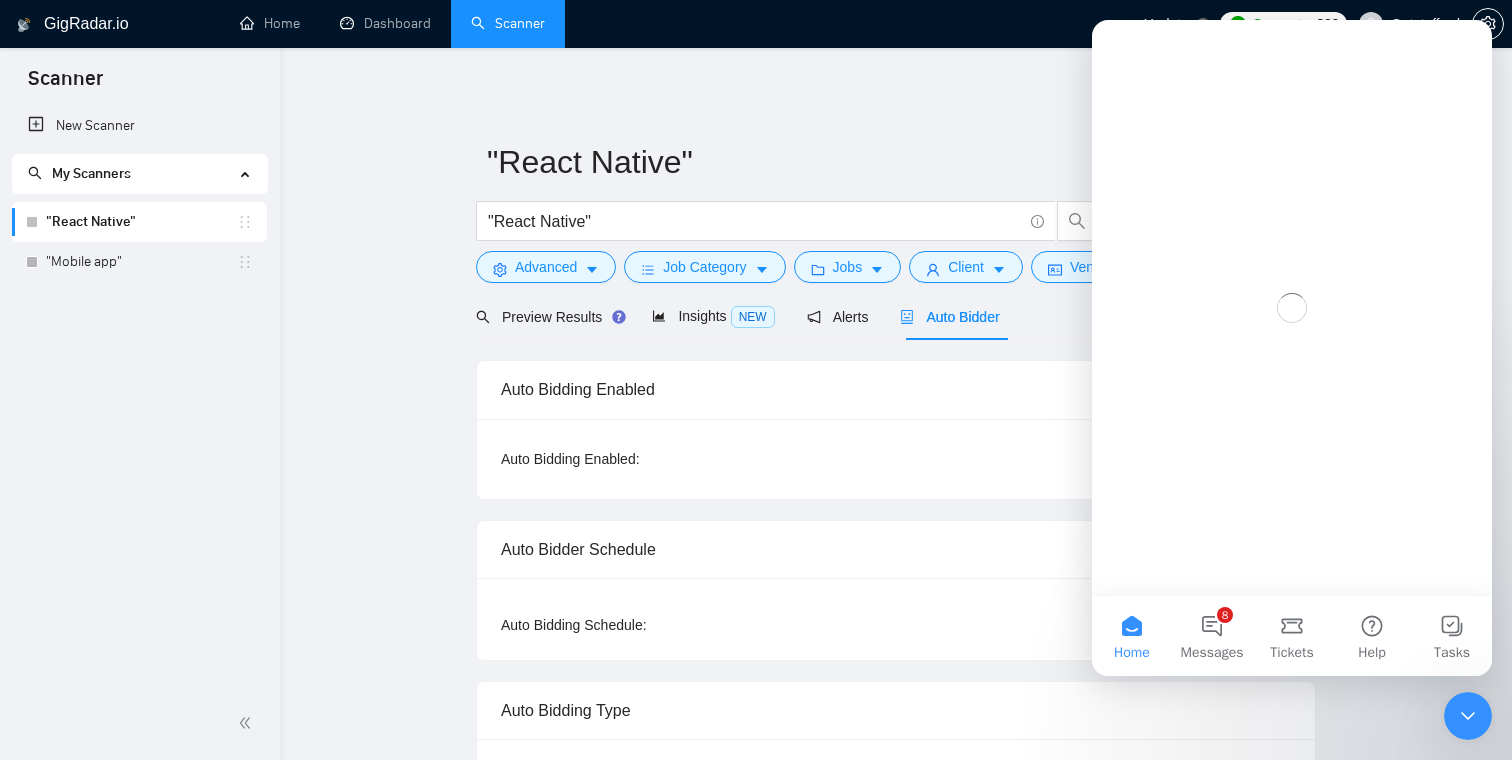 scroll, scrollTop: 0, scrollLeft: 0, axis: both 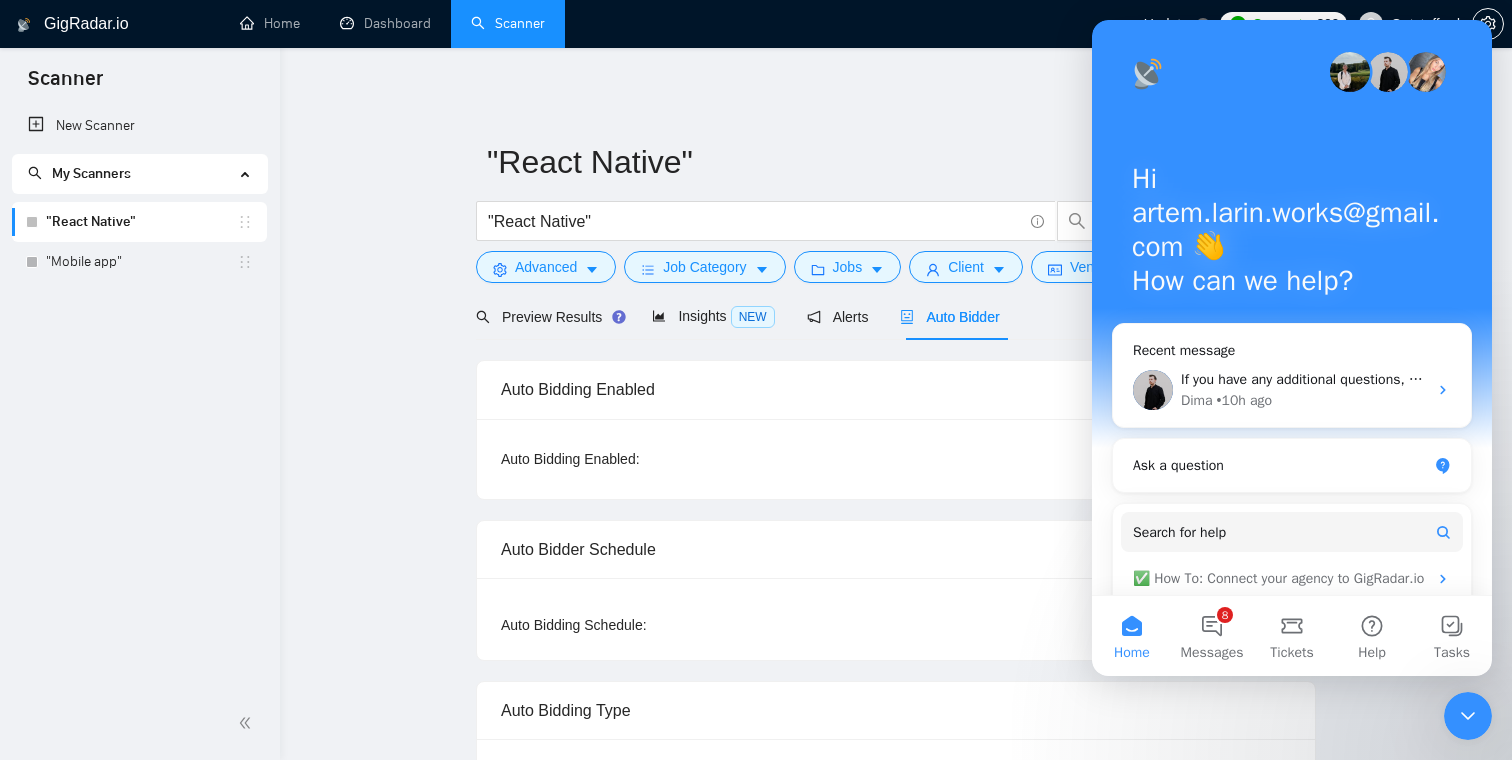 click on "Recent message" at bounding box center (1292, 350) 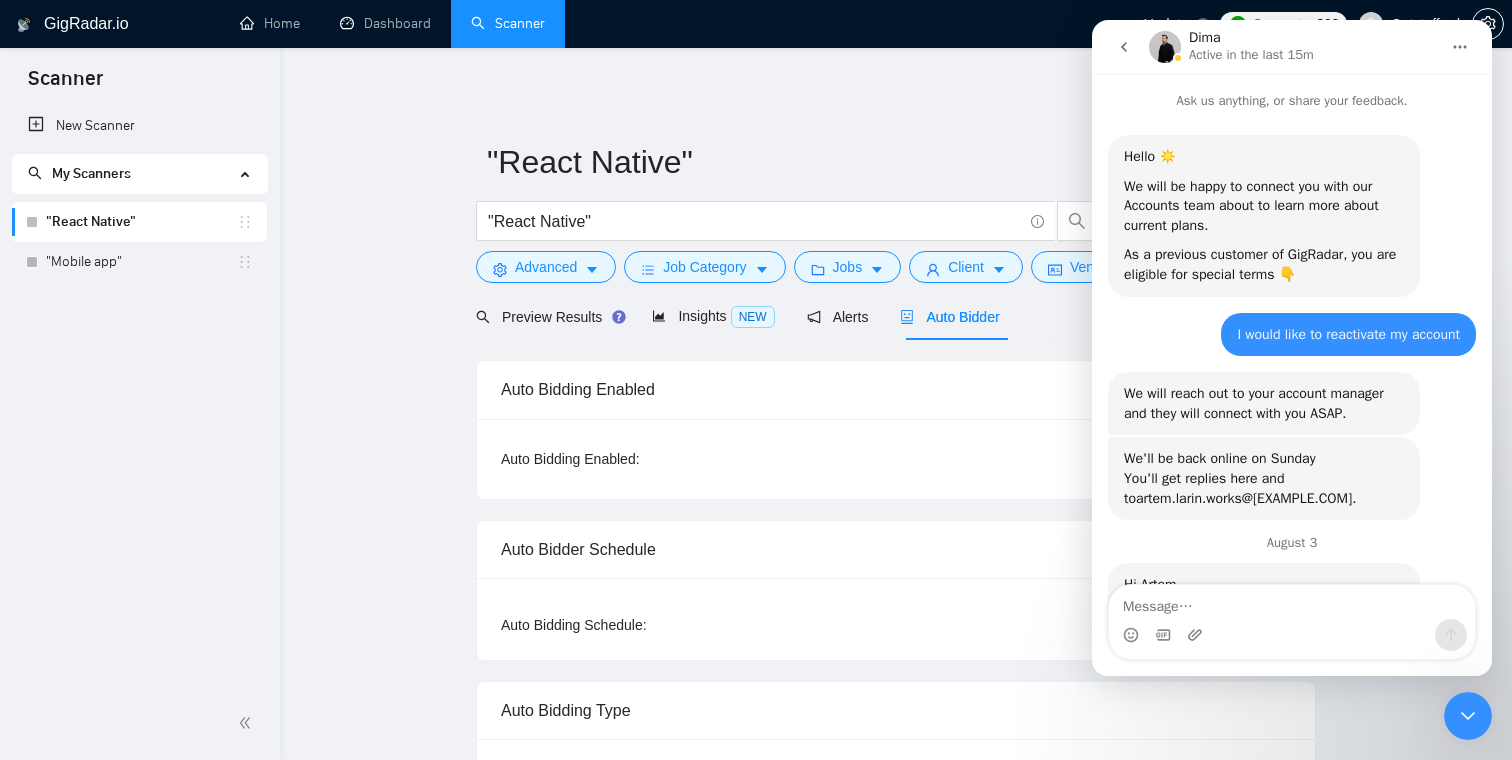 scroll, scrollTop: 3, scrollLeft: 0, axis: vertical 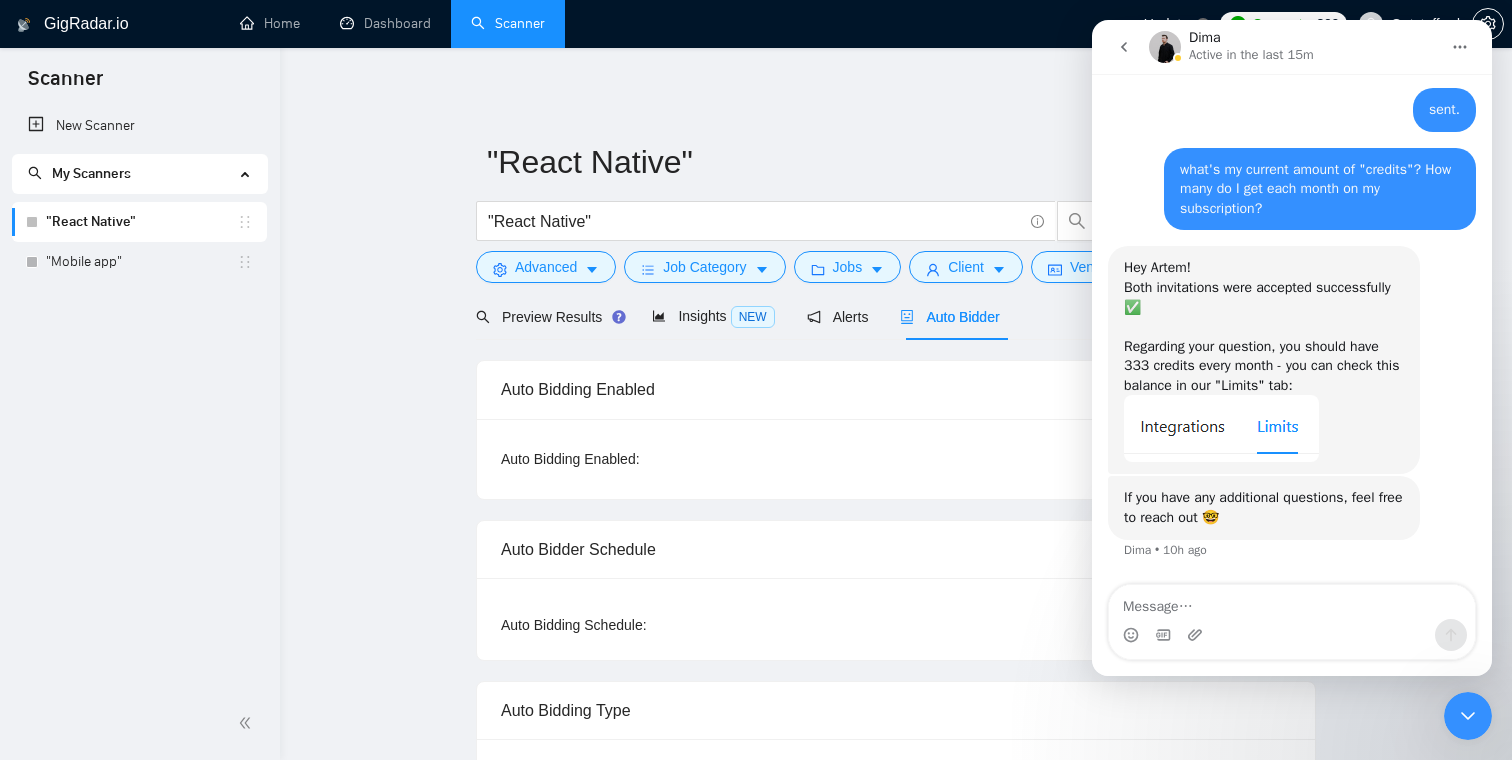 click at bounding box center (1292, 602) 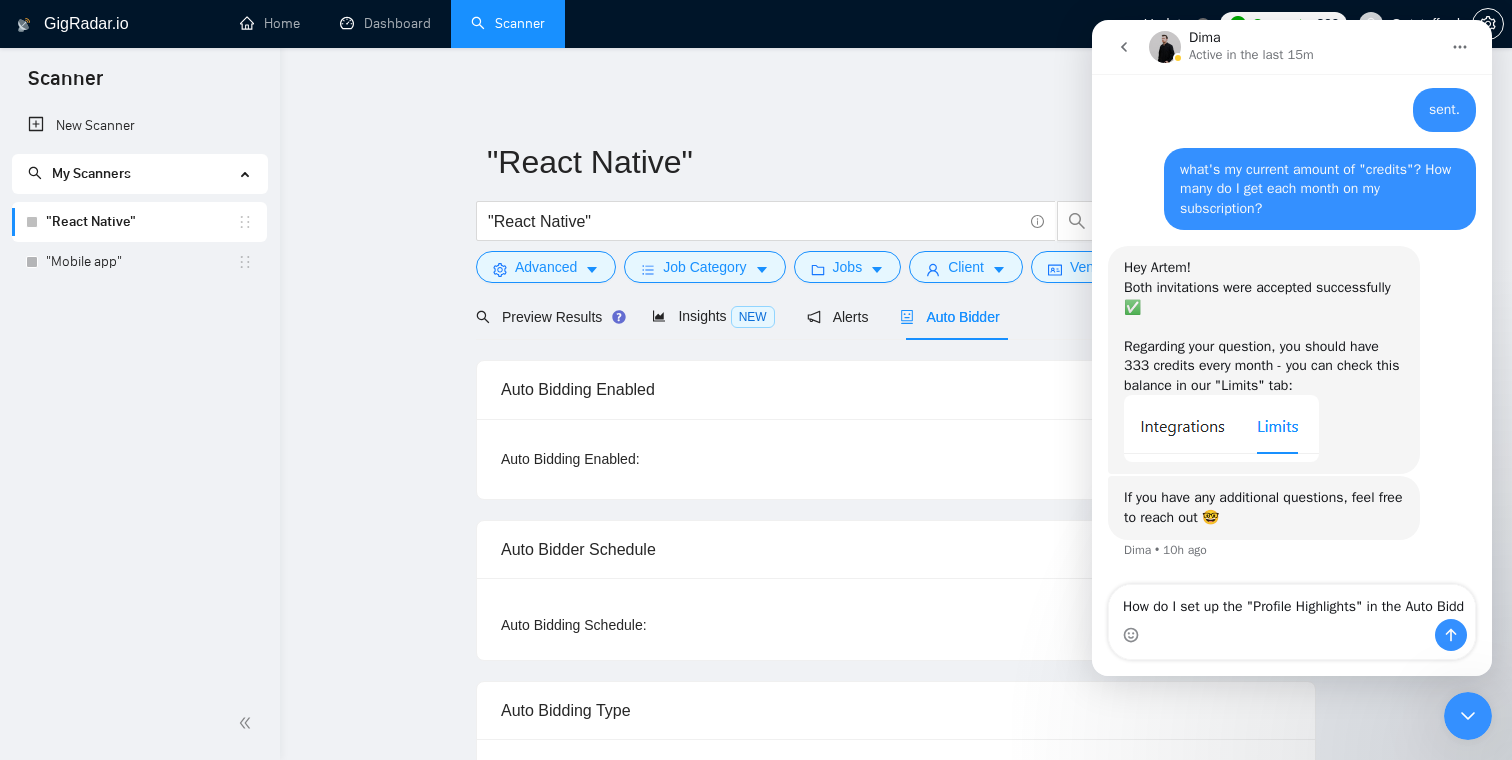 scroll, scrollTop: 4239, scrollLeft: 0, axis: vertical 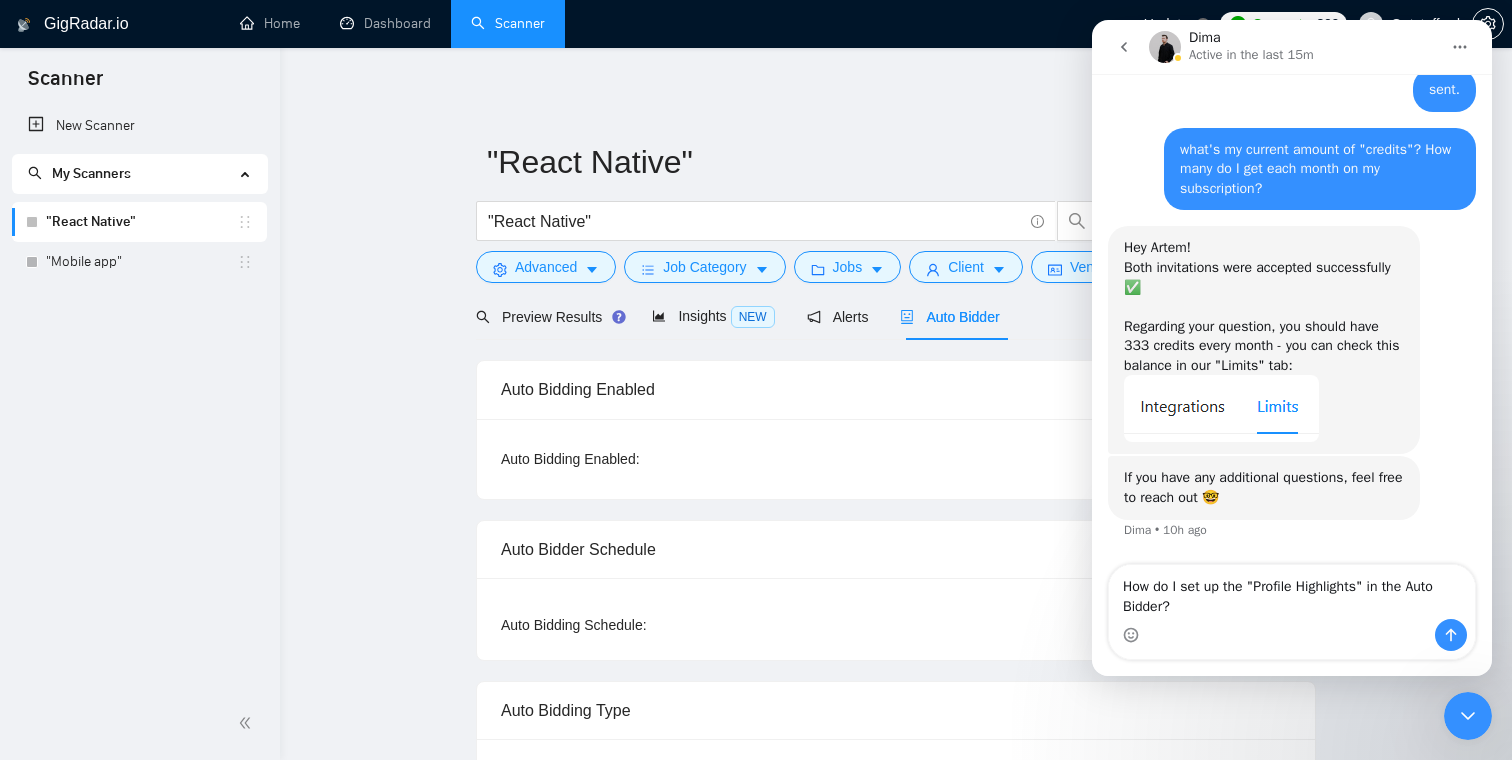 type on "How do I set up the "Profile Highlights" in the Auto Bidder?" 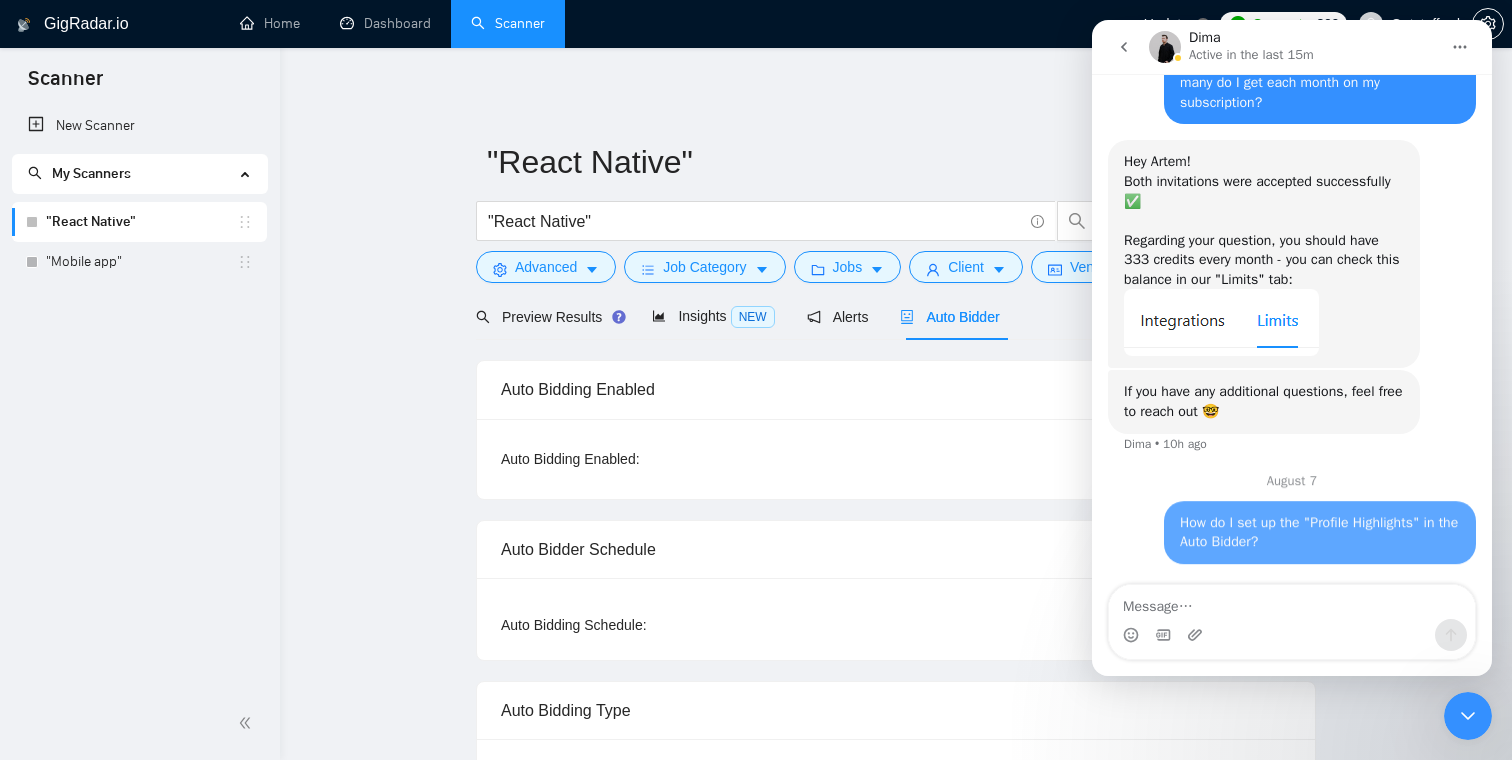 scroll, scrollTop: 4325, scrollLeft: 0, axis: vertical 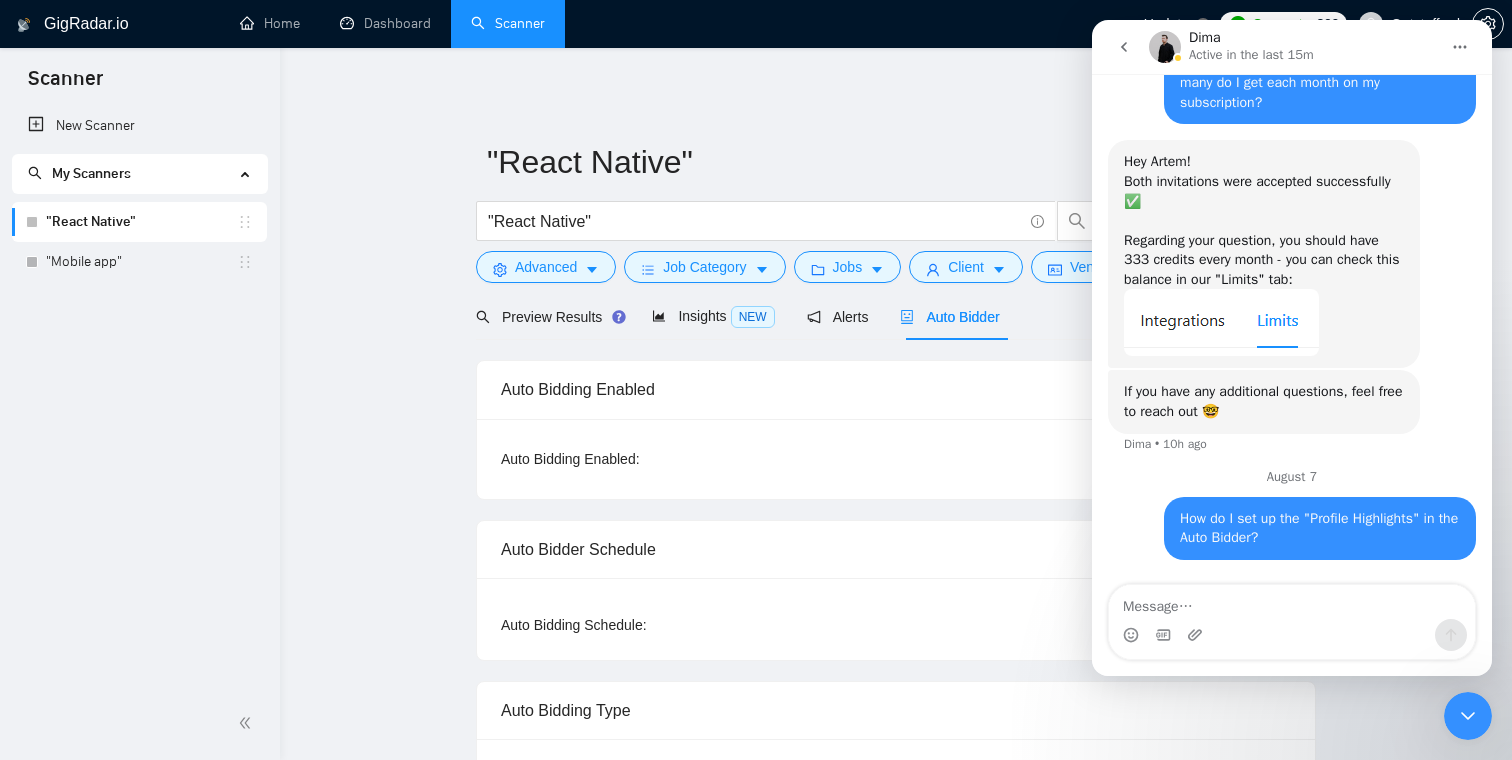 click on ""React Native" "React Native" Save Advanced   Job Category   Jobs   Client   Vendor   Reset All Preview Results Insights NEW Alerts Auto Bidder Auto Bidding Enabled Auto Bidding Enabled: OFF Auto Bidder Schedule Auto Bidding Type: Automated (recommended) Semi-automated Auto Bidding Schedule: 24/7 Custom Custom Auto Bidder Schedule Repeat every week on Monday Tuesday Wednesday Thursday Friday Saturday Sunday Active Hours ( America/Los_Angeles ): From: To: ( 24  hours) America/Los_Angeles Auto Bidding Type Select your bidding algorithm: Choose the algorithm for you bidding. The price per proposal does not include your connects expenditure. Template Bidder Works great for narrow segments and short cover letters that don't change. 0.50  credits / proposal Sardor AI 🤖 Personalise your cover letter with ai [placeholders] 1.00  credits / proposal Experimental Laziza AI  👑   NEW   Learn more 2.00  credits / proposal $38.28 savings Team & Freelancer Select team: Outstafford ✦ top AI team Select freelancer: iOS" at bounding box center (896, 3358) 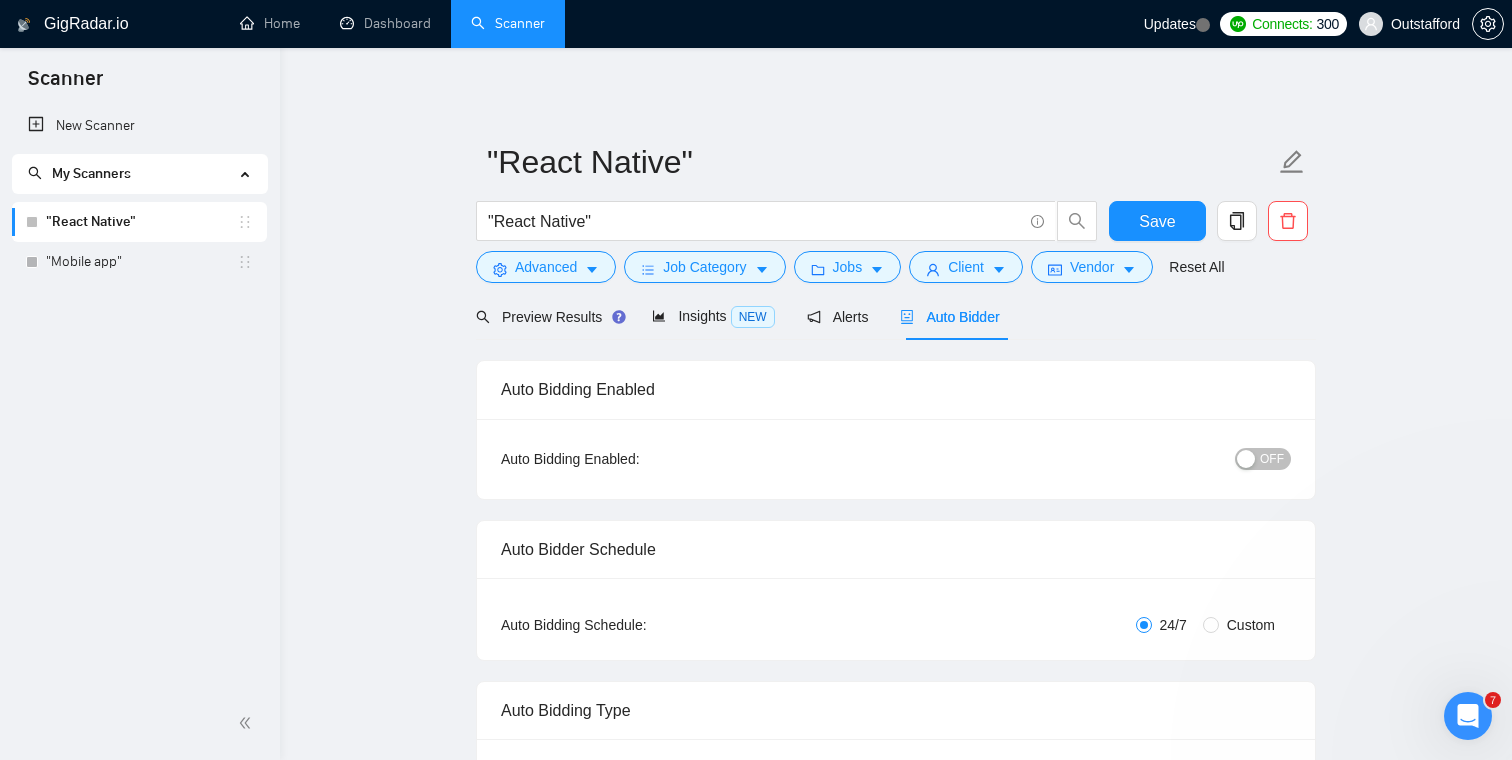 scroll, scrollTop: 0, scrollLeft: 0, axis: both 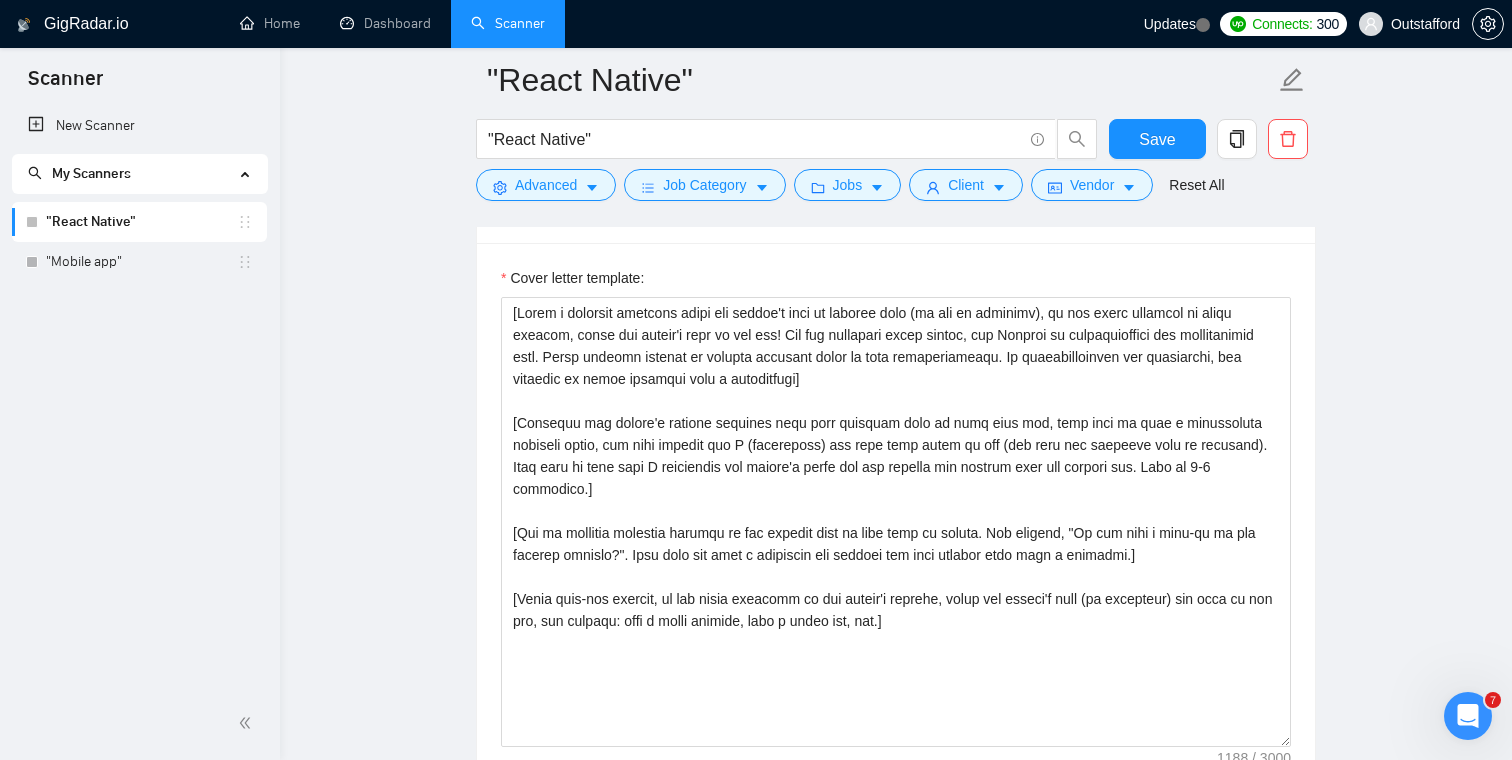 click 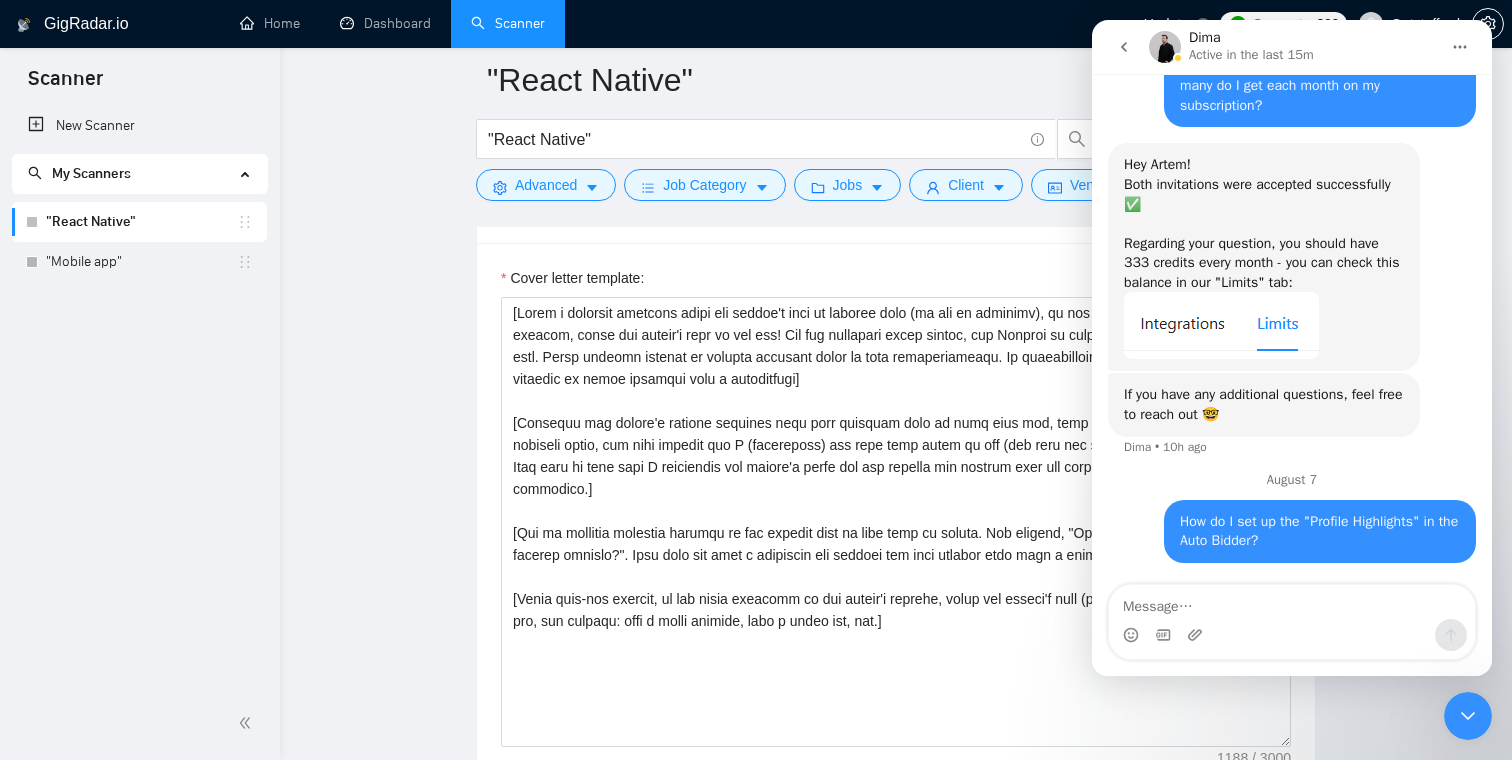 scroll, scrollTop: 4325, scrollLeft: 0, axis: vertical 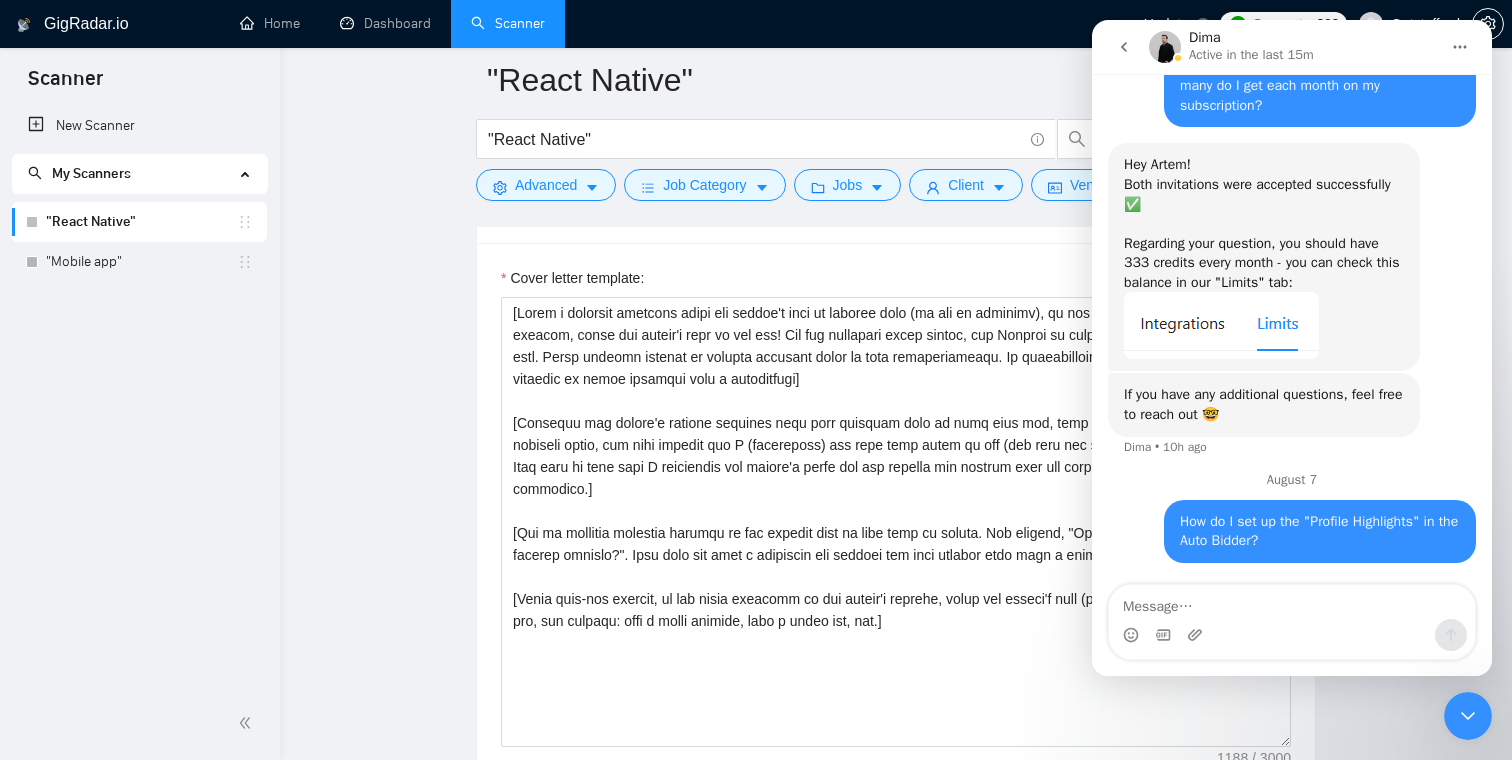 click 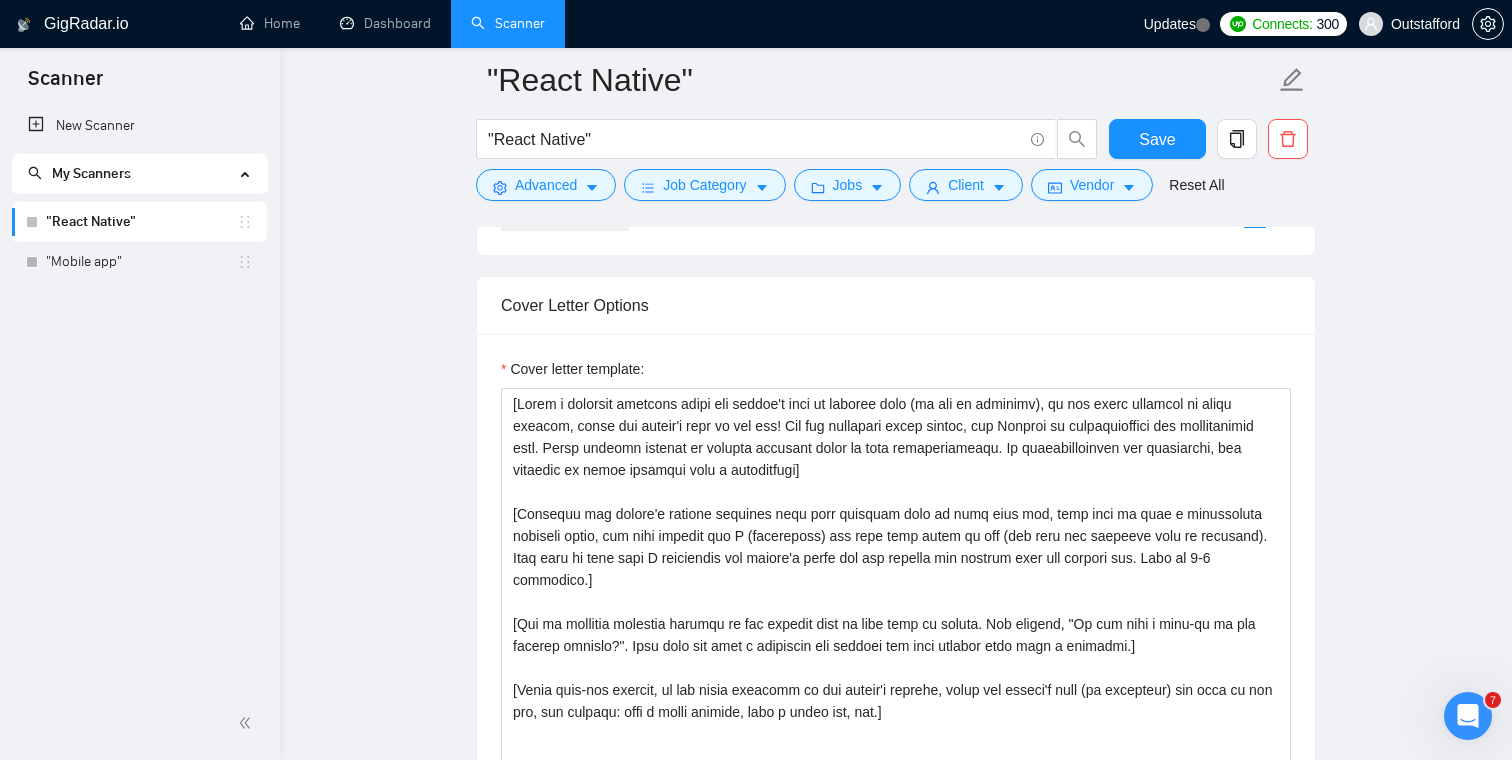 scroll, scrollTop: 2228, scrollLeft: 0, axis: vertical 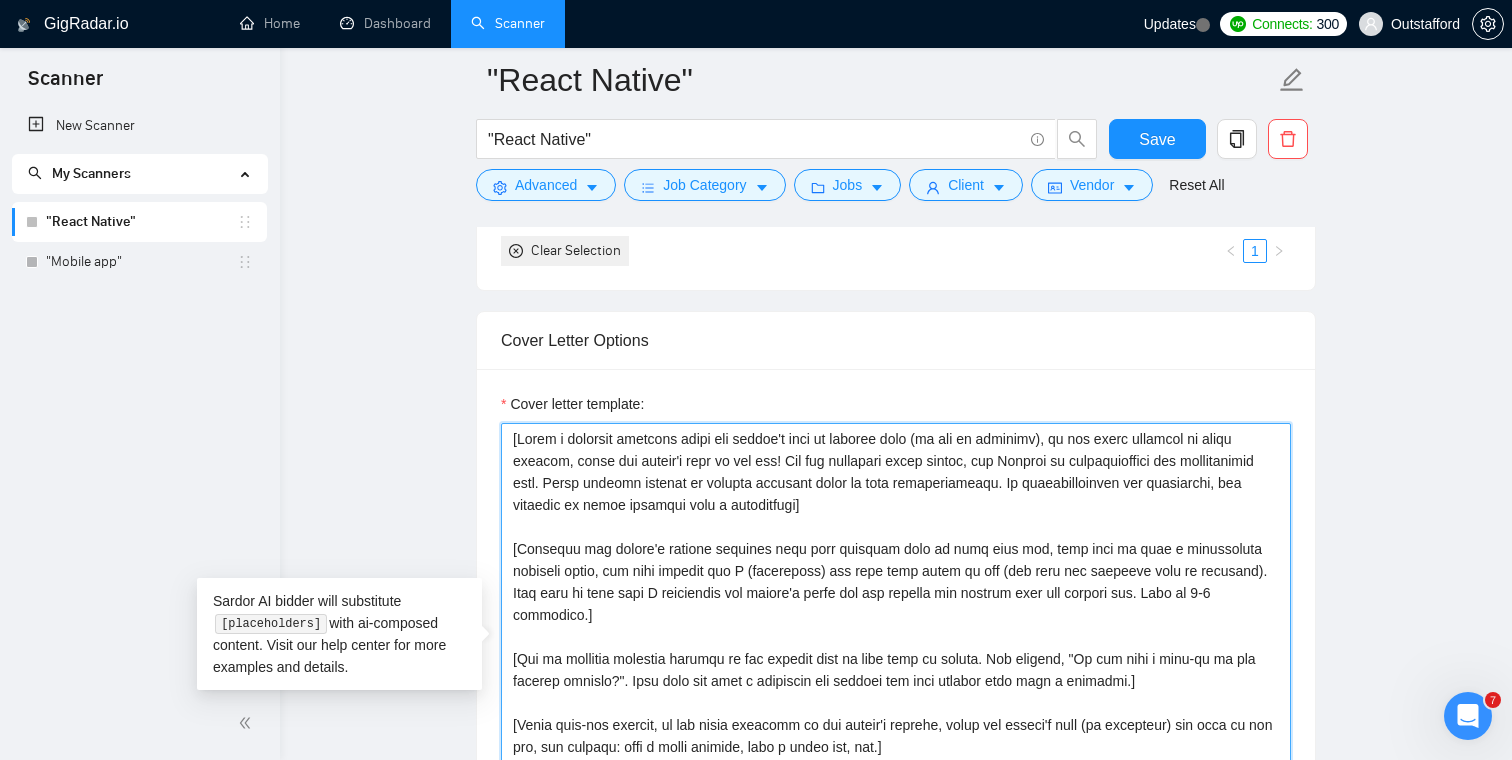 drag, startPoint x: 872, startPoint y: 506, endPoint x: 500, endPoint y: 444, distance: 377.1313 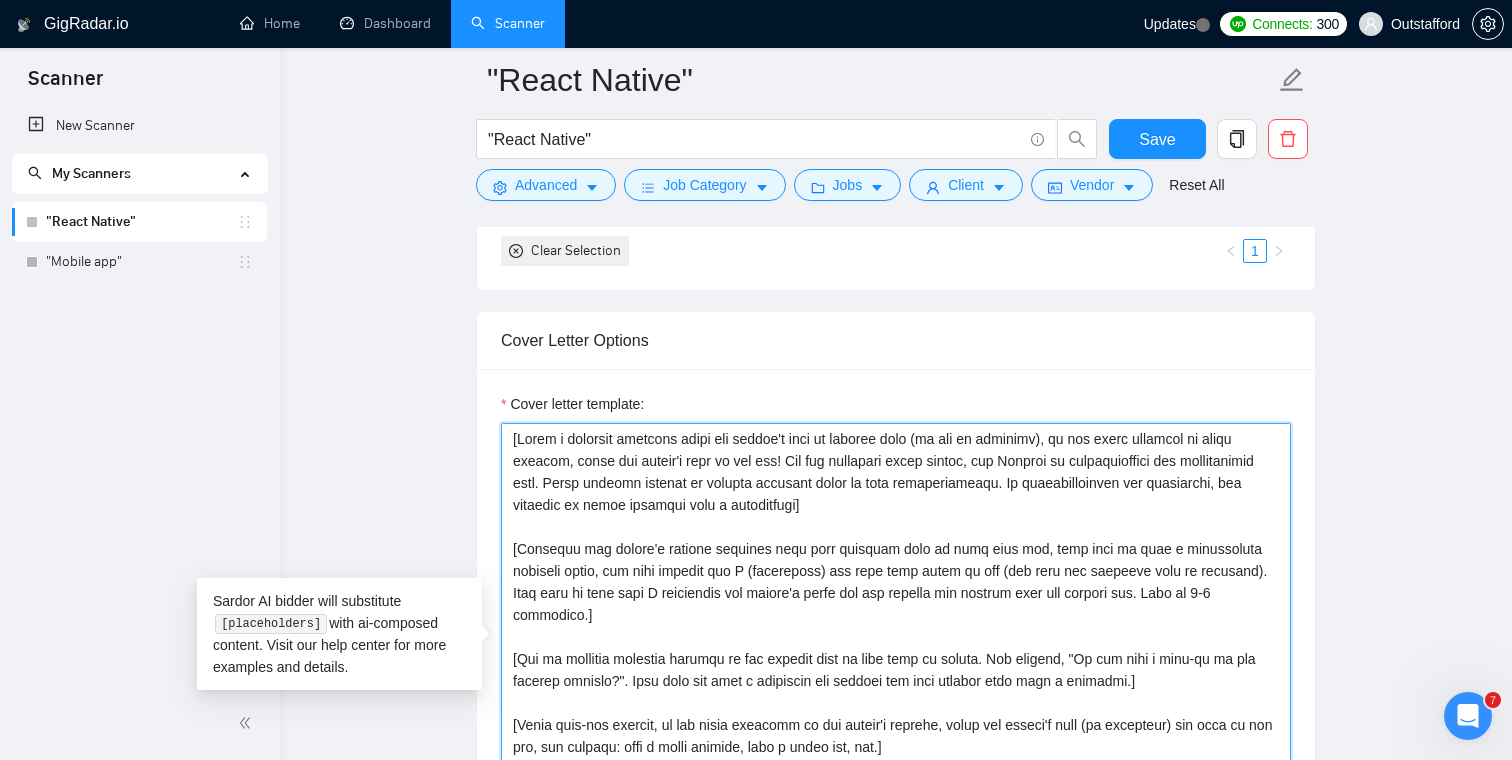 click on "Cover letter template:" at bounding box center (896, 648) 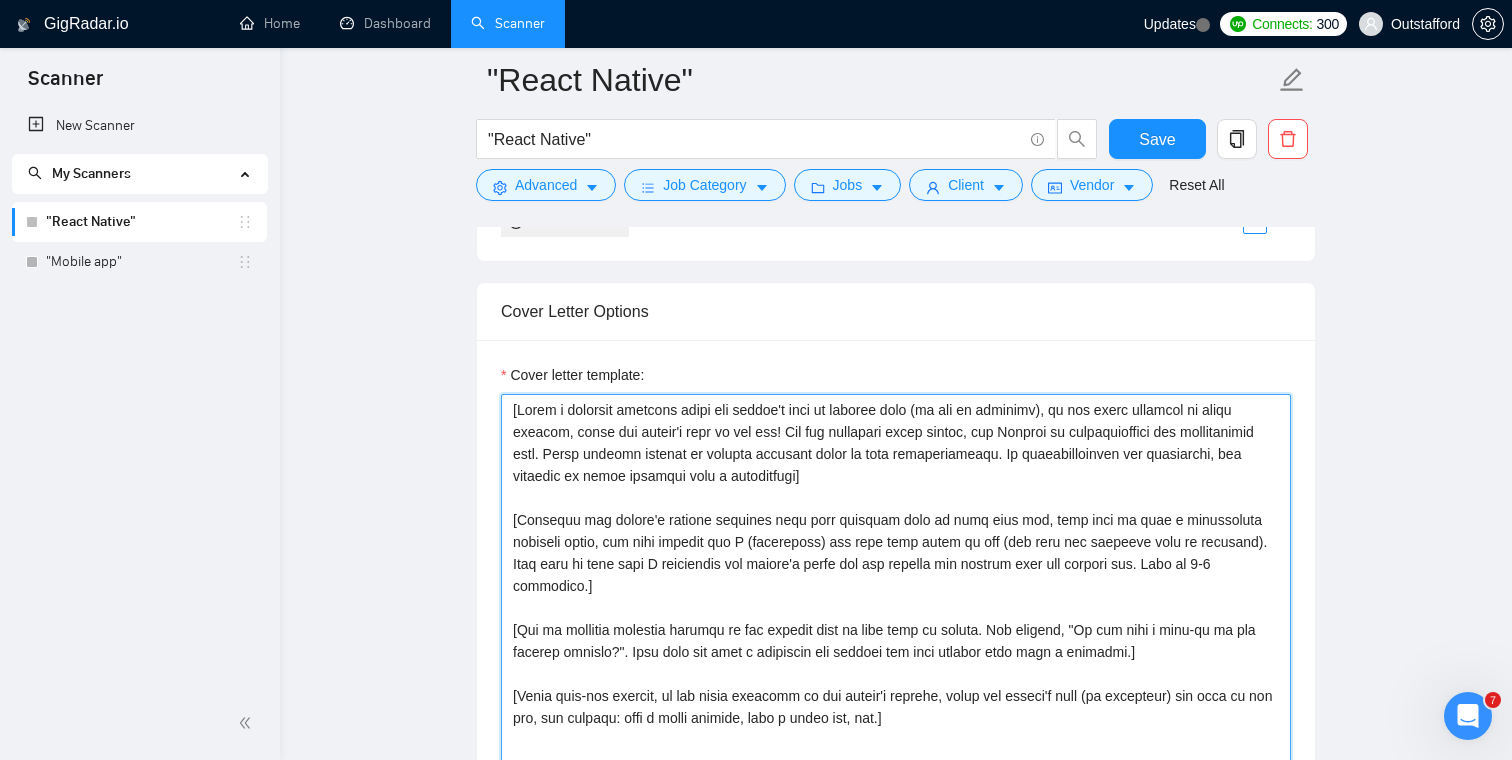 scroll, scrollTop: 2233, scrollLeft: 0, axis: vertical 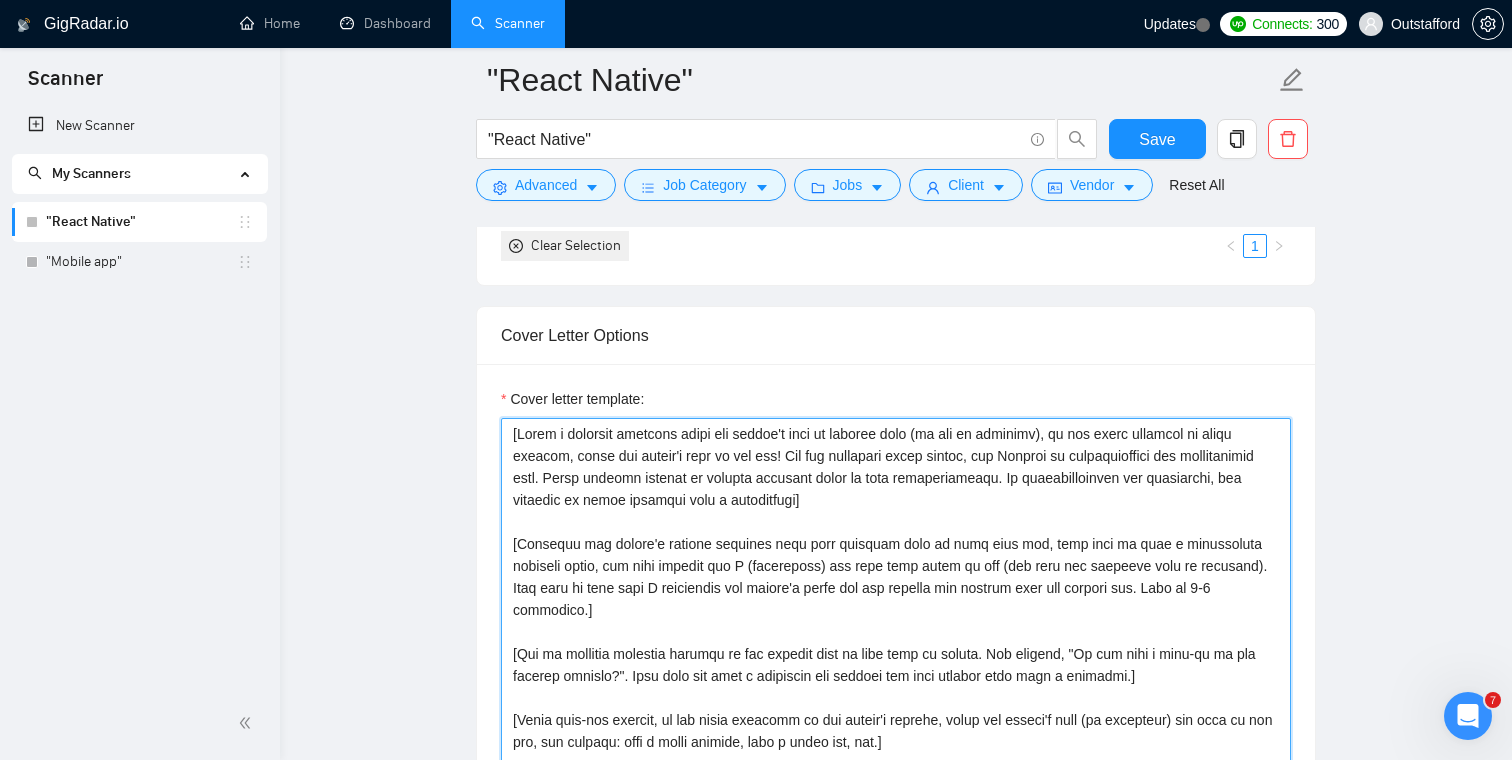 click on "Cover letter template:" at bounding box center [896, 643] 